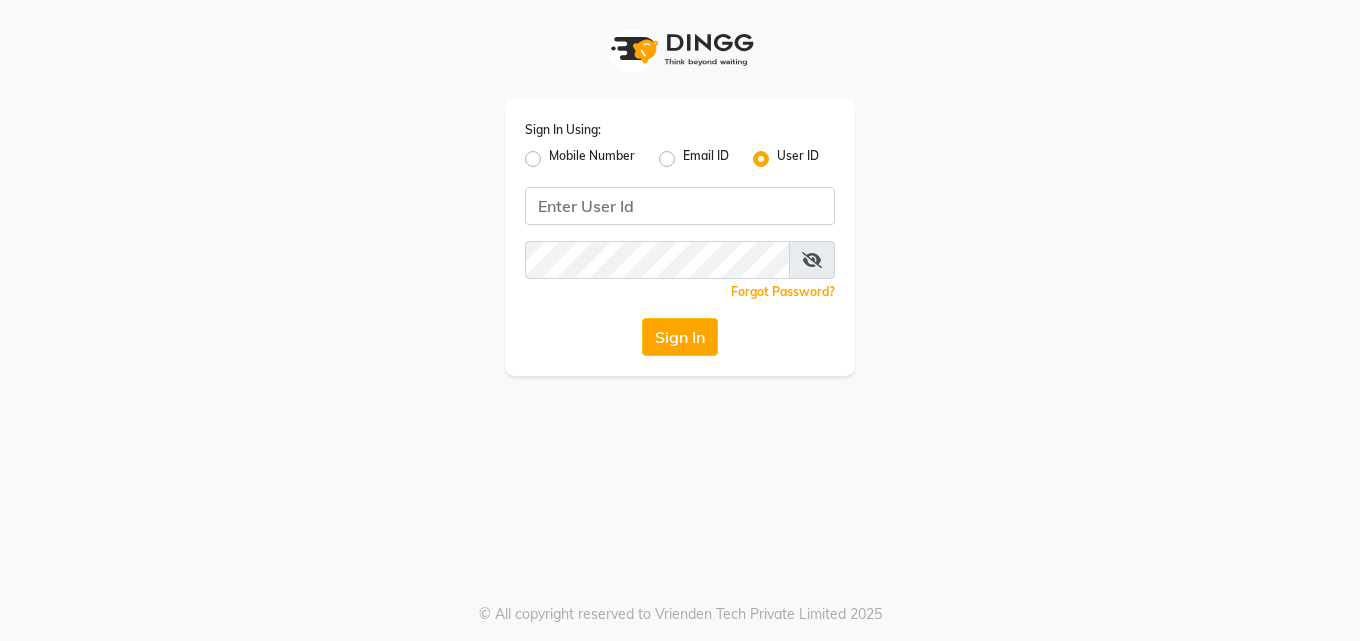 scroll, scrollTop: 0, scrollLeft: 0, axis: both 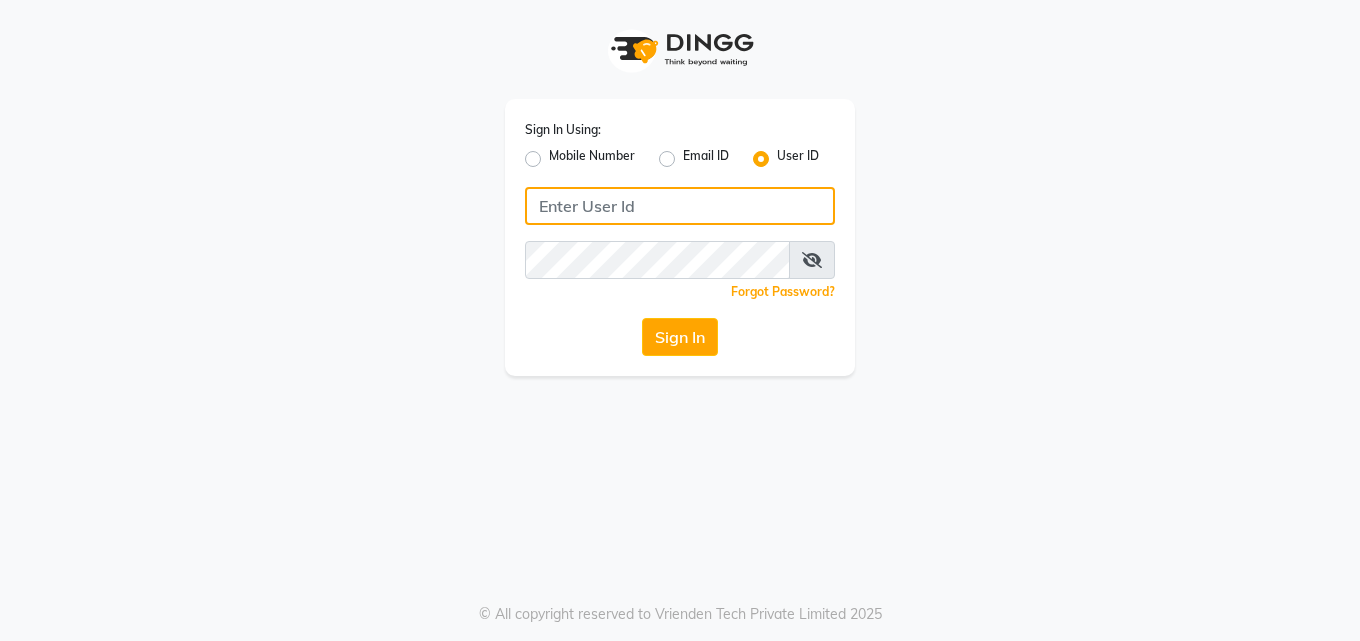 drag, startPoint x: 634, startPoint y: 188, endPoint x: 626, endPoint y: 212, distance: 25.298222 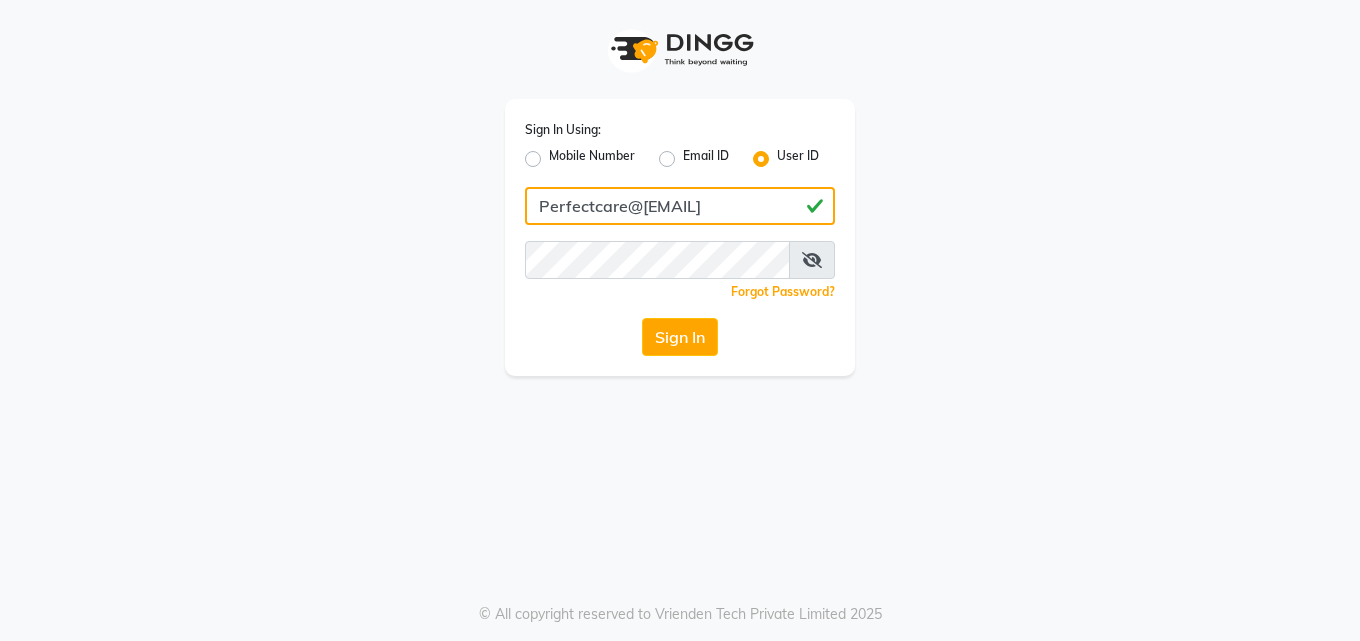 type on "Perfectcare@123" 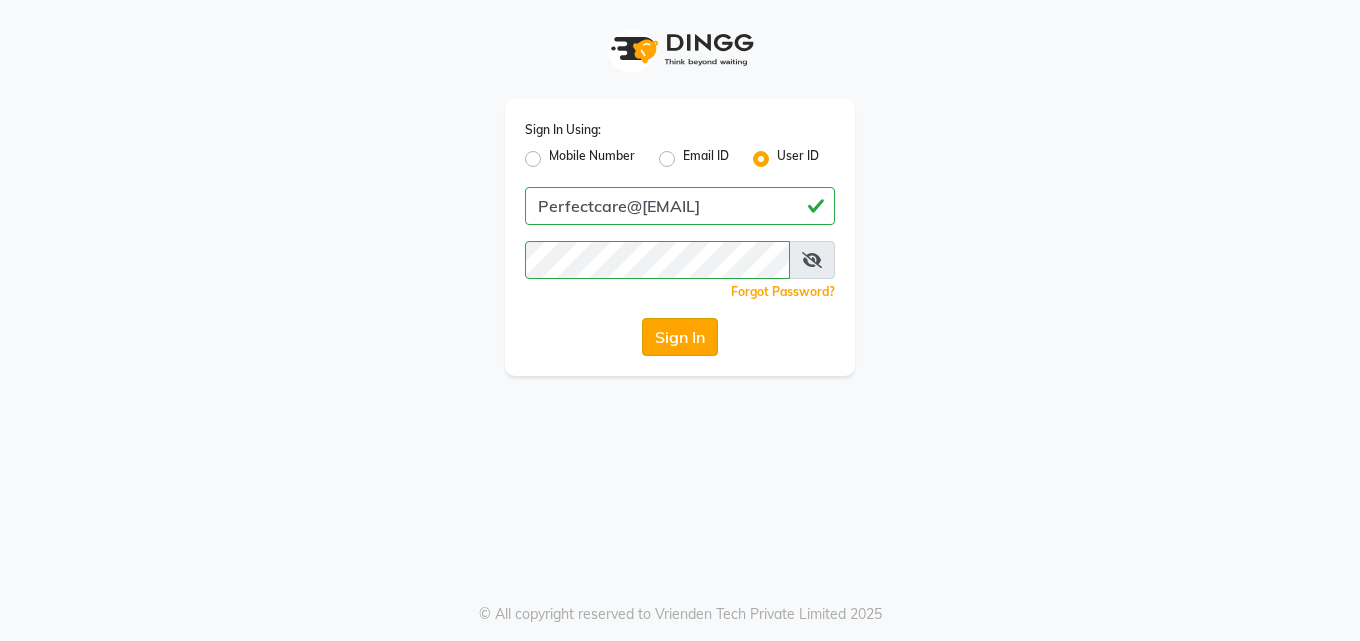 click on "Sign In" 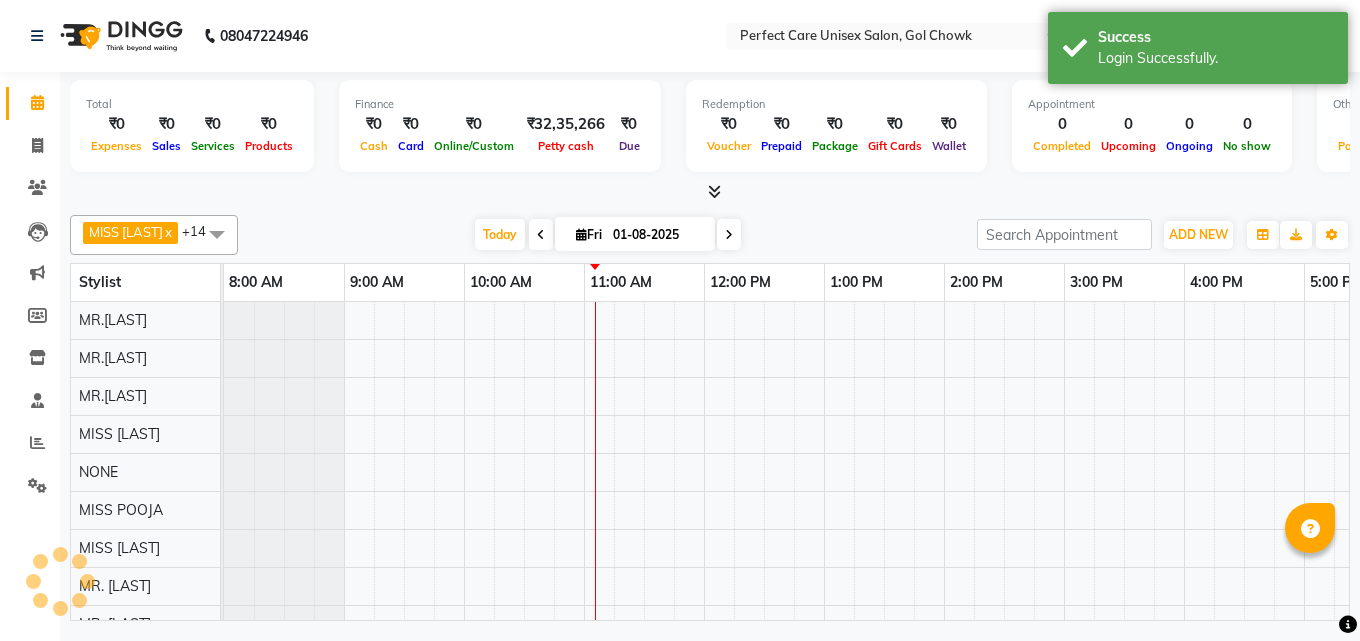 scroll, scrollTop: 0, scrollLeft: 0, axis: both 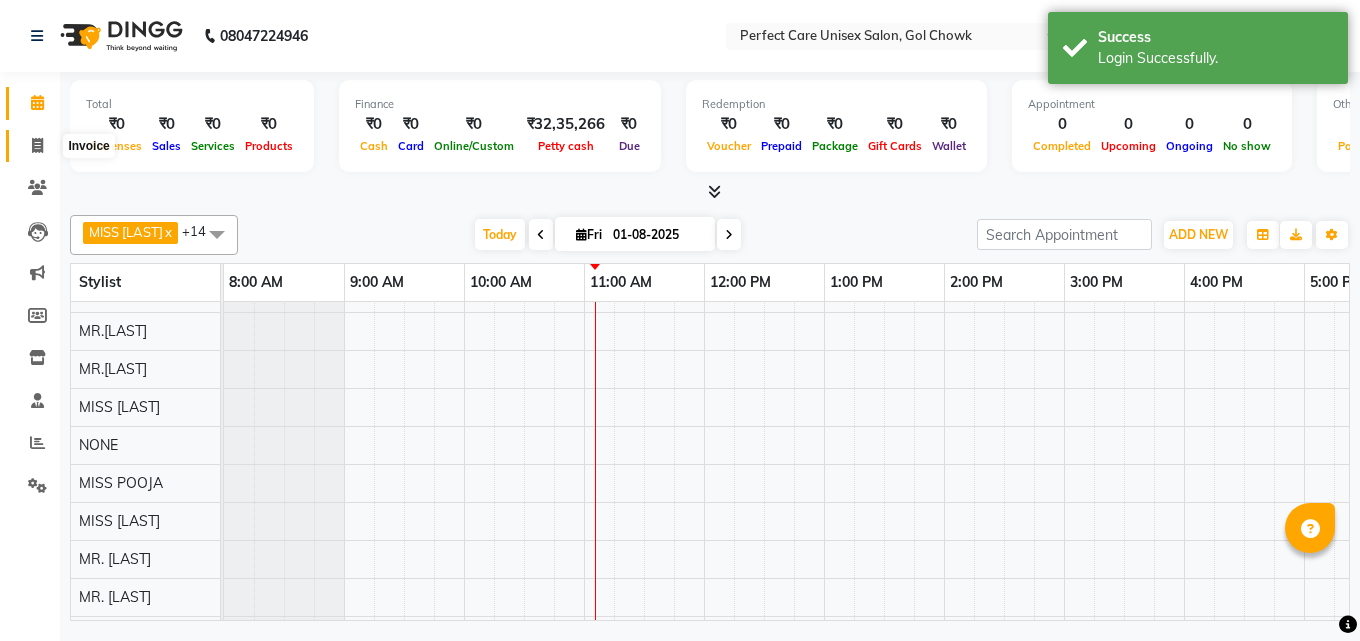 click 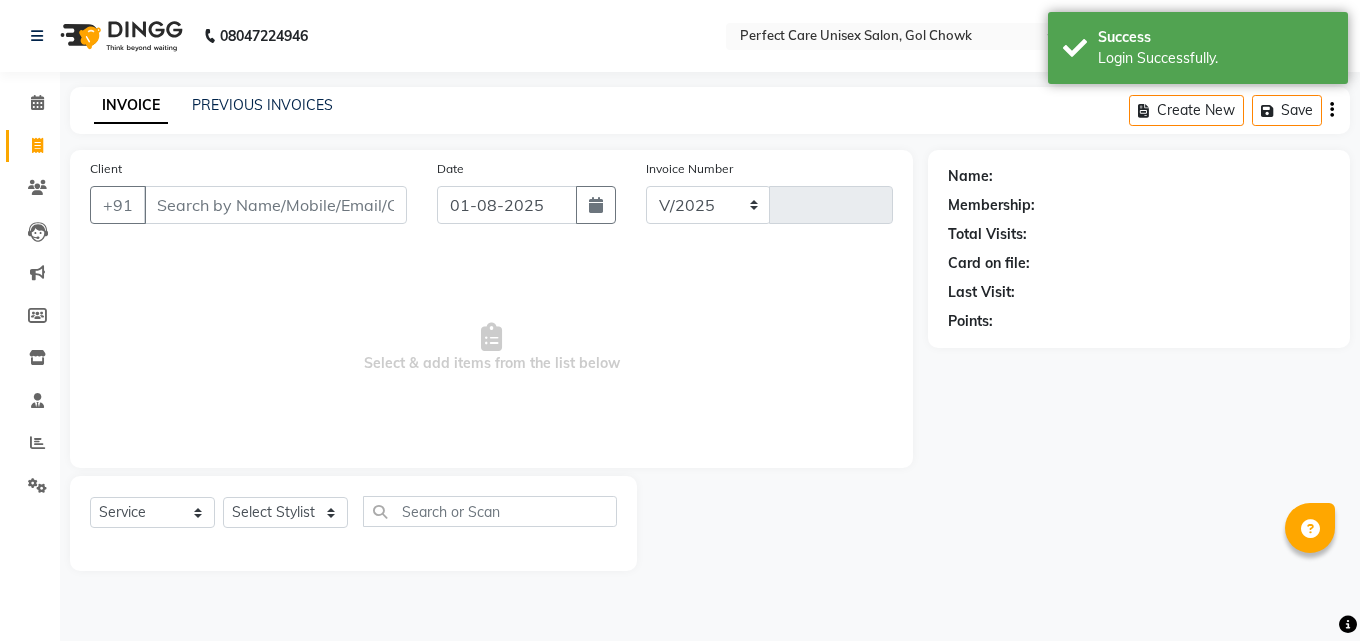 select on "4751" 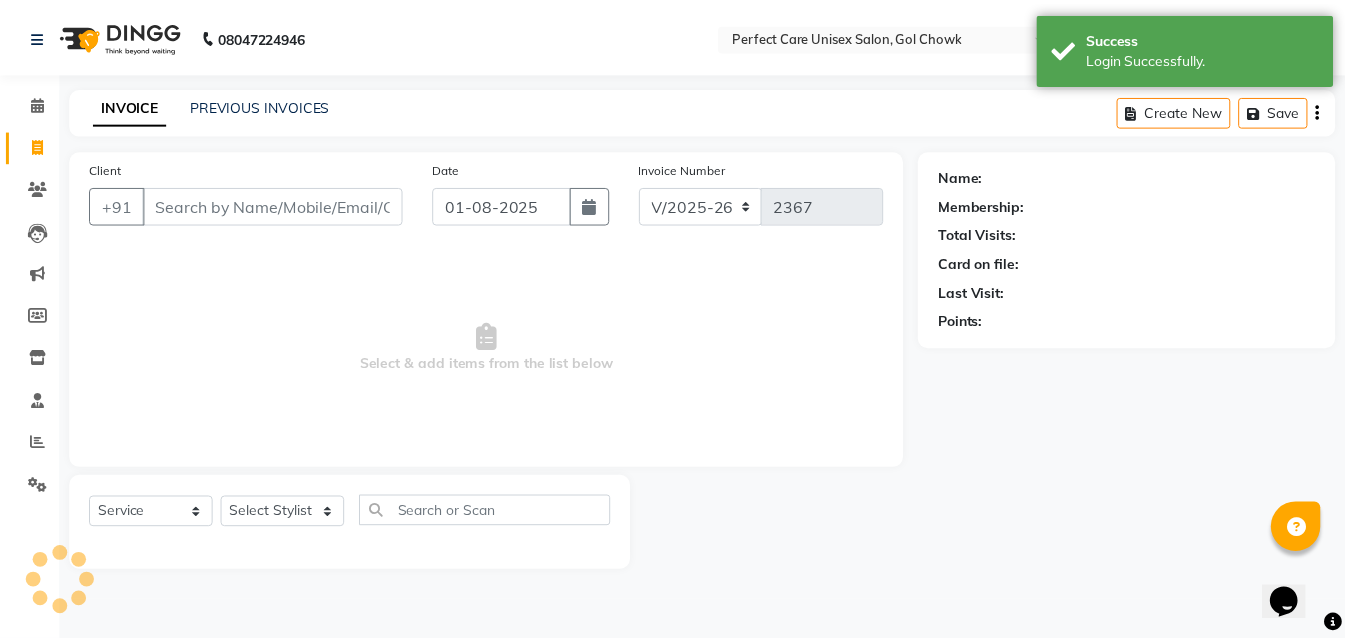 scroll, scrollTop: 0, scrollLeft: 0, axis: both 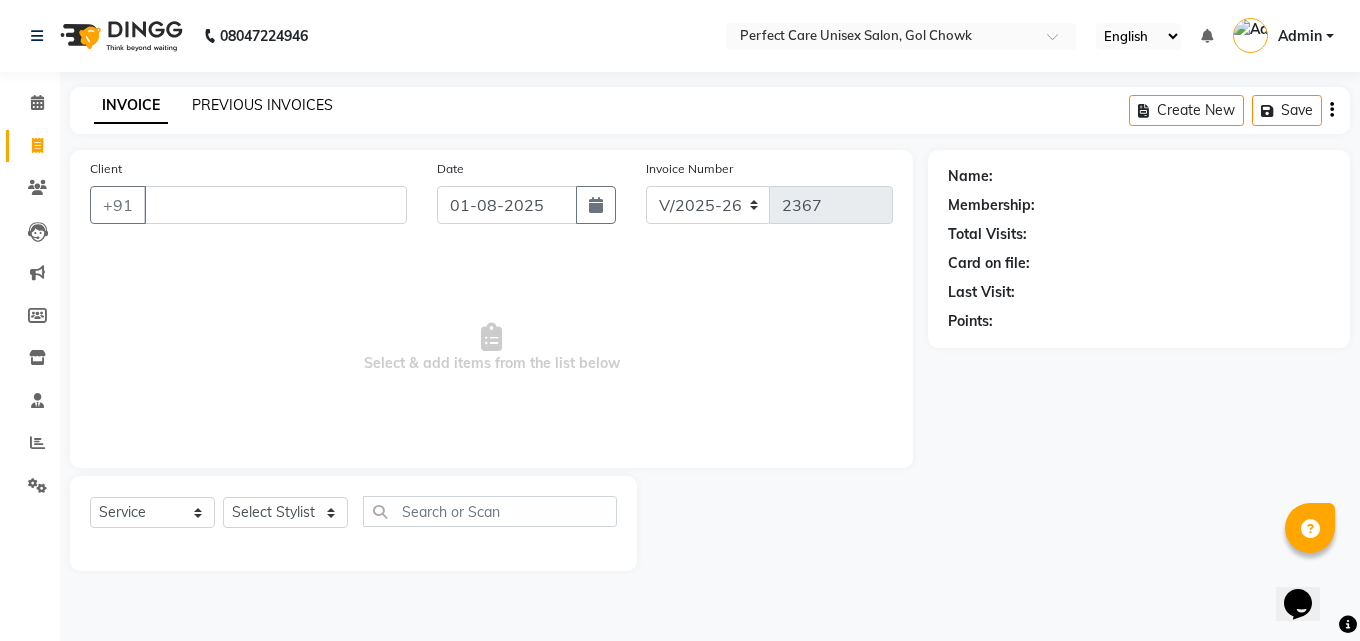 type 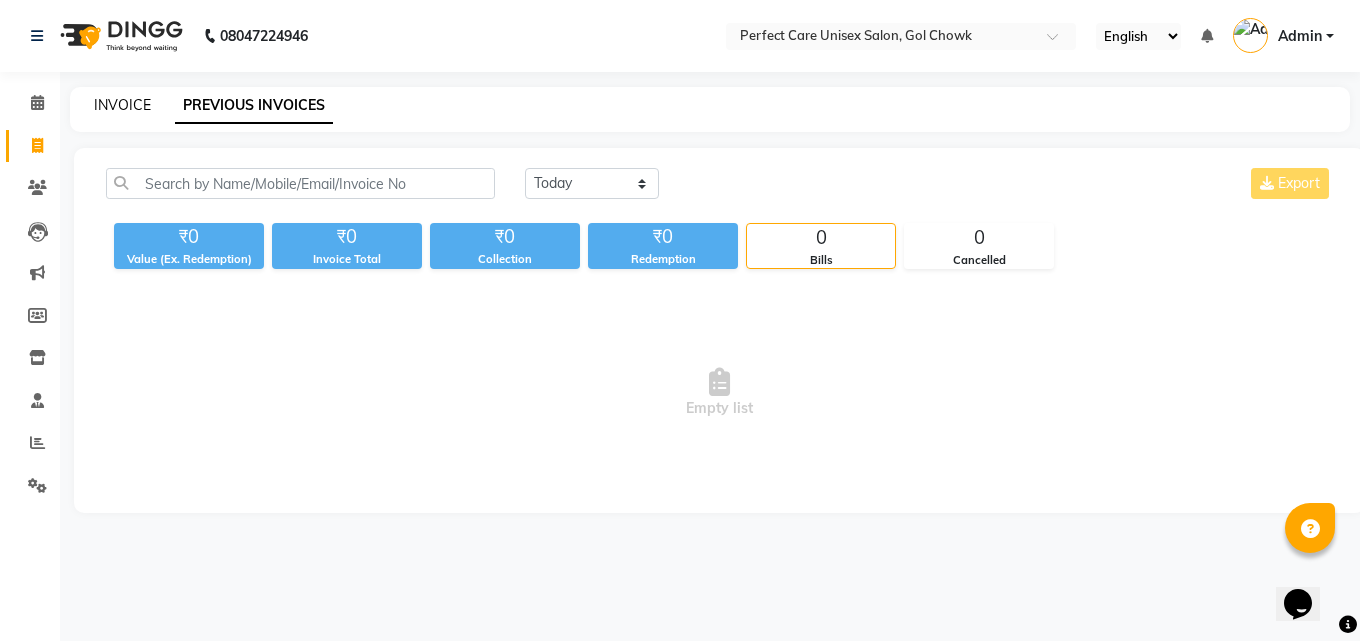 click on "INVOICE" 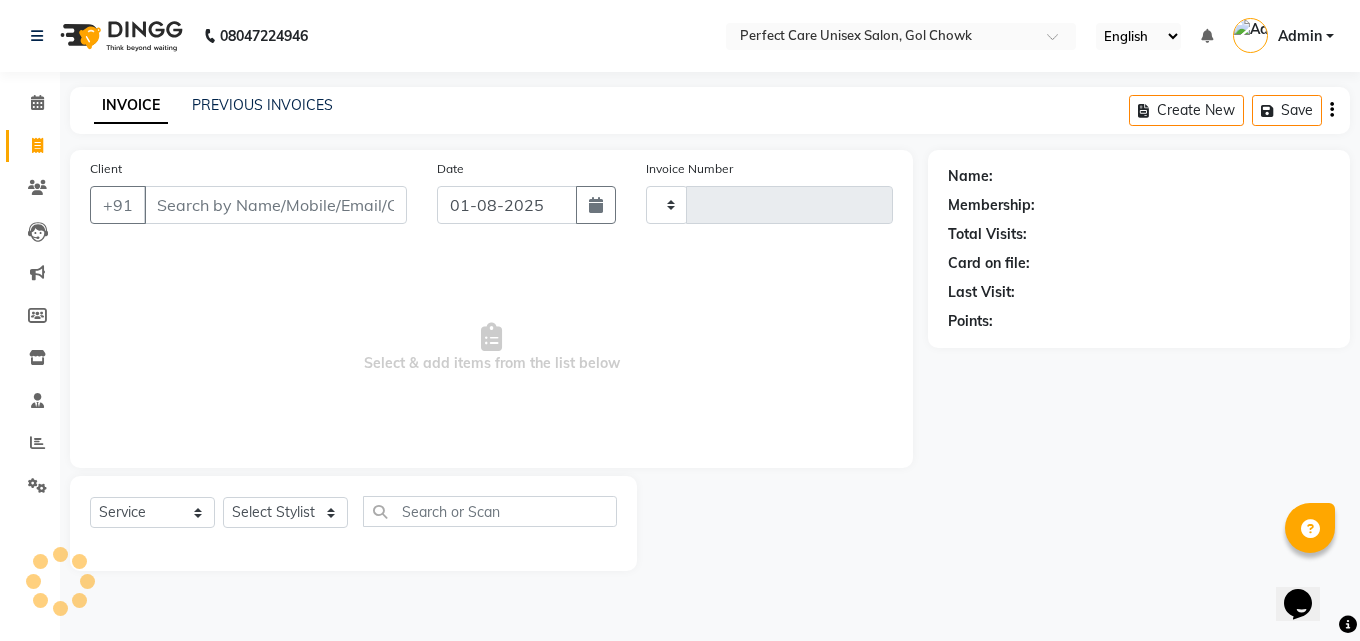 type on "2367" 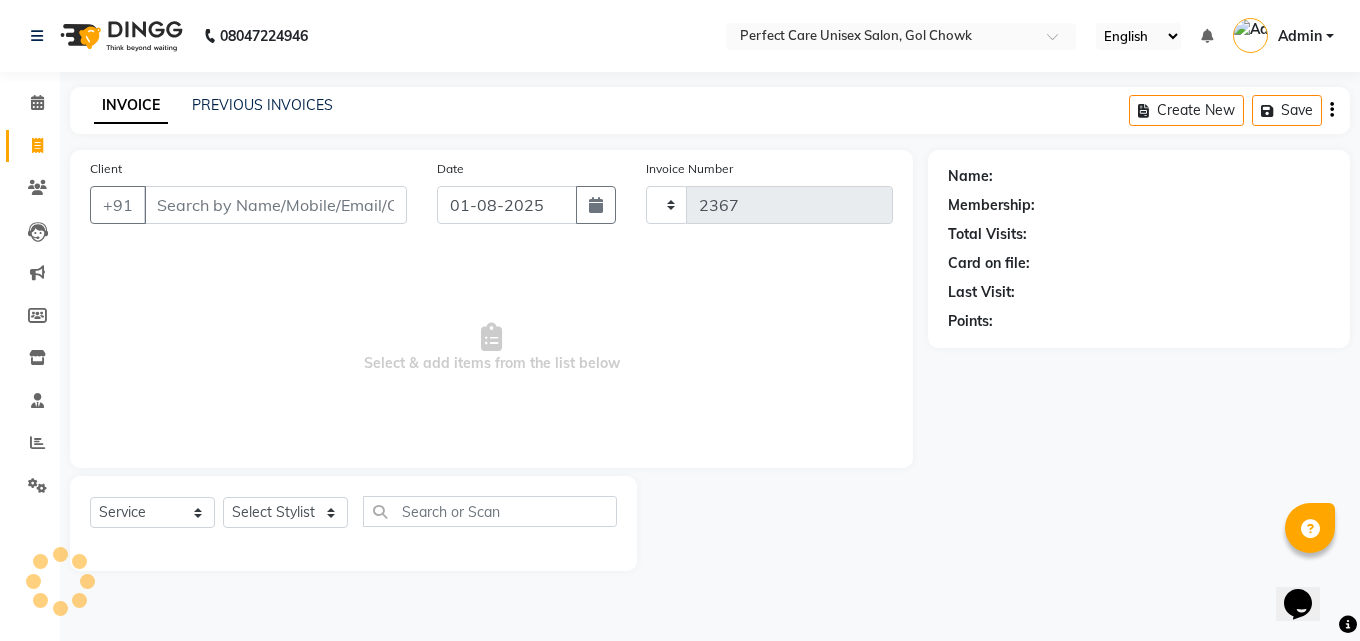 select on "4751" 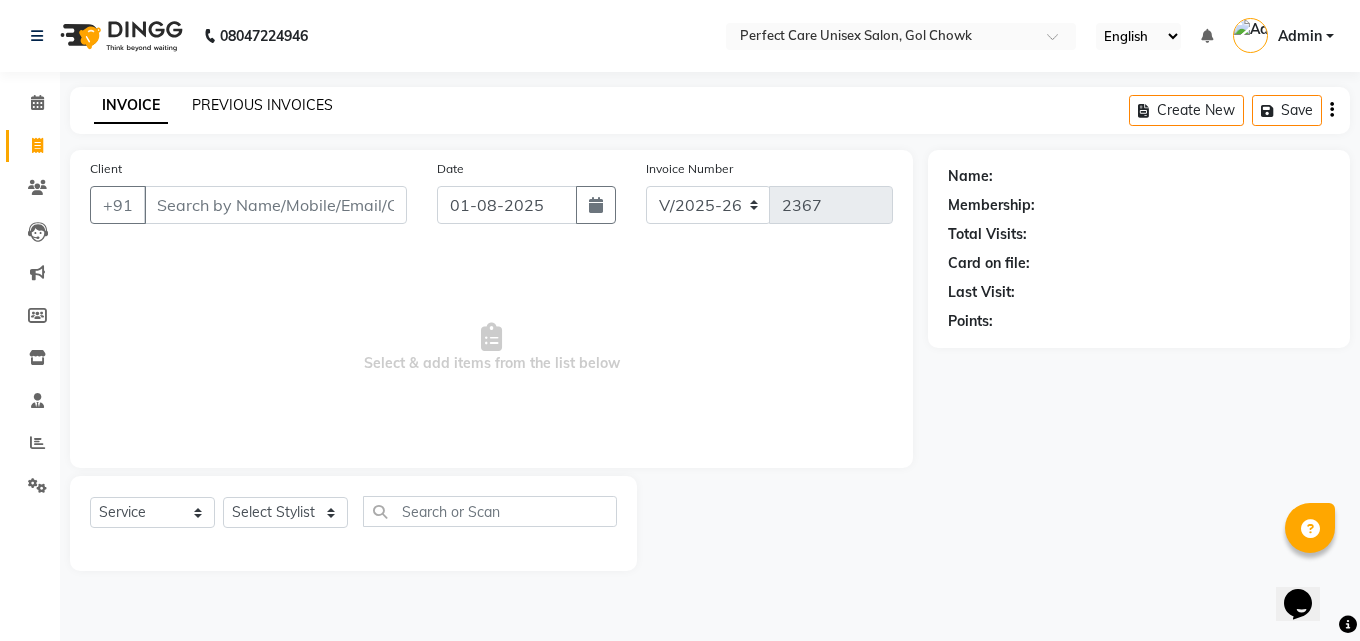 click on "PREVIOUS INVOICES" 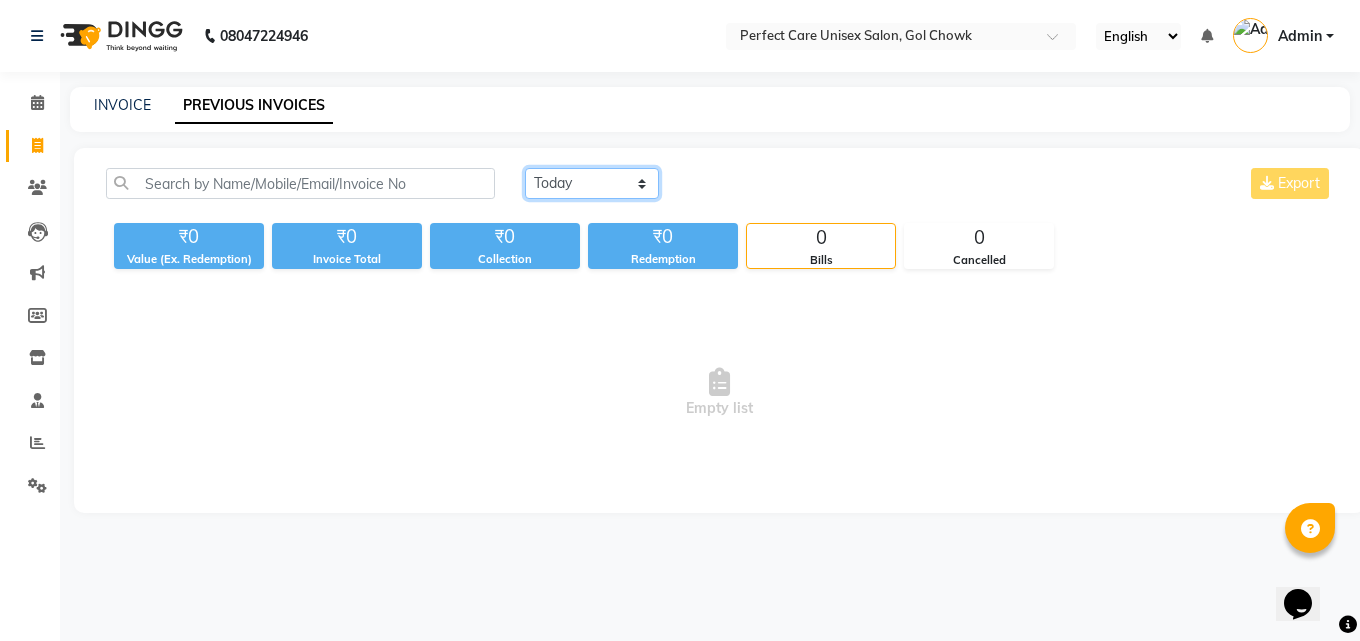 click on "Today Yesterday Custom Range" 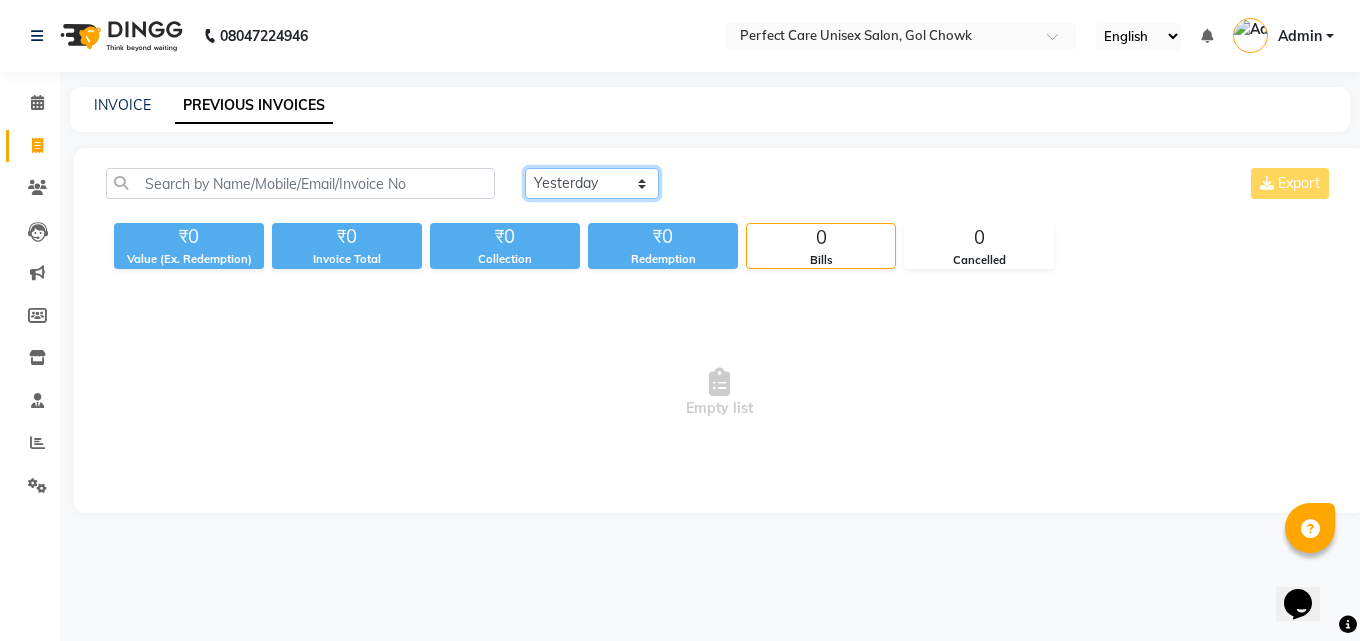 click on "Today Yesterday Custom Range" 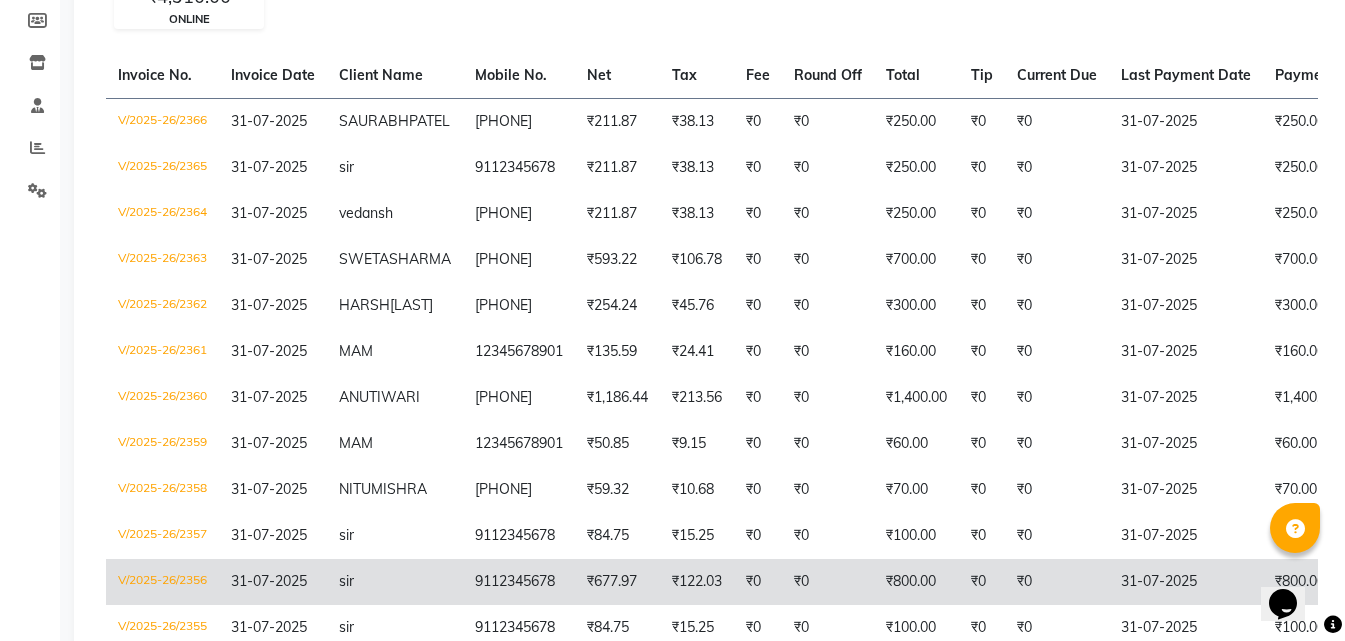 scroll, scrollTop: 200, scrollLeft: 0, axis: vertical 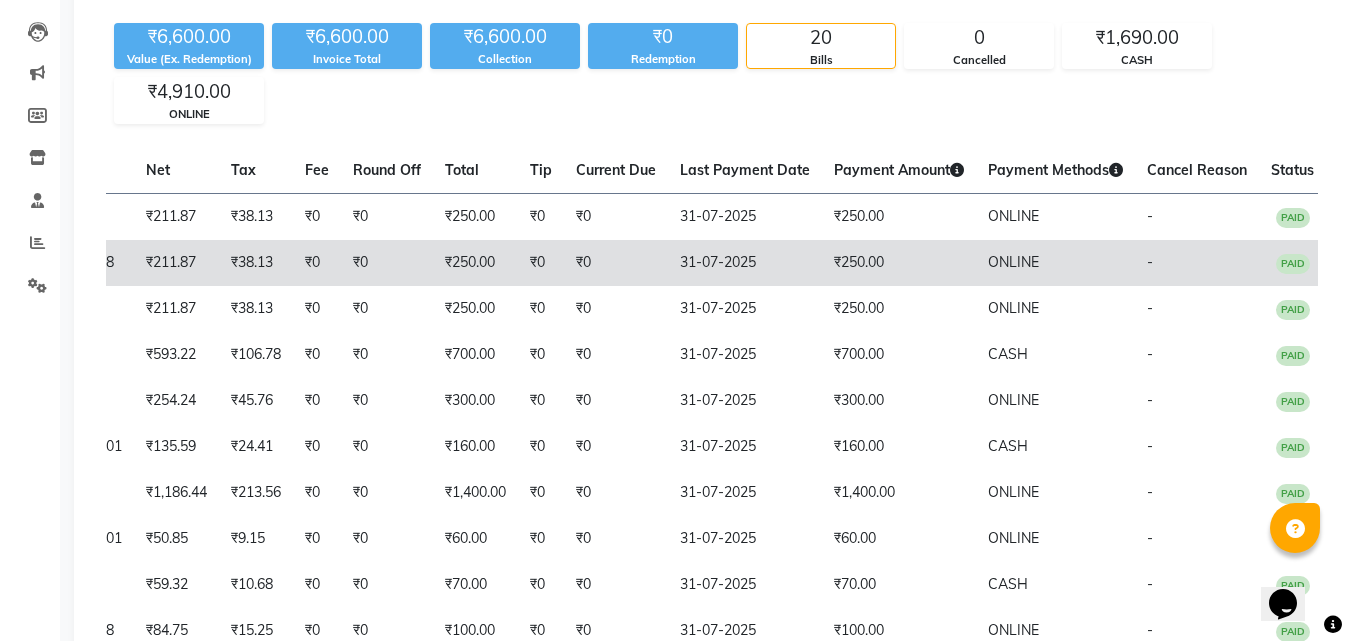 drag, startPoint x: 504, startPoint y: 257, endPoint x: 788, endPoint y: 298, distance: 286.94424 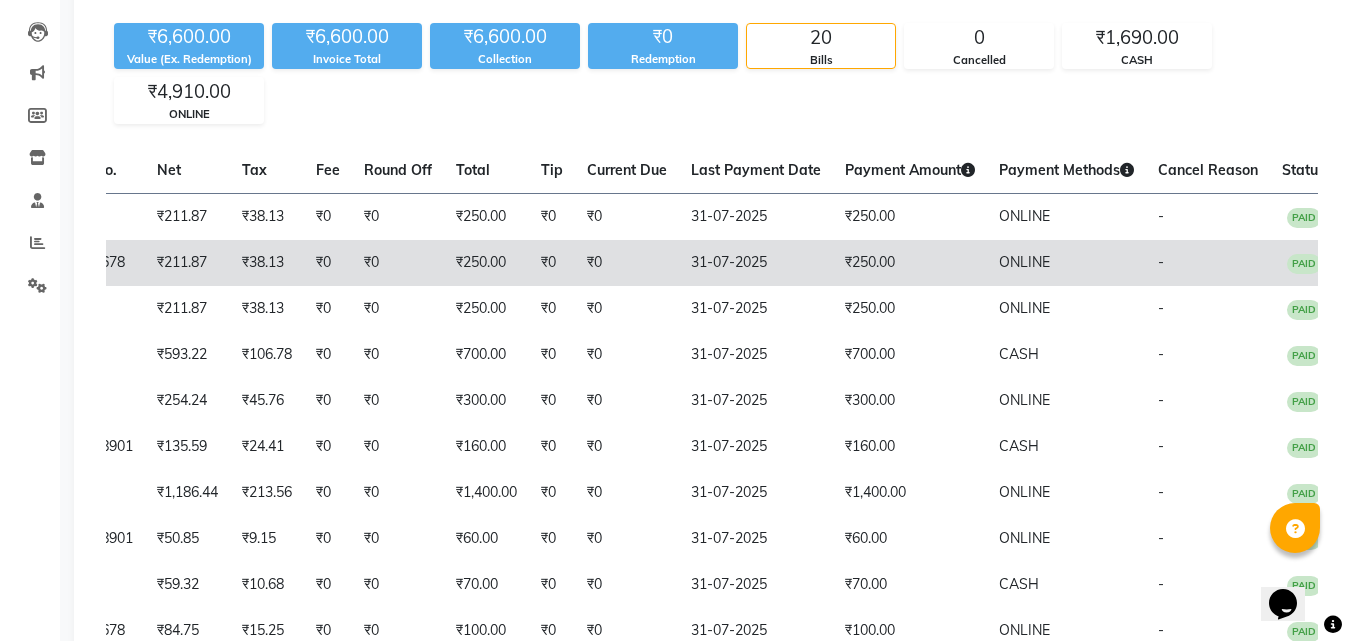 scroll, scrollTop: 0, scrollLeft: 0, axis: both 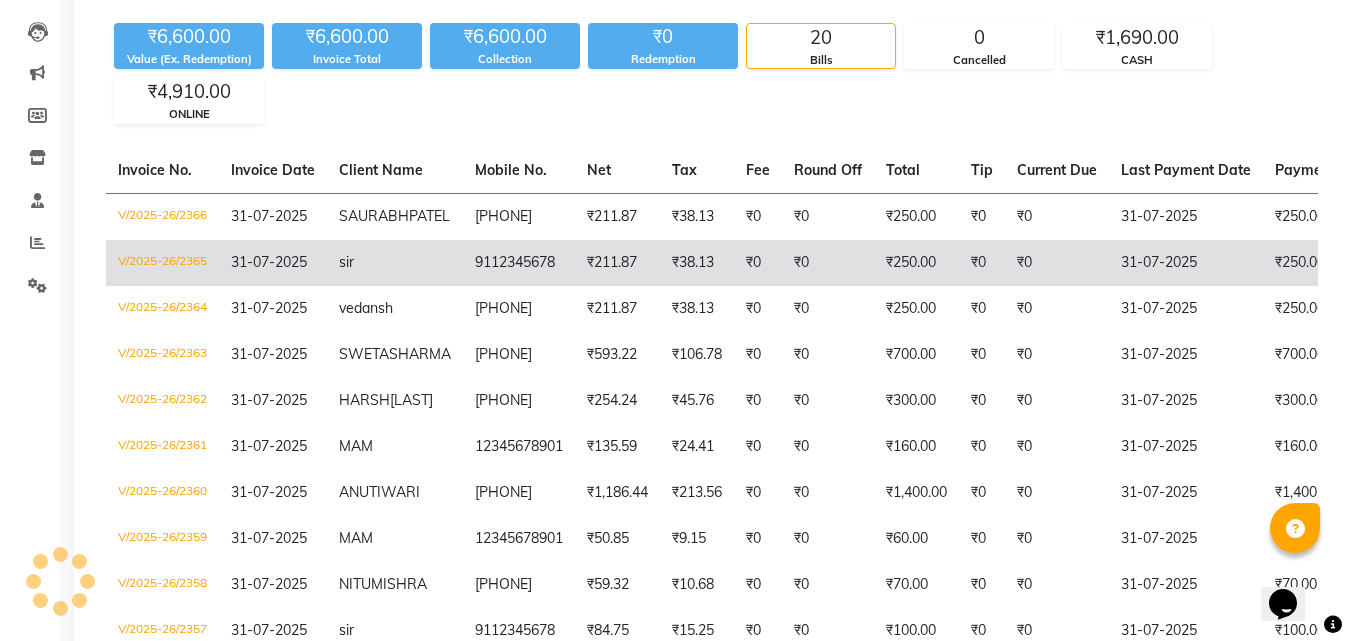 drag, startPoint x: 650, startPoint y: 267, endPoint x: 404, endPoint y: 267, distance: 246 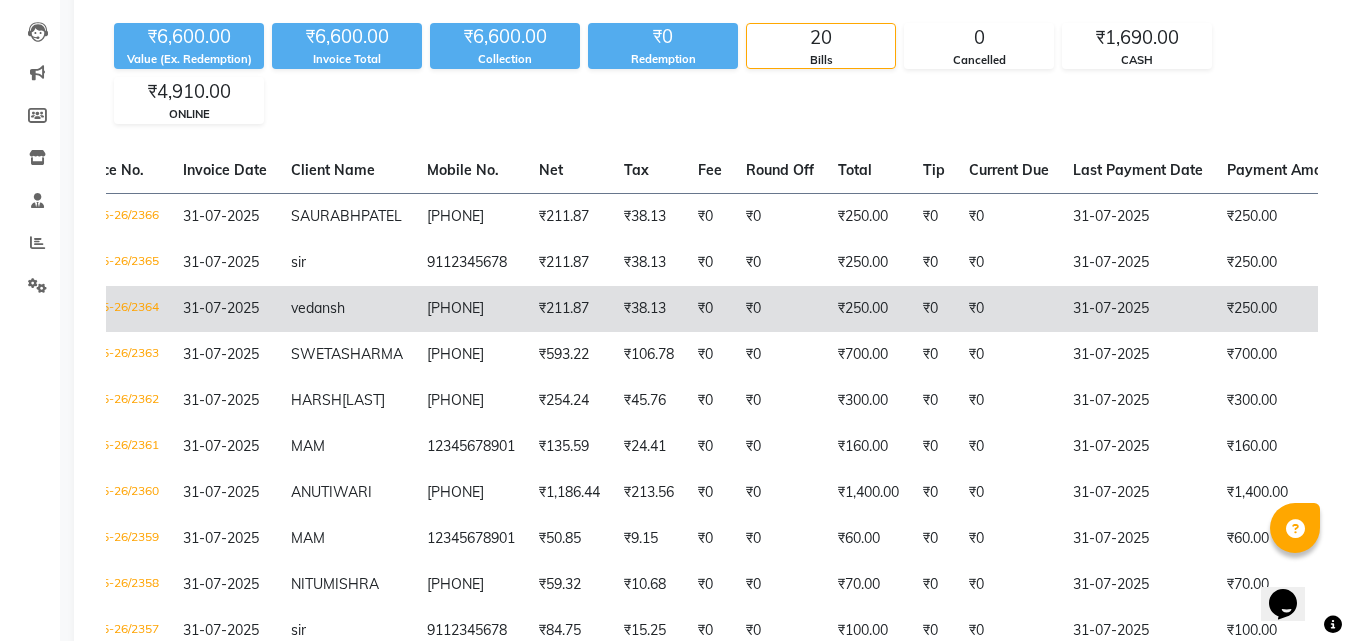 scroll, scrollTop: 0, scrollLeft: 441, axis: horizontal 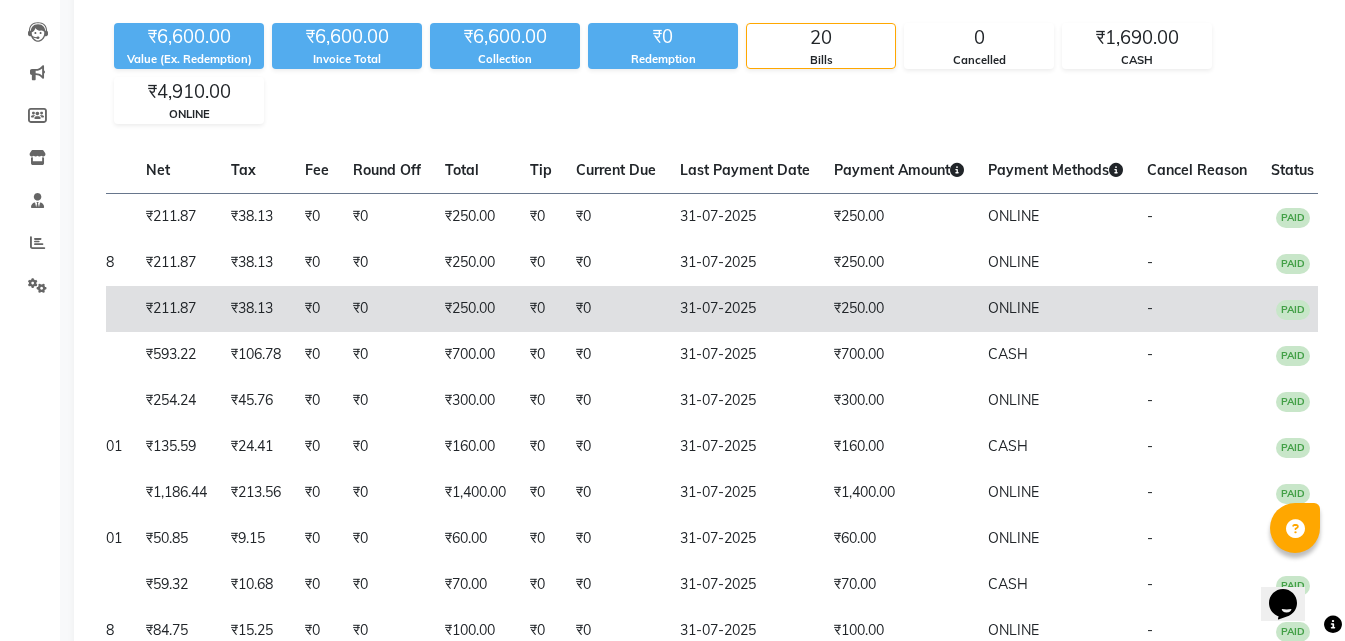 drag, startPoint x: 488, startPoint y: 256, endPoint x: 812, endPoint y: 340, distance: 334.71182 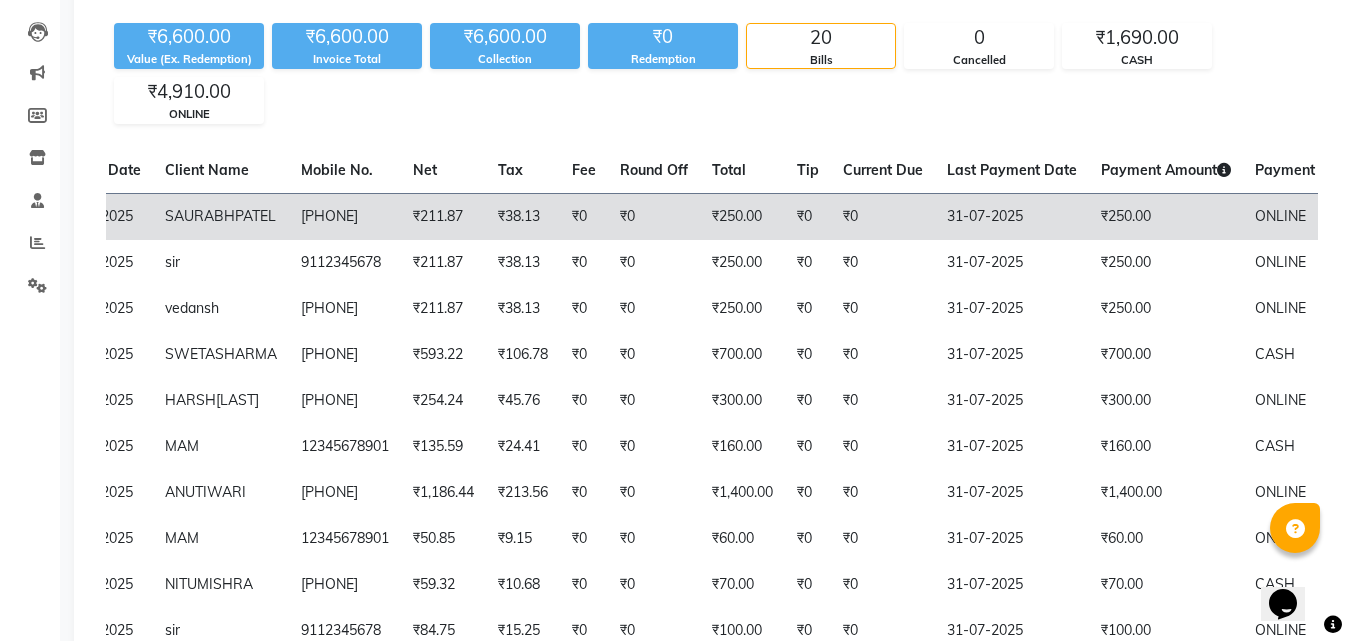 scroll, scrollTop: 0, scrollLeft: 0, axis: both 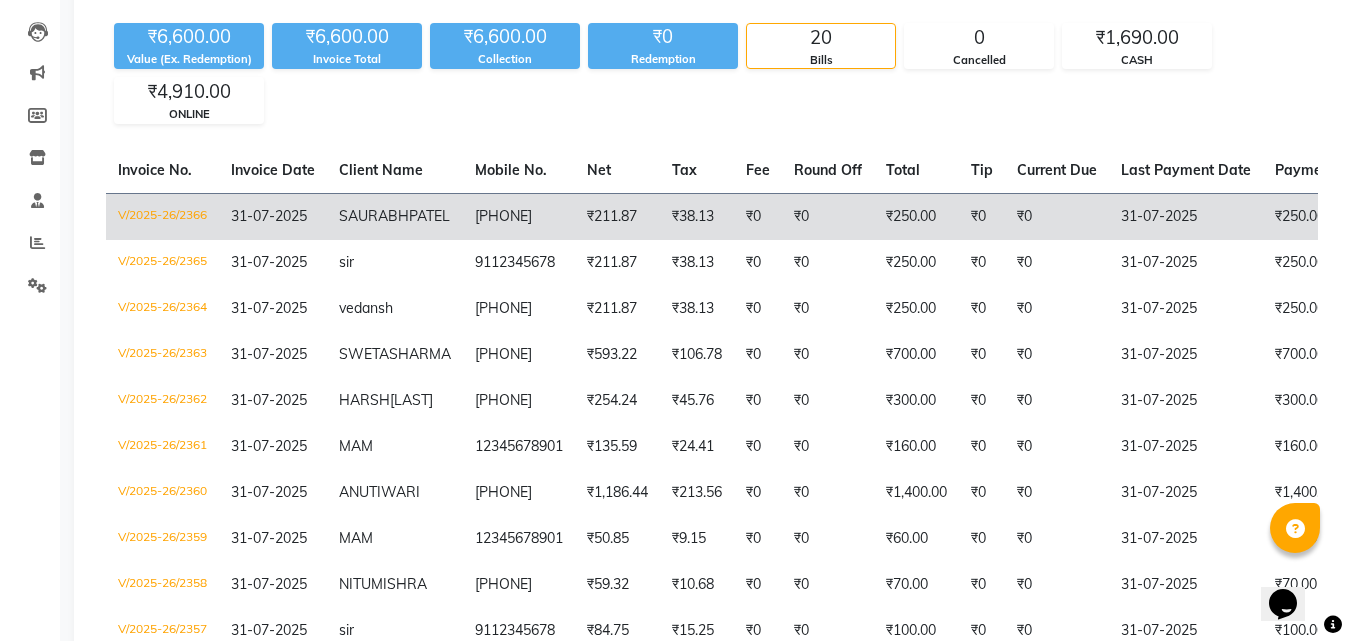 drag, startPoint x: 720, startPoint y: 243, endPoint x: 561, endPoint y: 220, distance: 160.6549 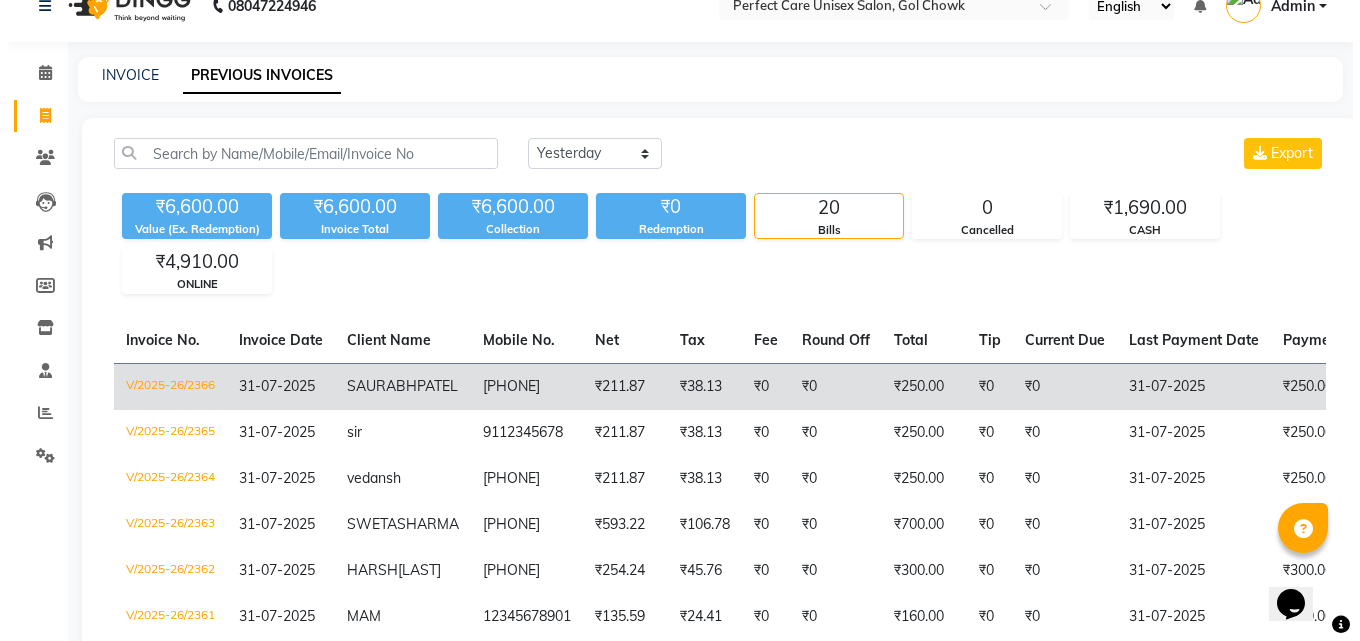 scroll, scrollTop: 0, scrollLeft: 0, axis: both 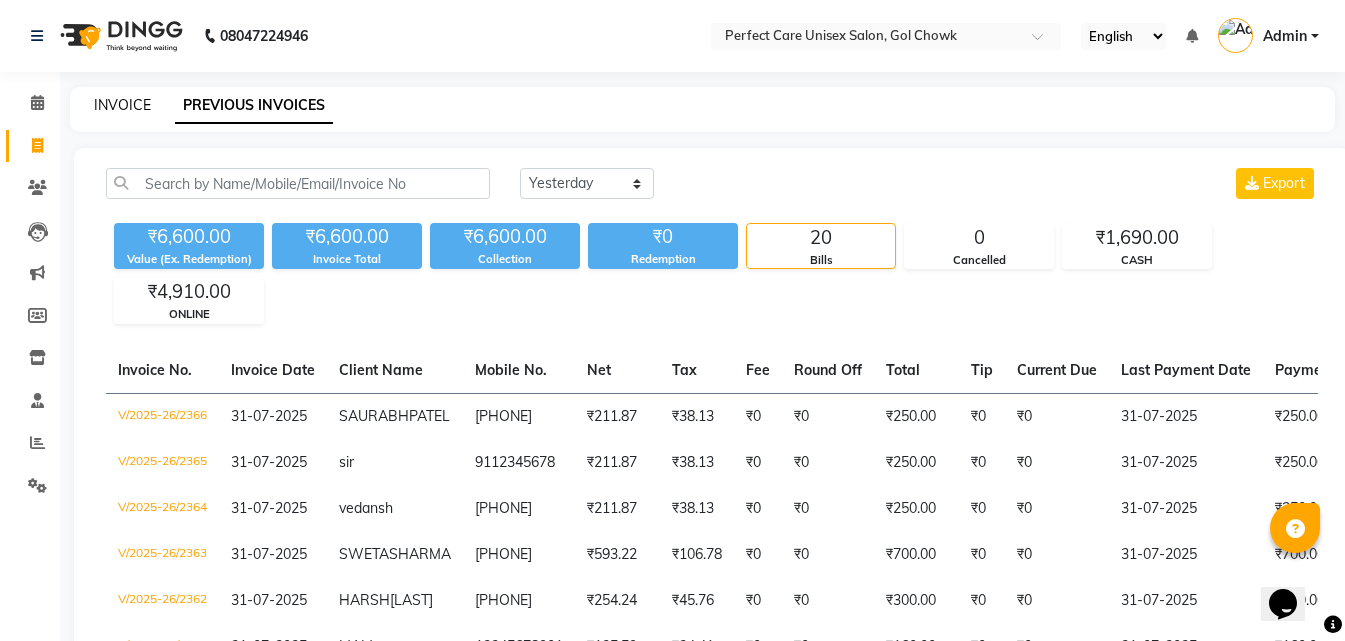 click on "INVOICE" 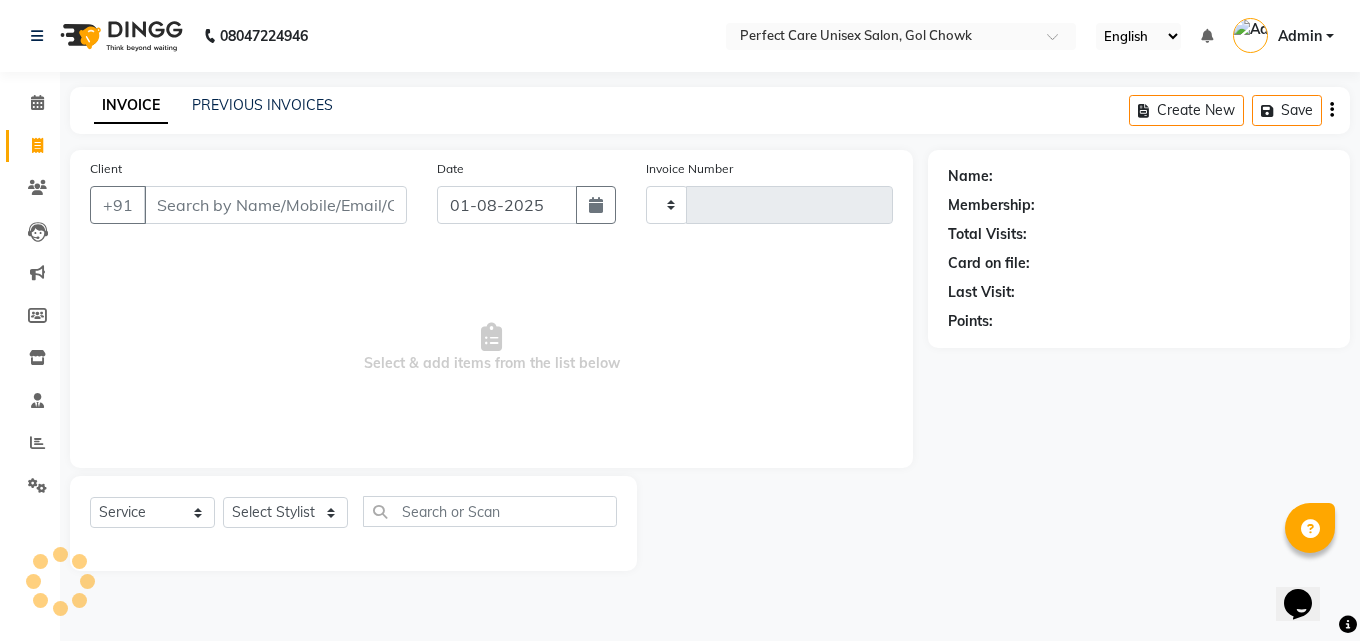 type on "2367" 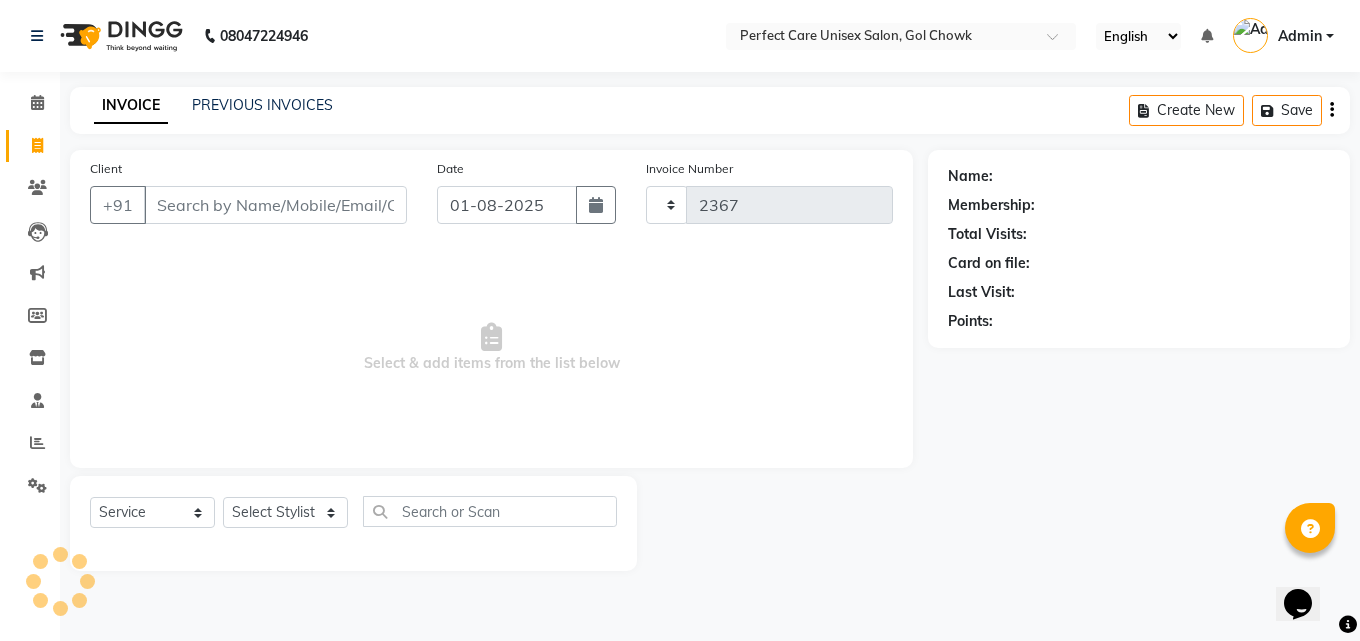 select on "4751" 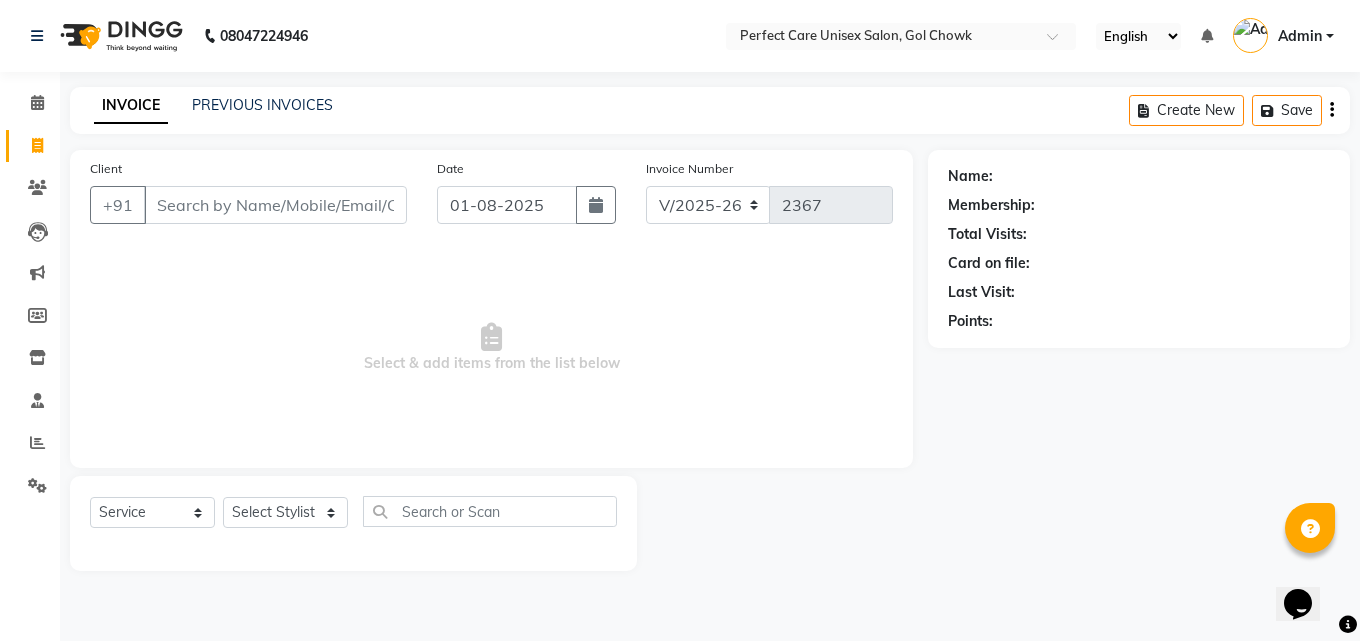 click on "PREVIOUS INVOICES" 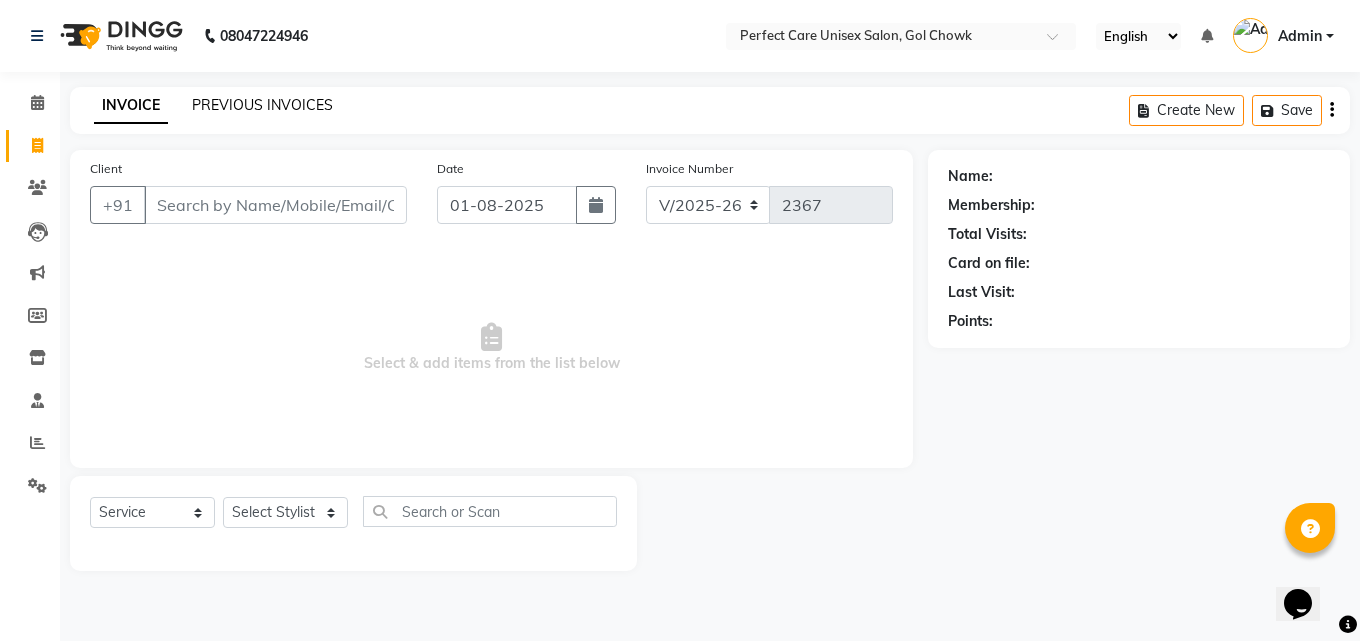 click on "PREVIOUS INVOICES" 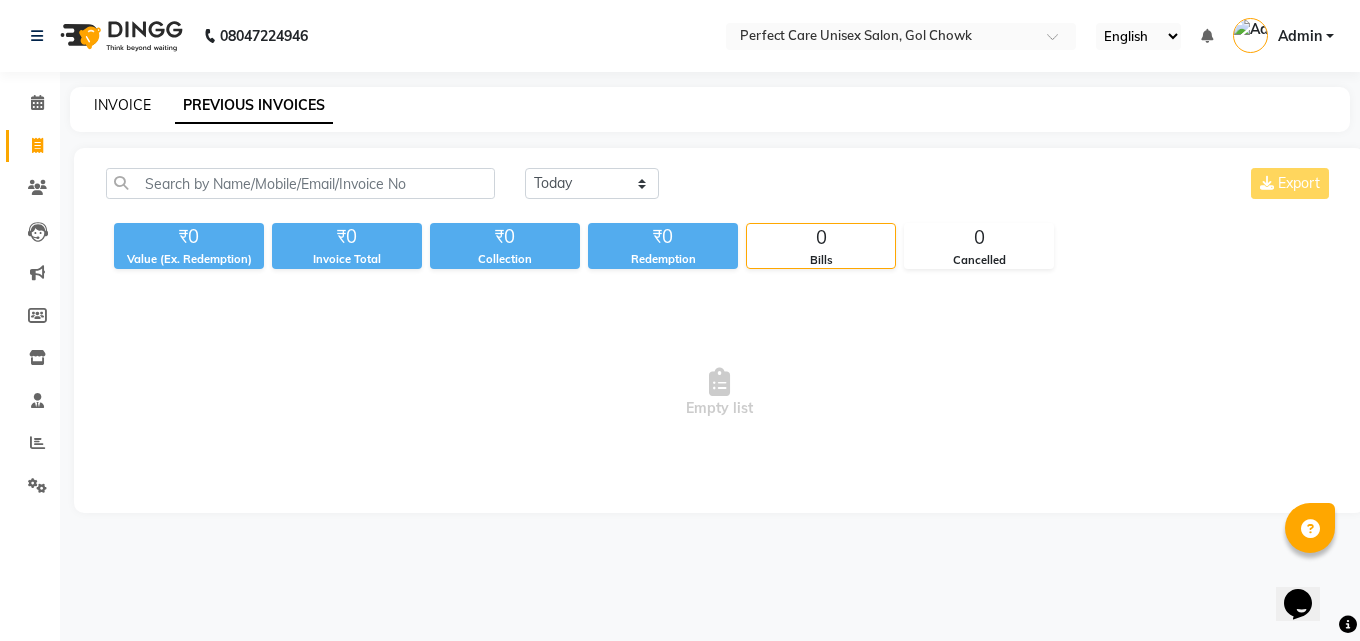 click on "INVOICE" 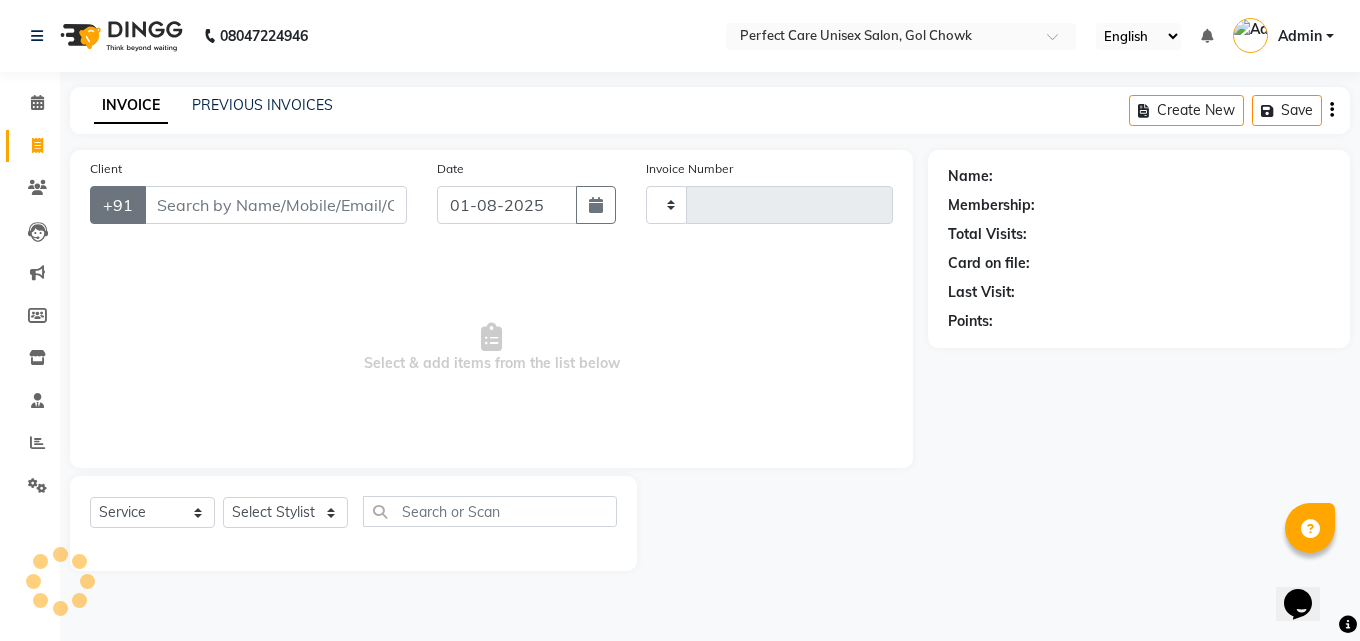 type on "2367" 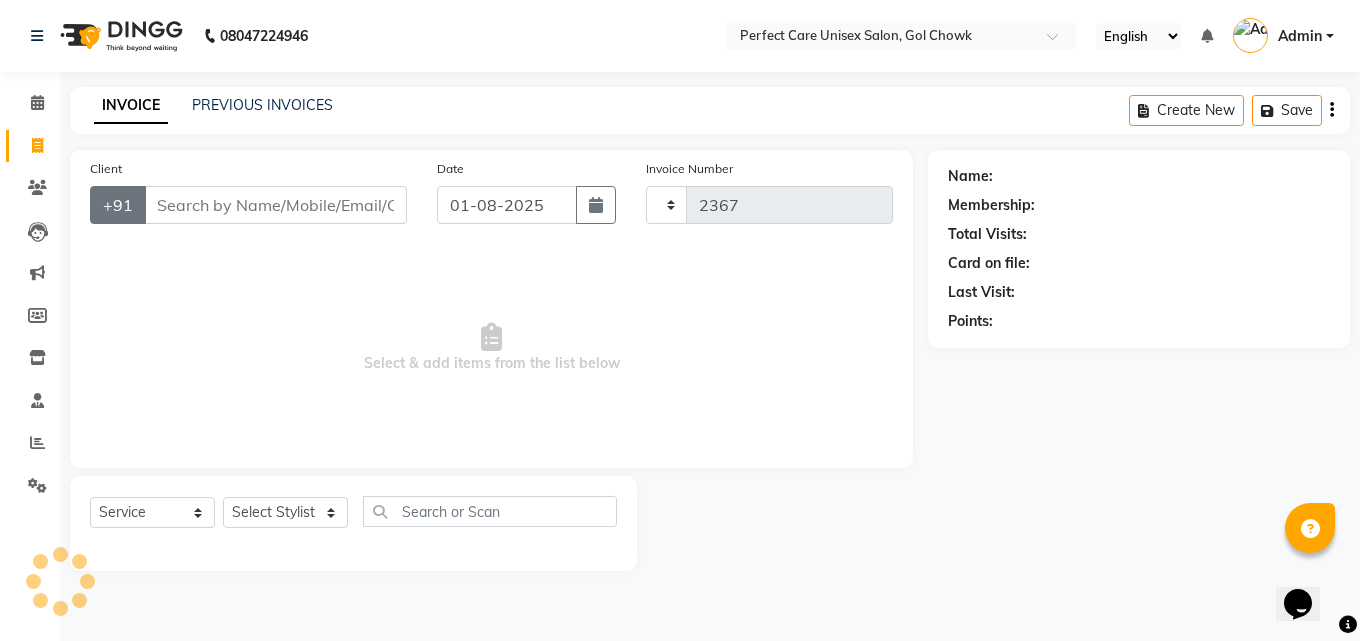 select on "4751" 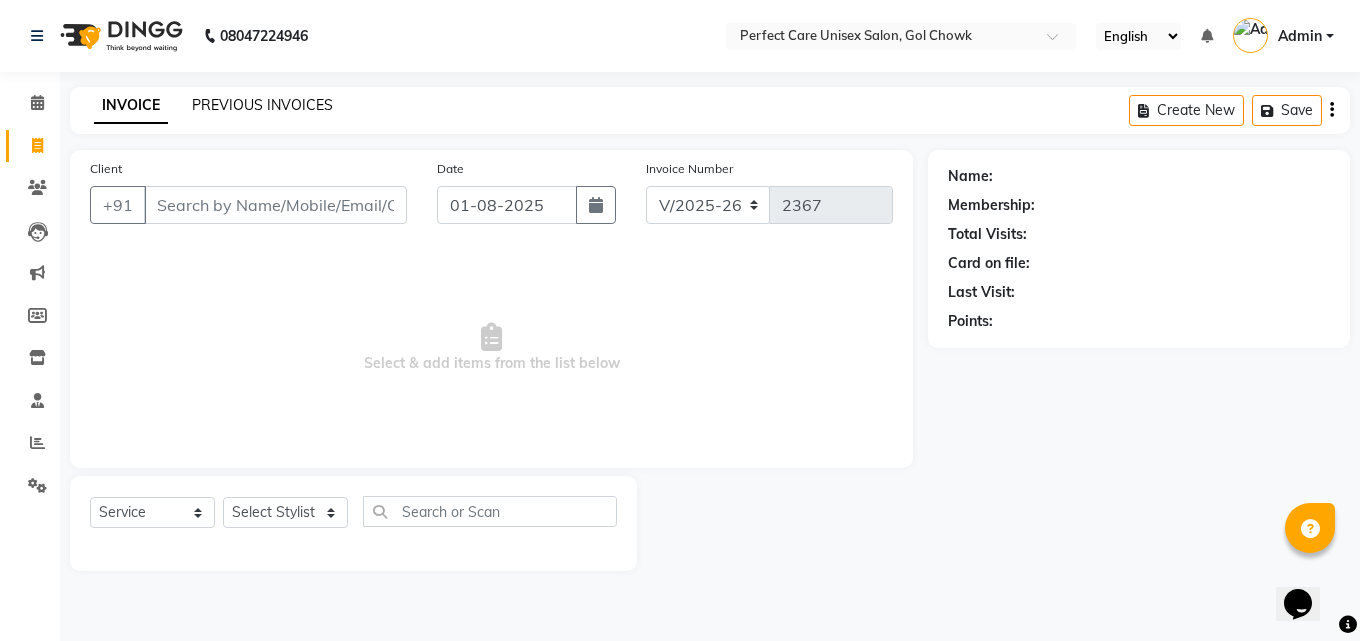 click on "PREVIOUS INVOICES" 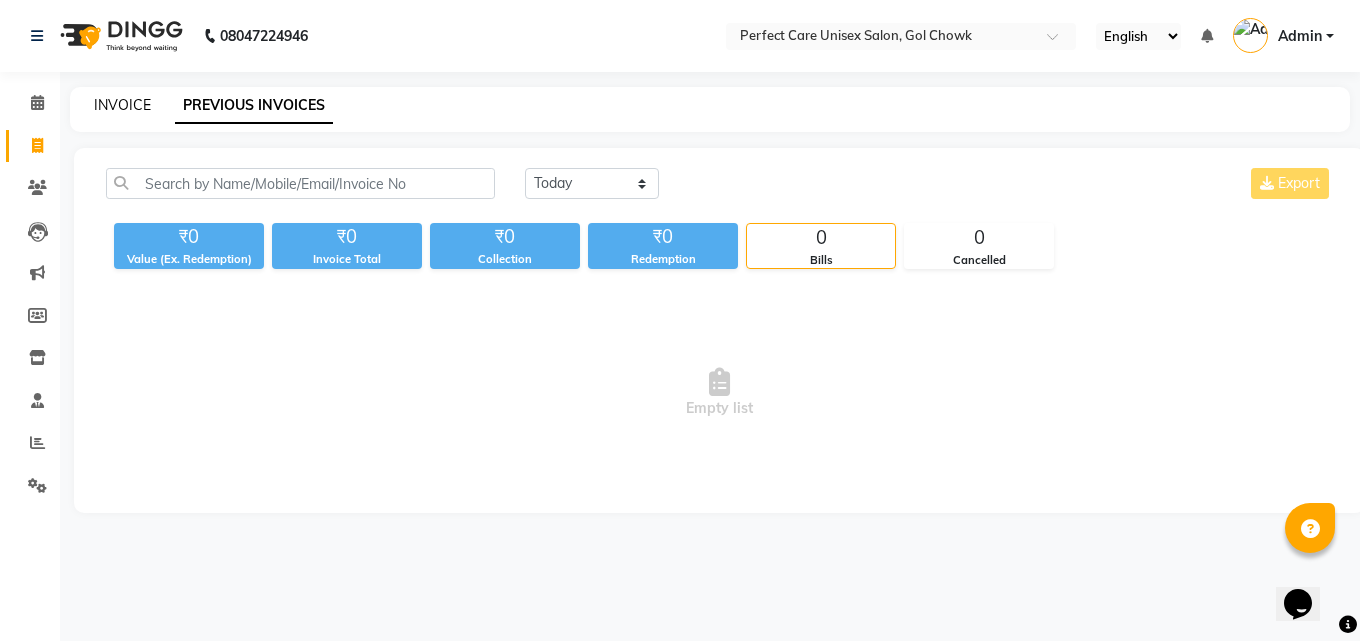click on "INVOICE" 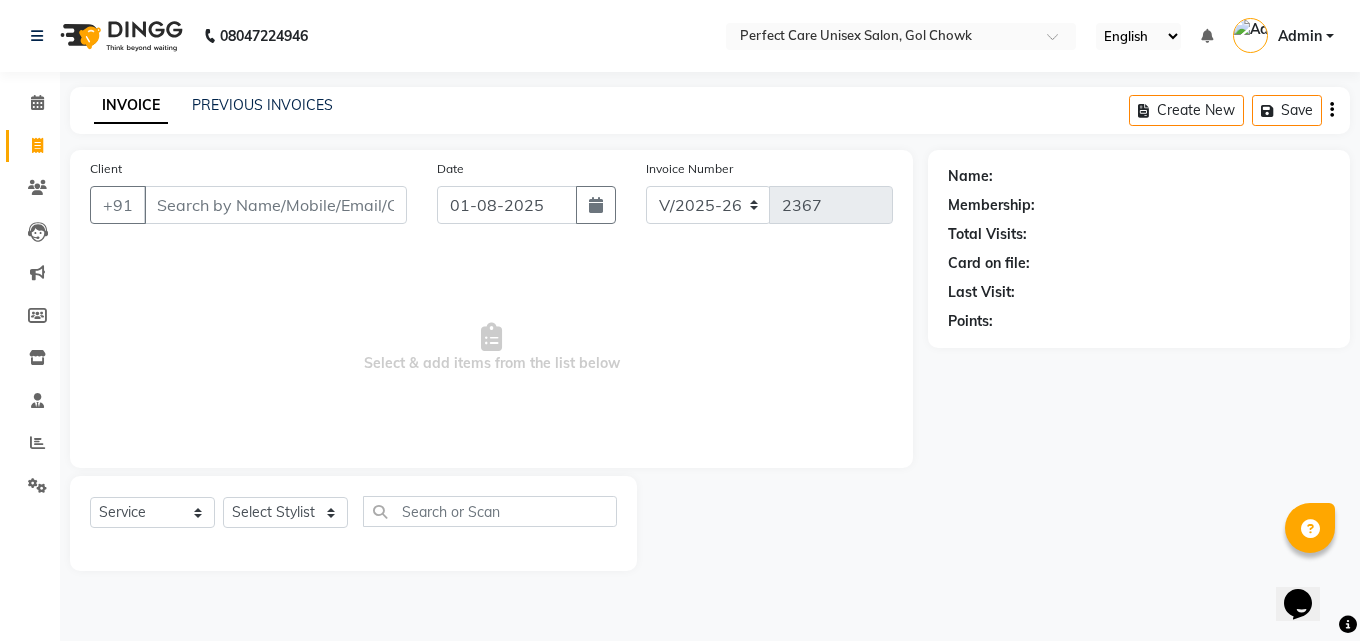 drag, startPoint x: 360, startPoint y: 362, endPoint x: 688, endPoint y: 361, distance: 328.00153 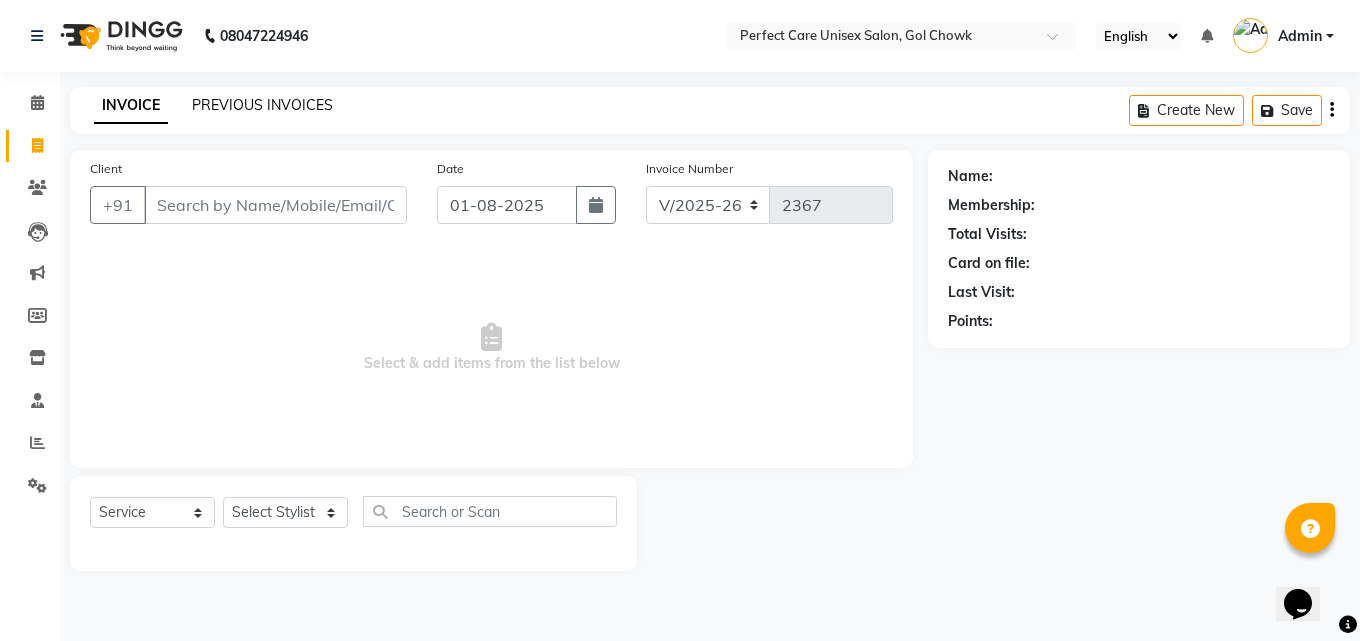 click on "PREVIOUS INVOICES" 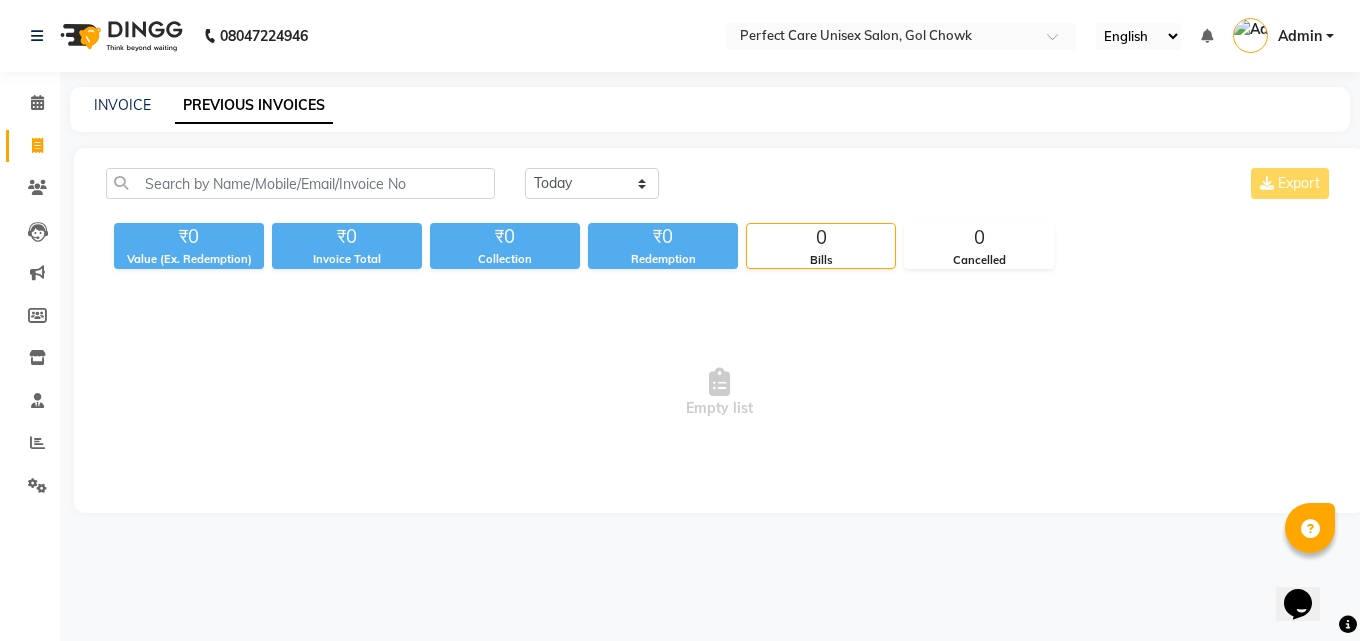 click on "INVOICE" 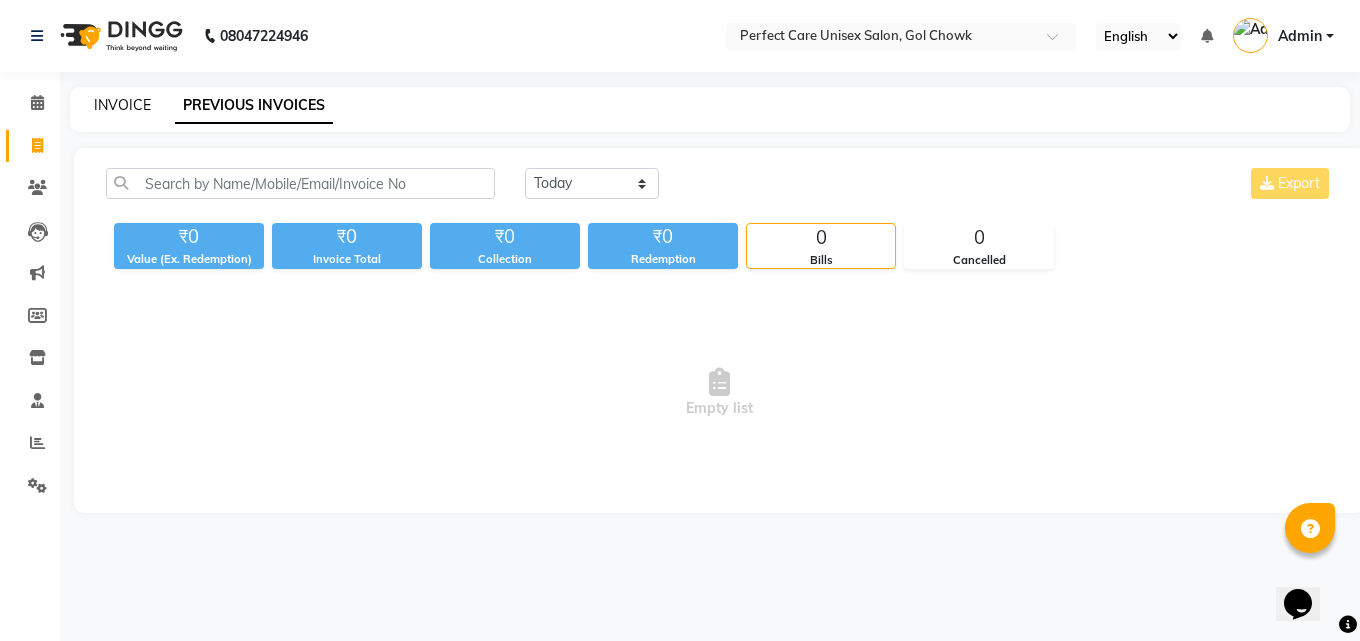 click on "INVOICE" 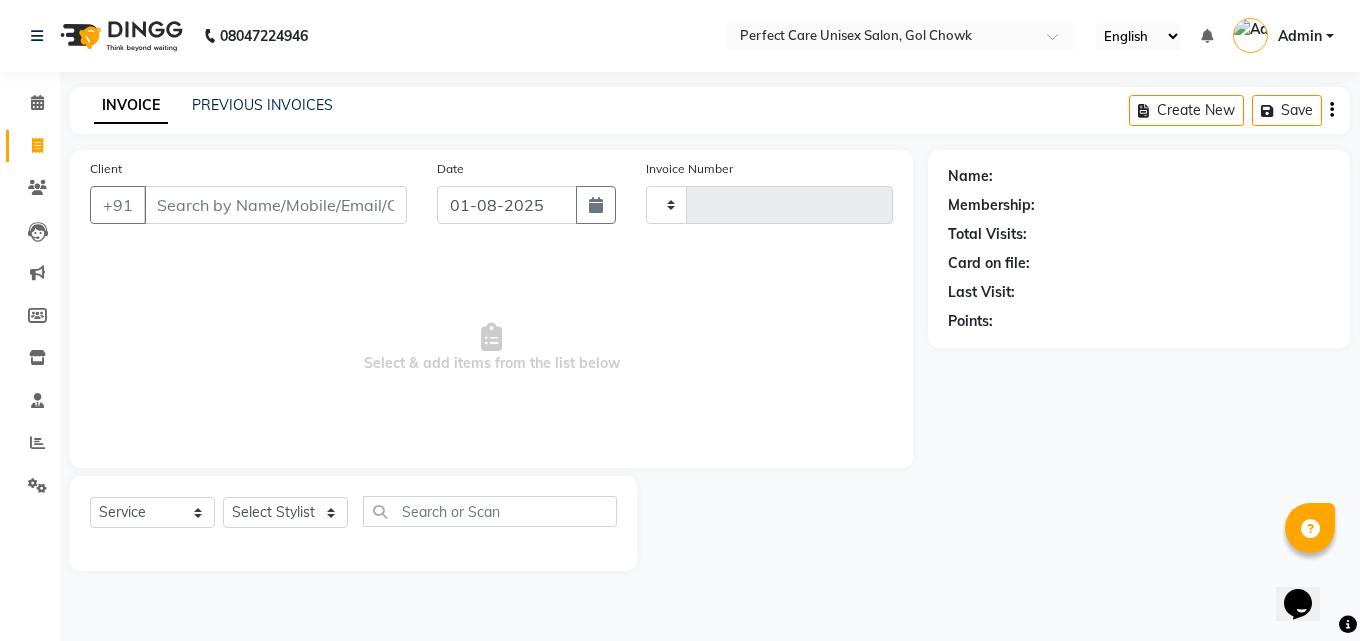 click on "INVOICE" 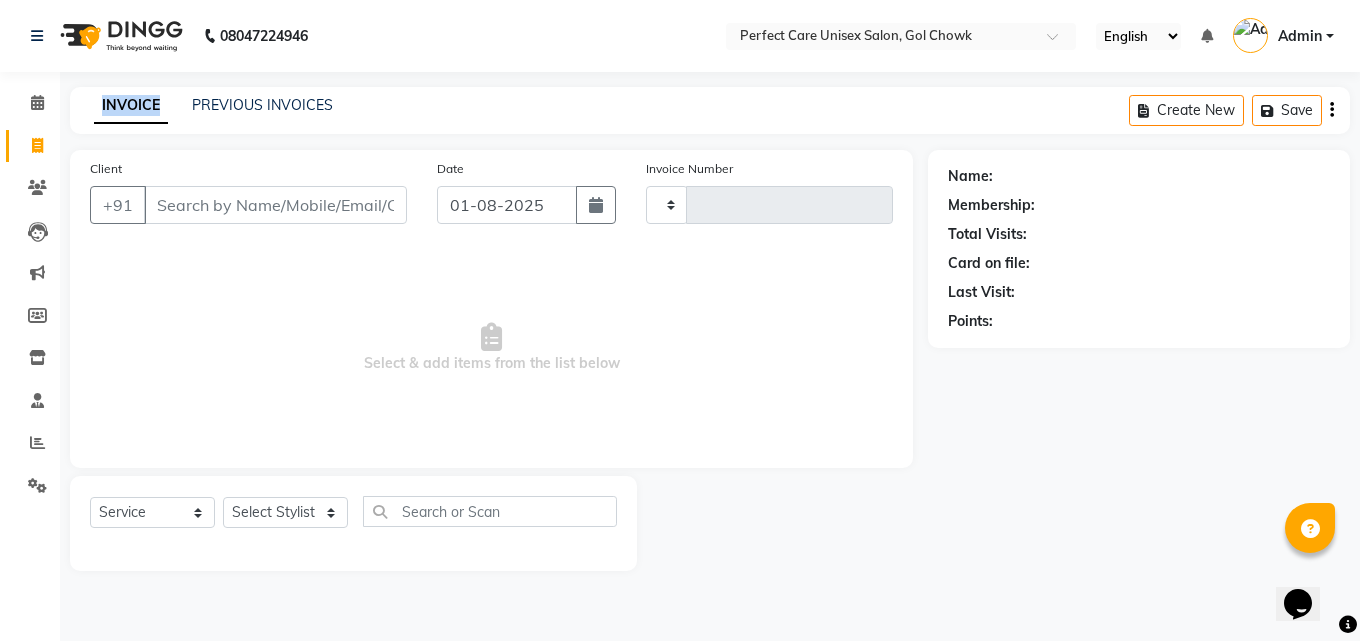 type on "2367" 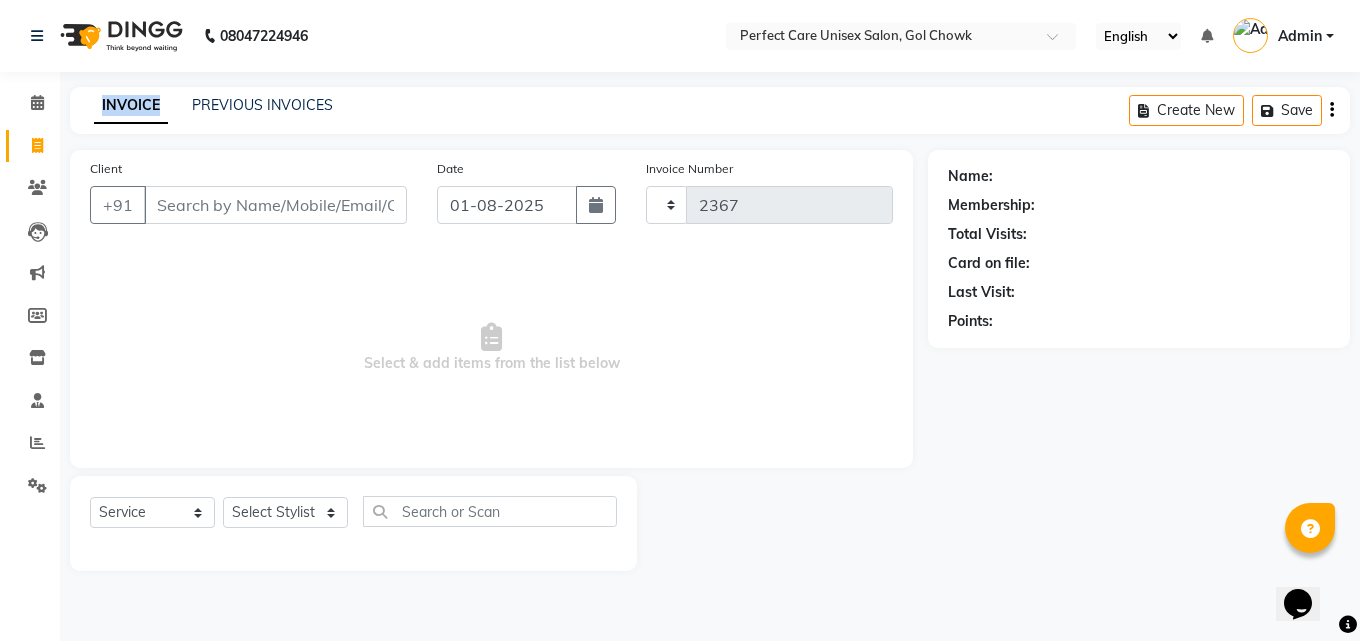 select on "4751" 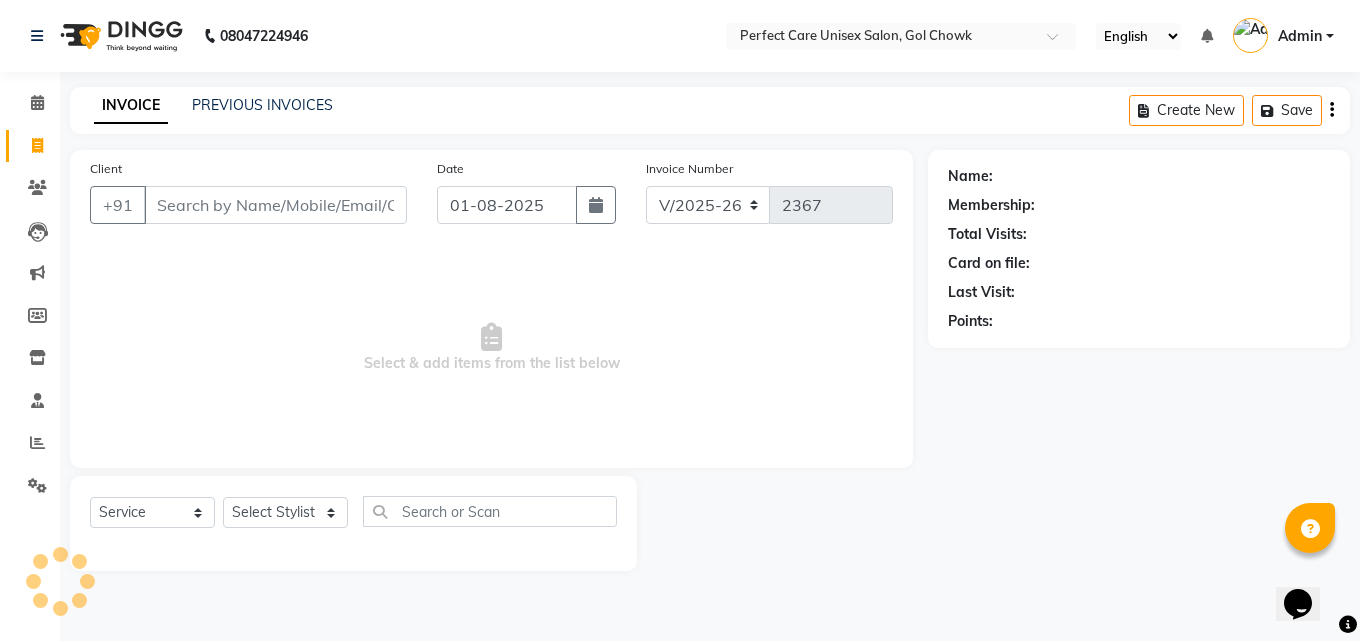 click on "Select & add items from the list below" at bounding box center (491, 348) 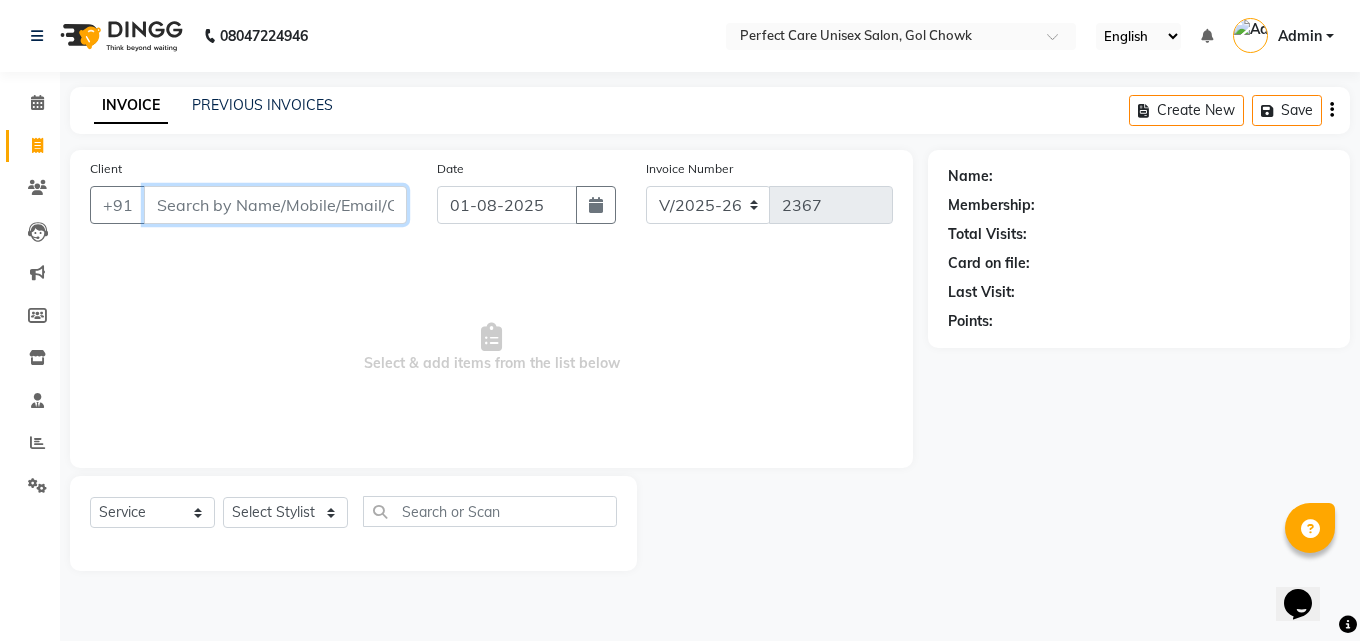 click on "Client" at bounding box center [275, 205] 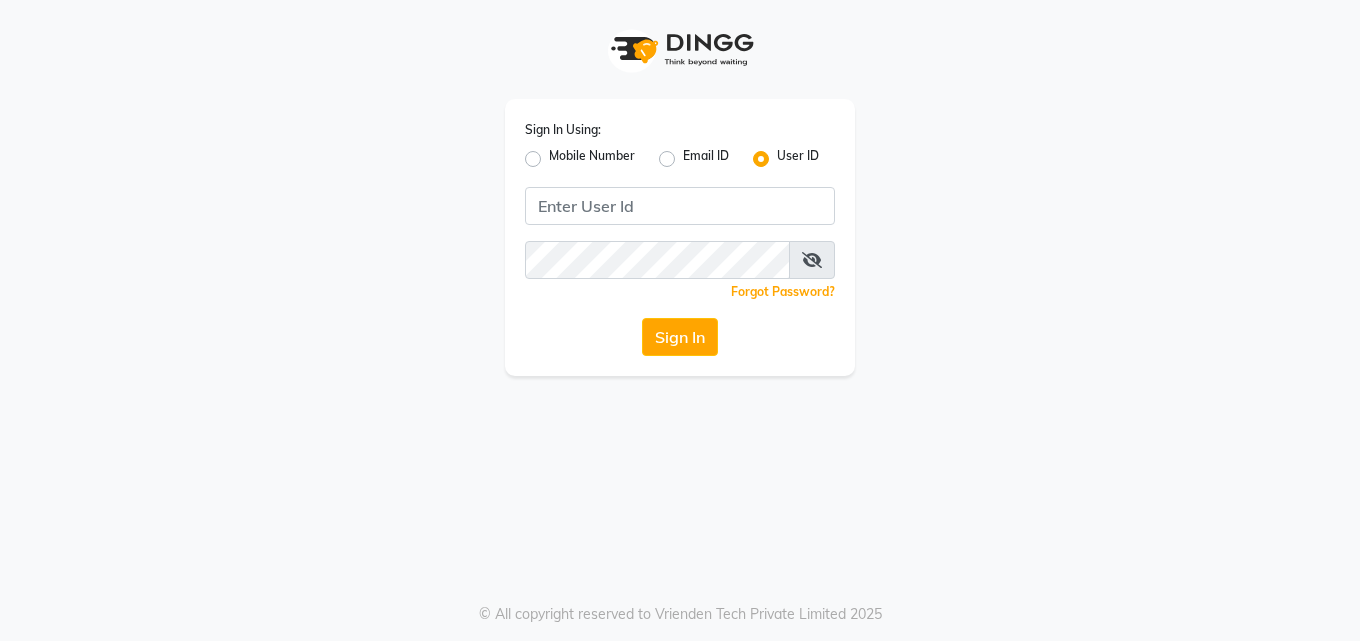 scroll, scrollTop: 0, scrollLeft: 0, axis: both 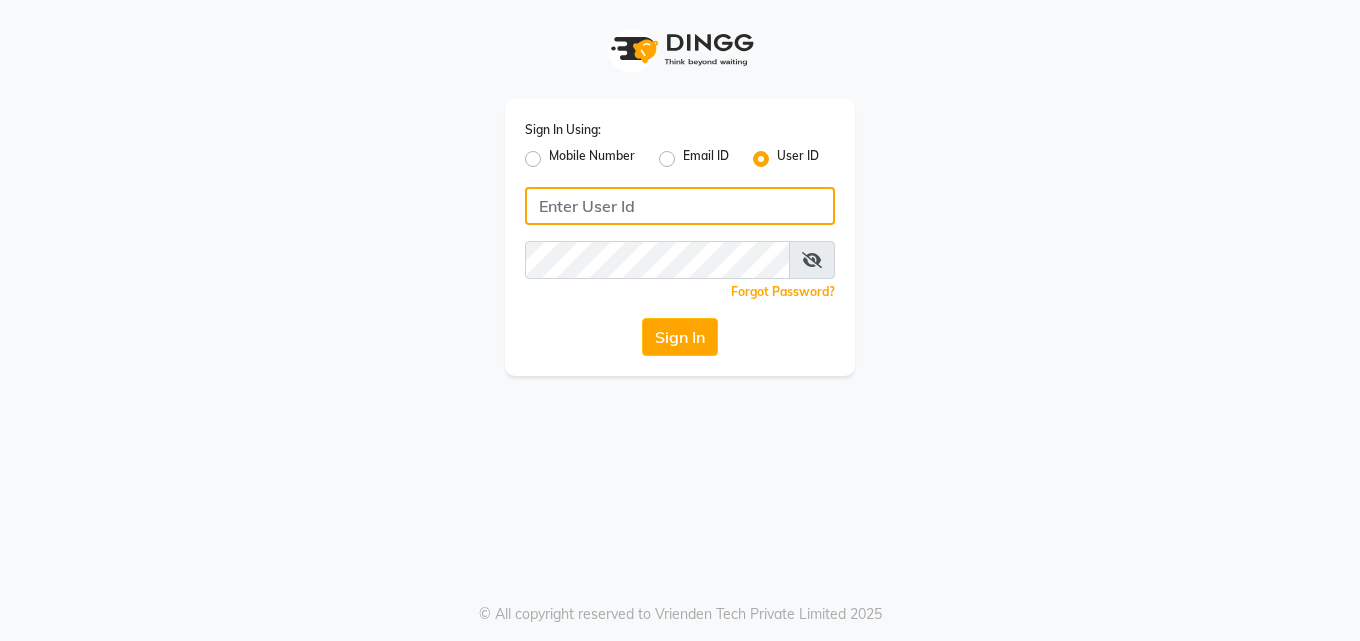 click 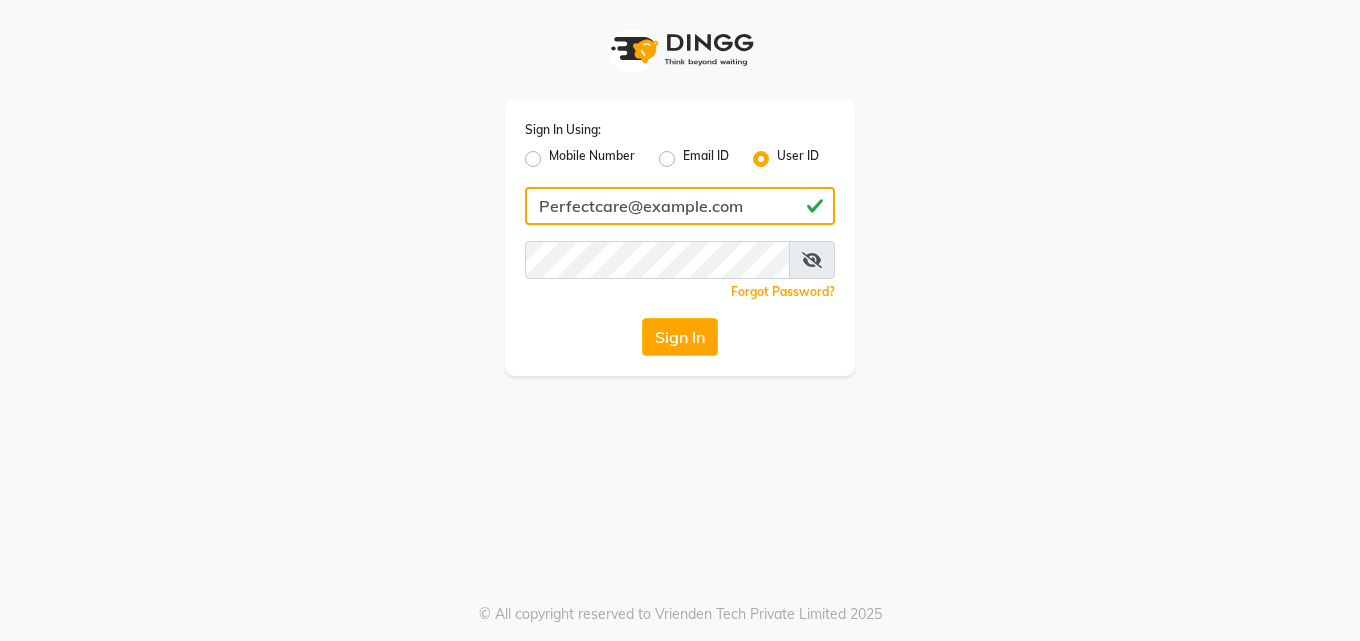 type on "Perfectcare@example.com" 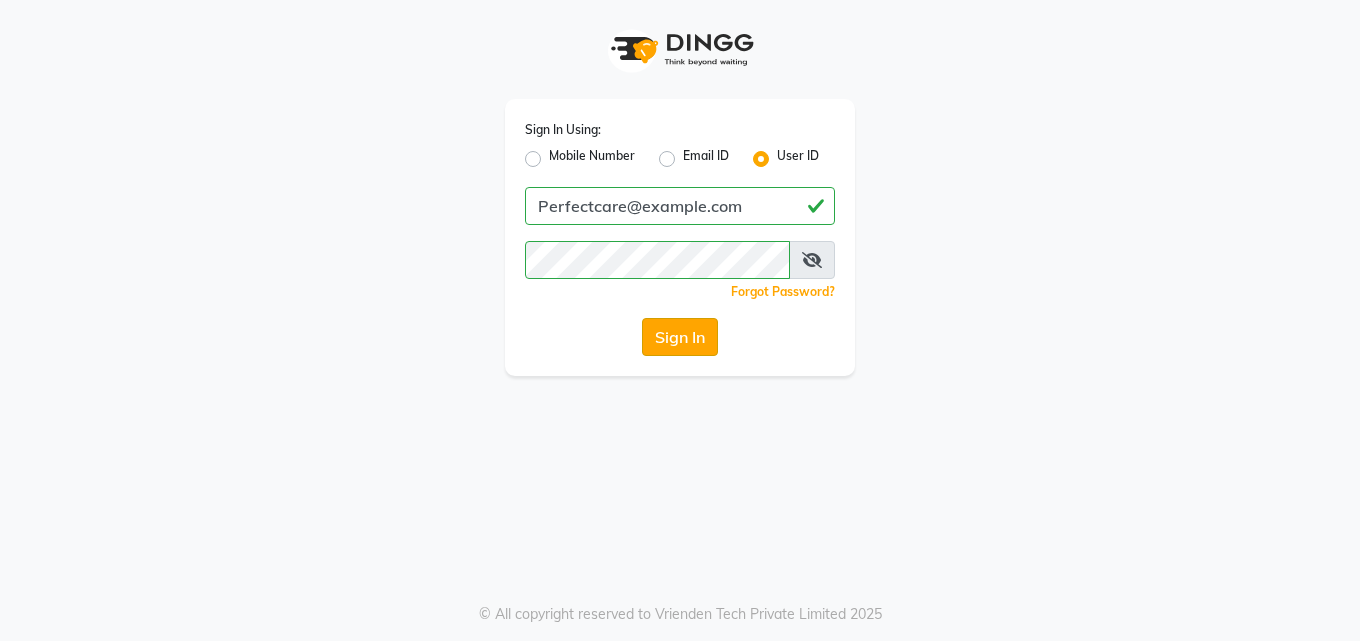 click on "Sign In" 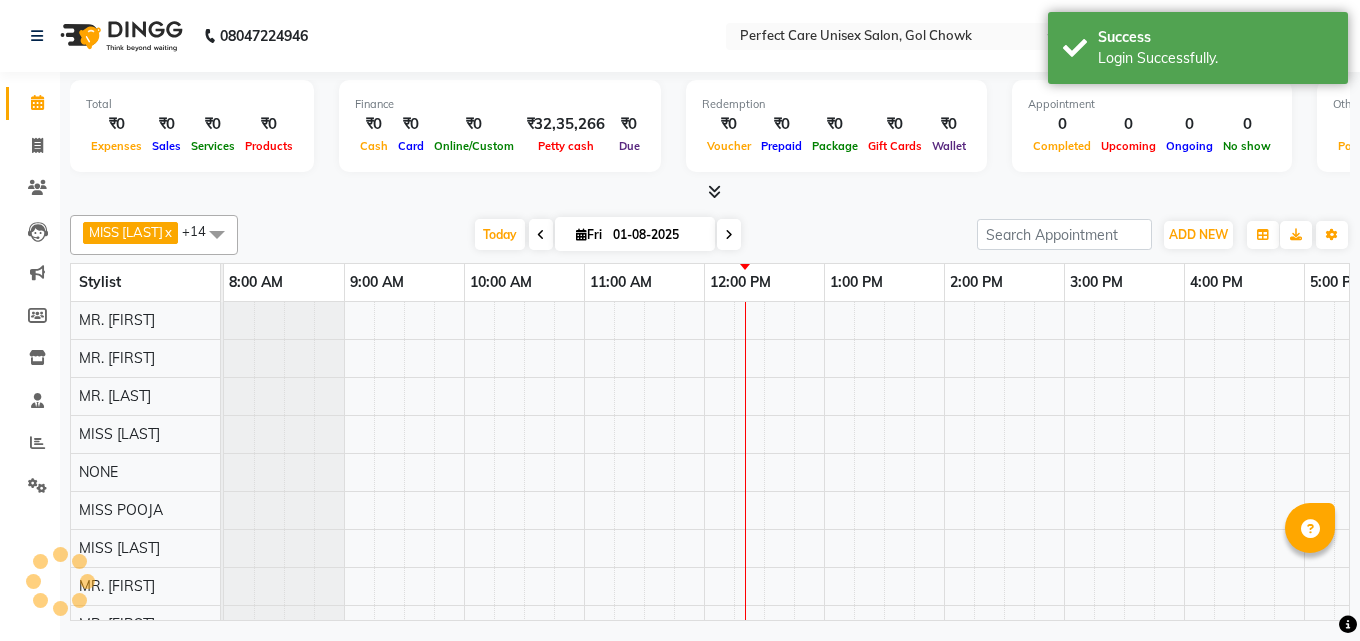 scroll, scrollTop: 0, scrollLeft: 0, axis: both 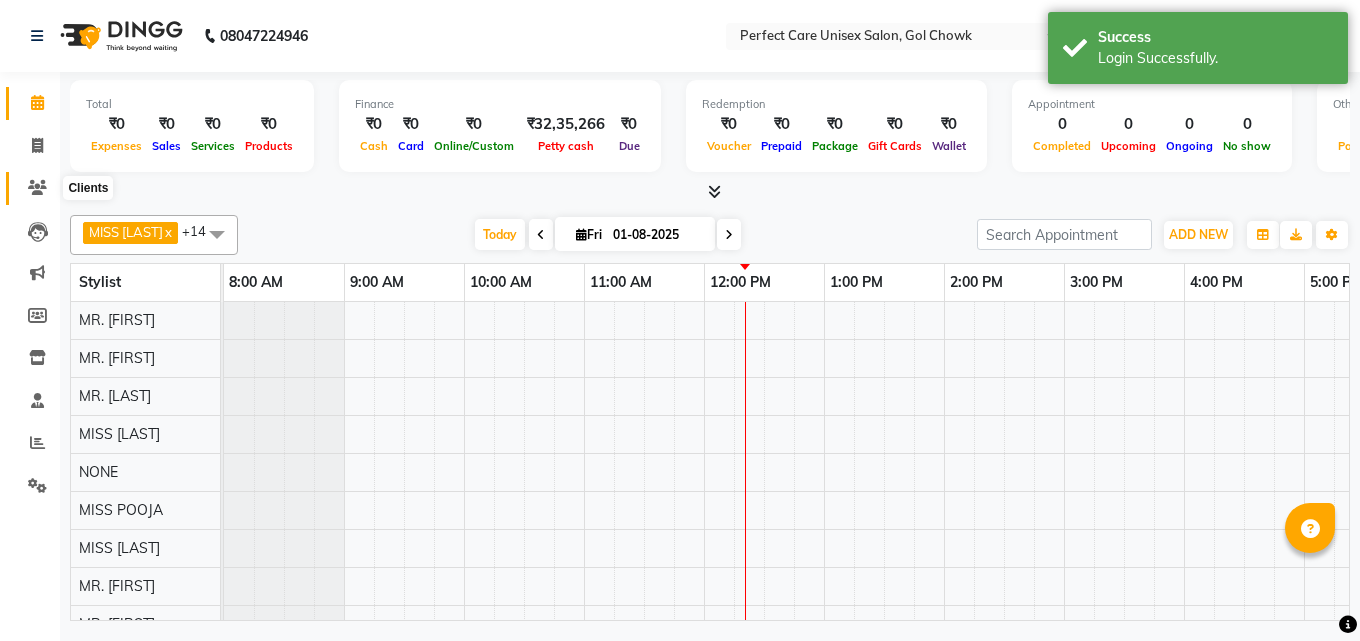 click 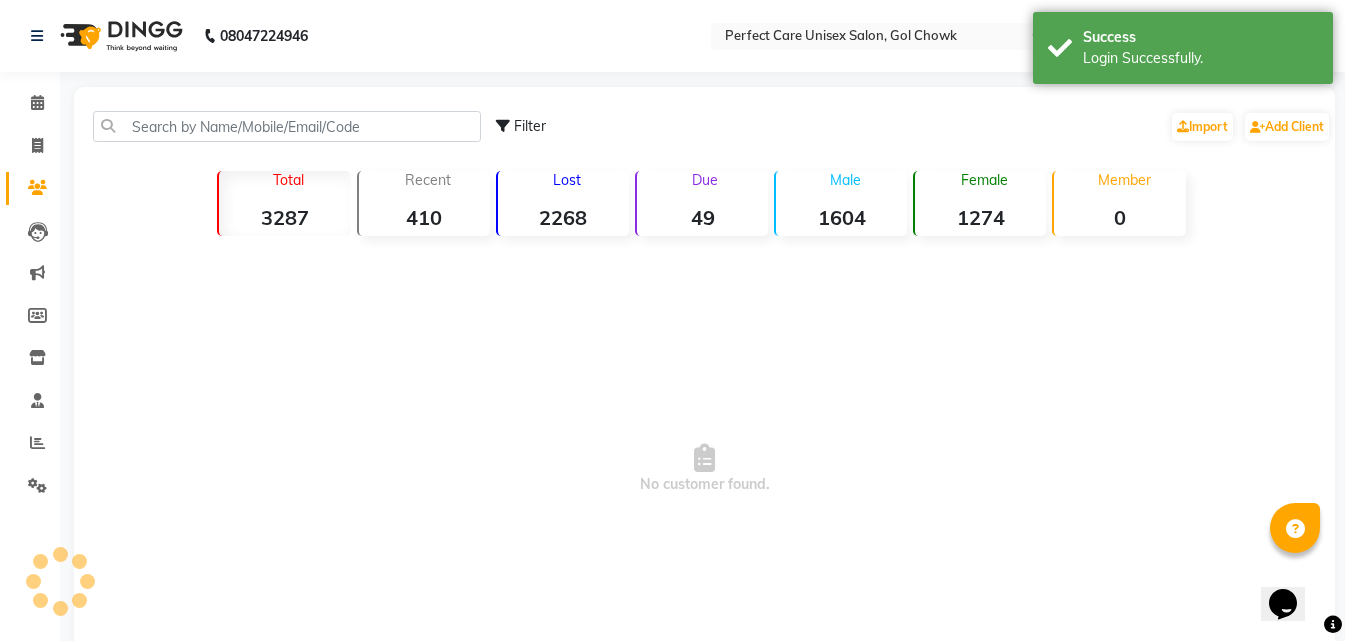 scroll, scrollTop: 0, scrollLeft: 0, axis: both 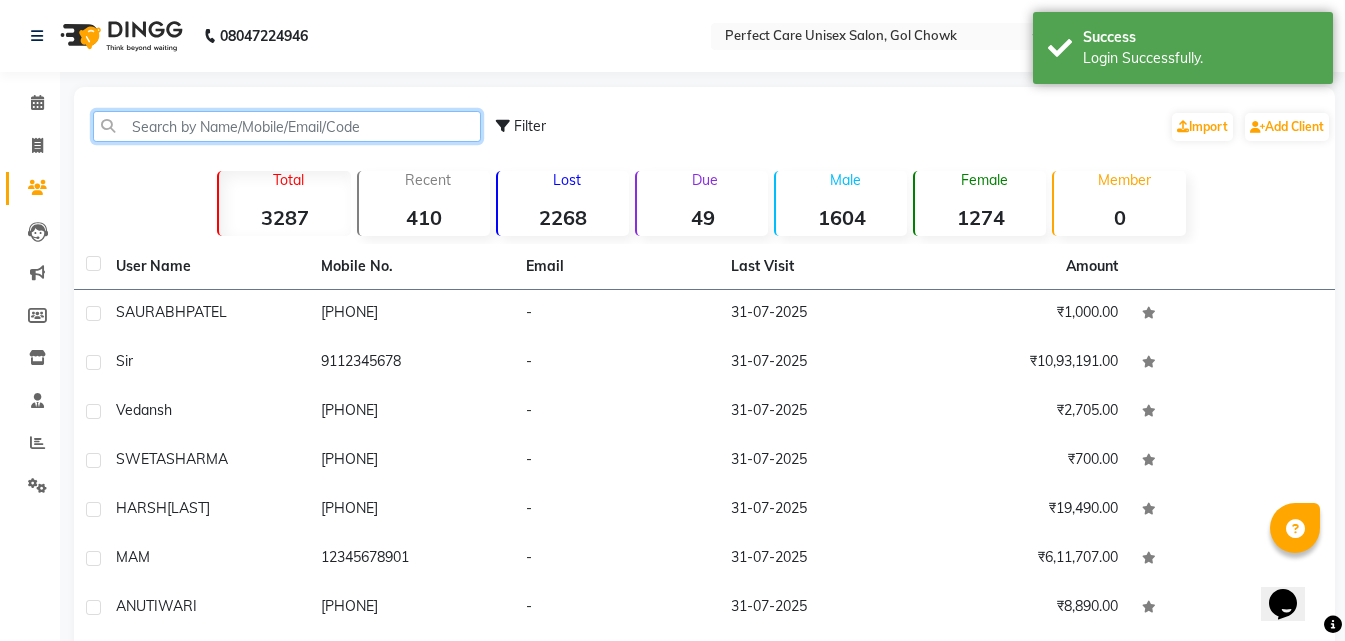 click 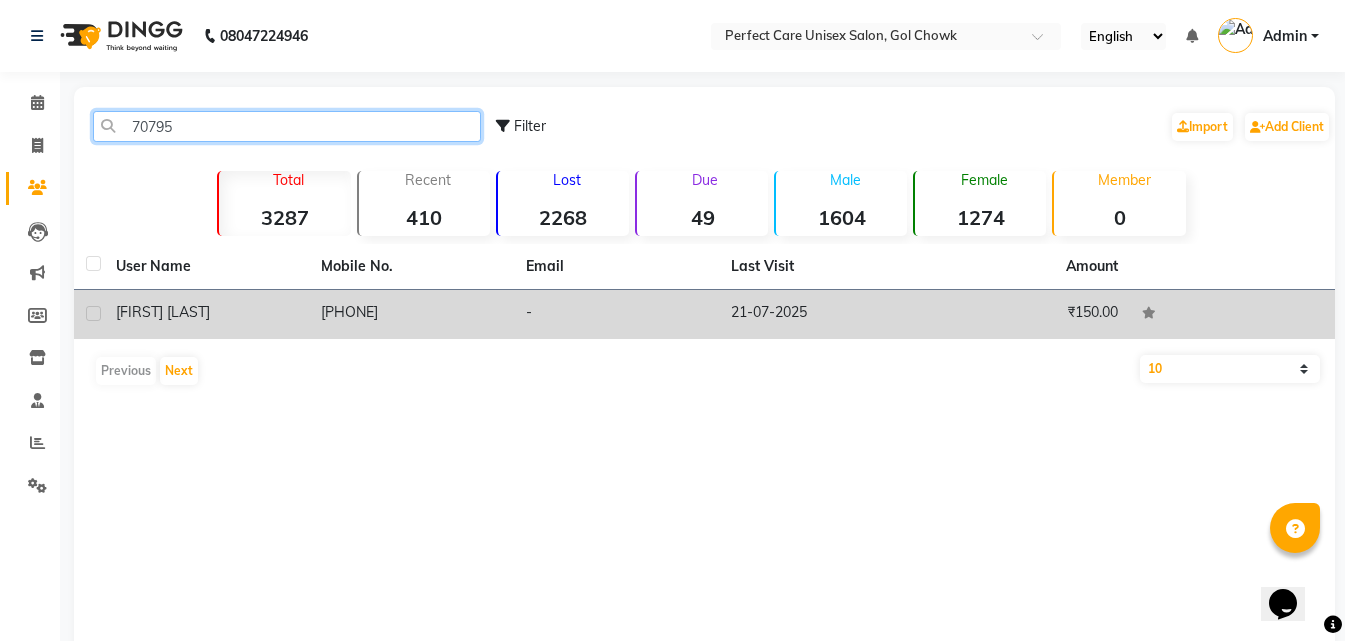 type on "70795" 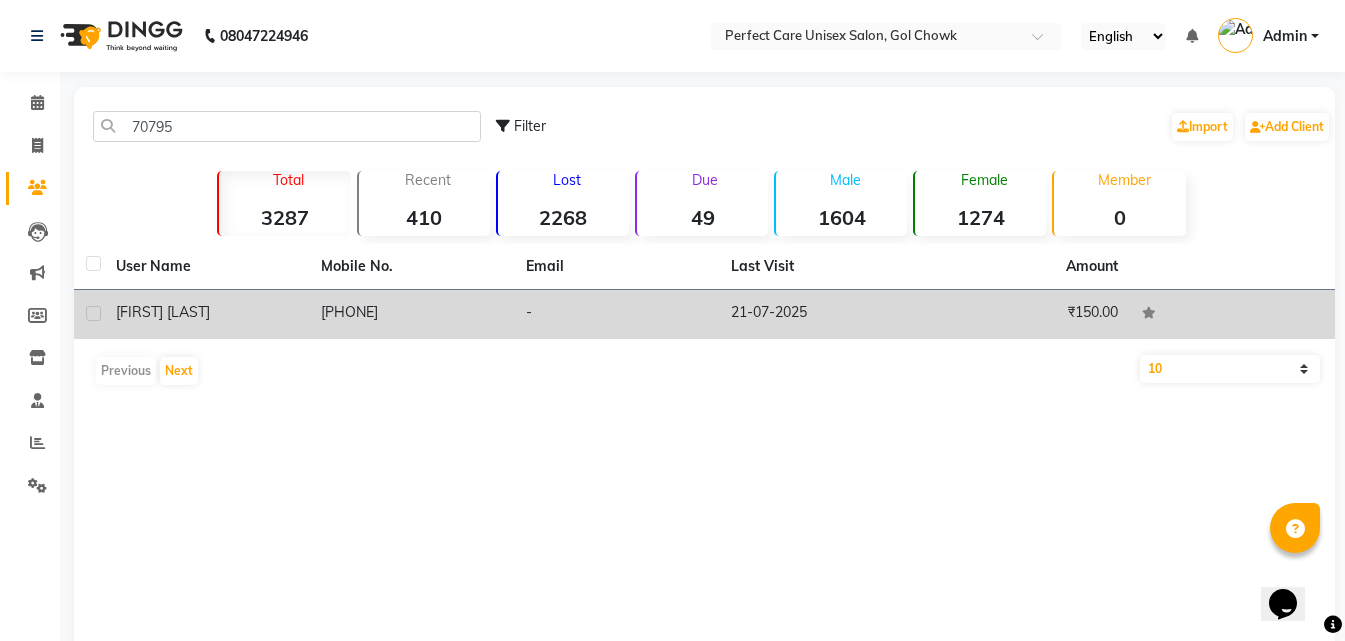click on "[PHONE]" 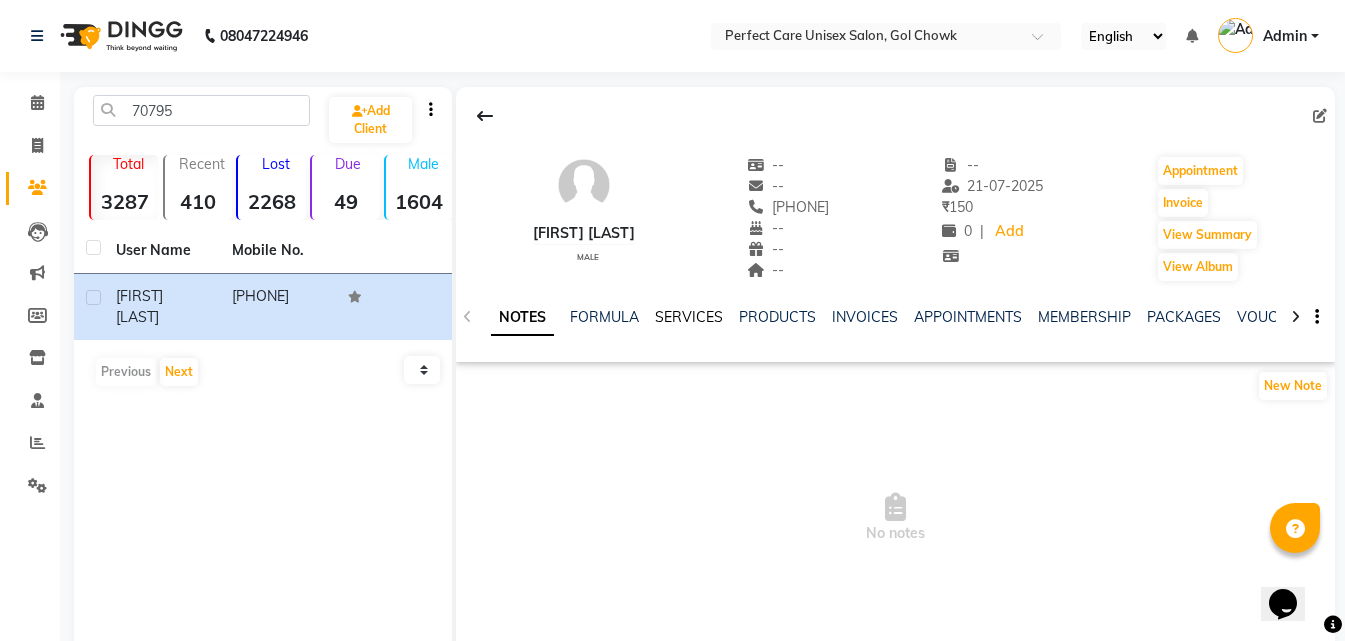 click on "SERVICES" 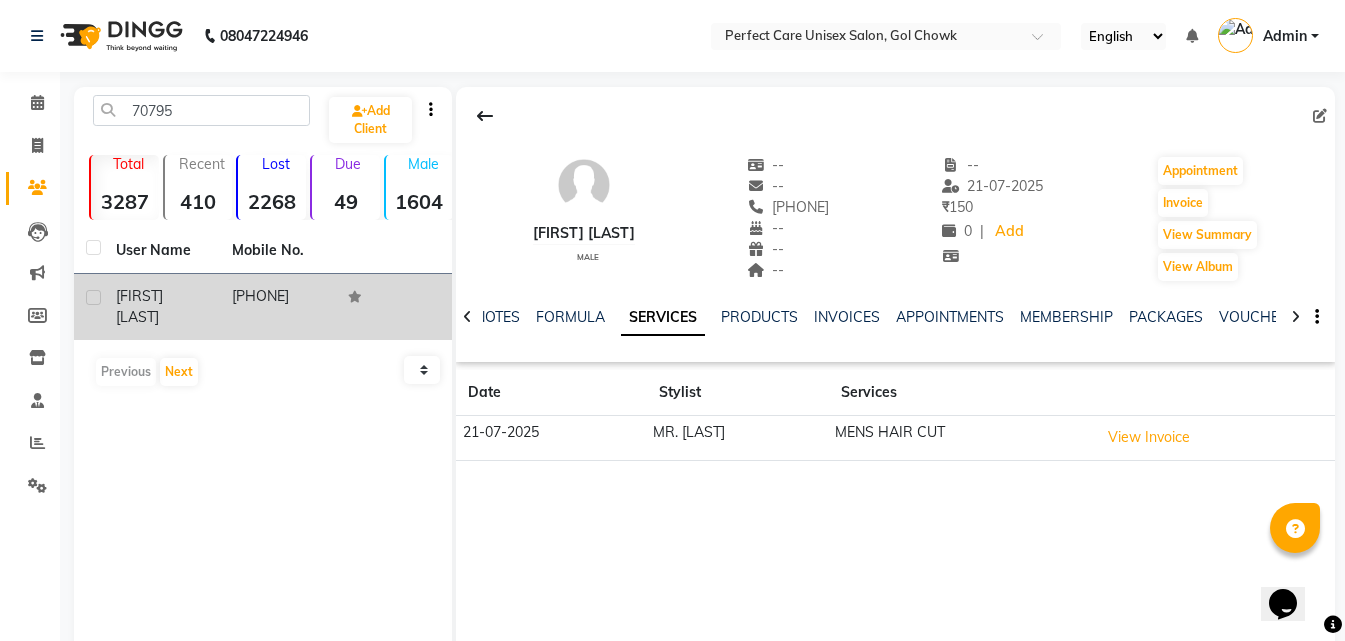 click on "[PHONE]" 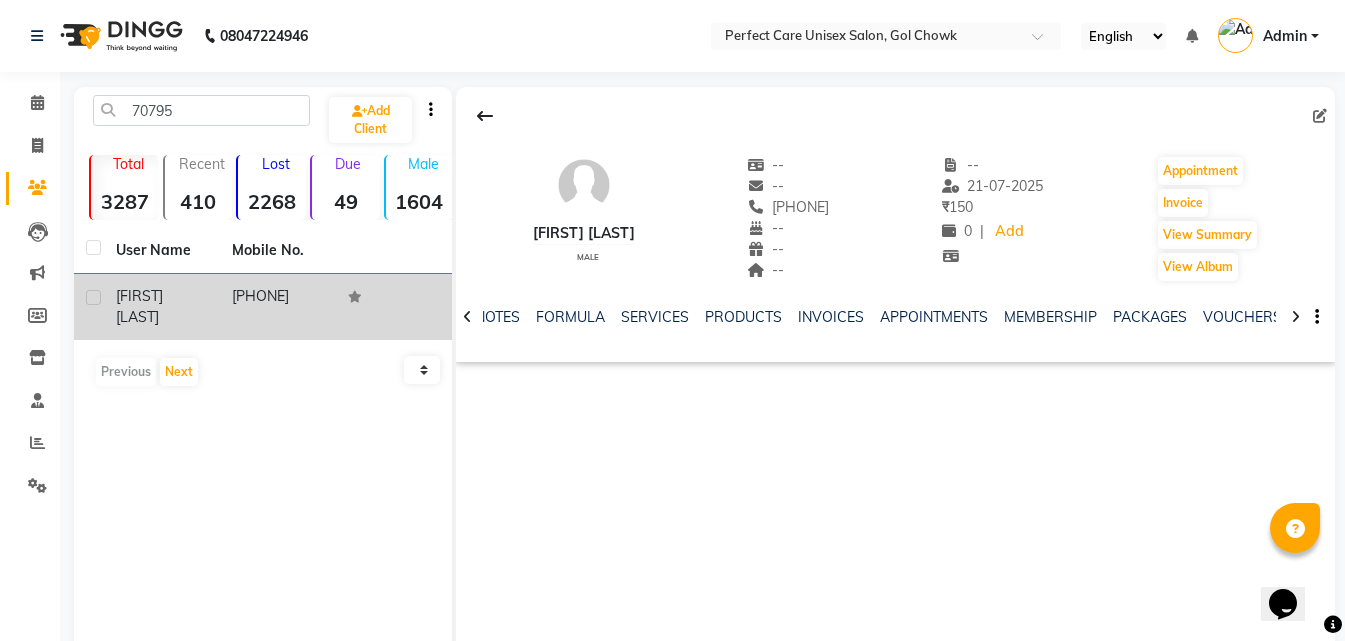 drag, startPoint x: 238, startPoint y: 291, endPoint x: 284, endPoint y: 300, distance: 46.872166 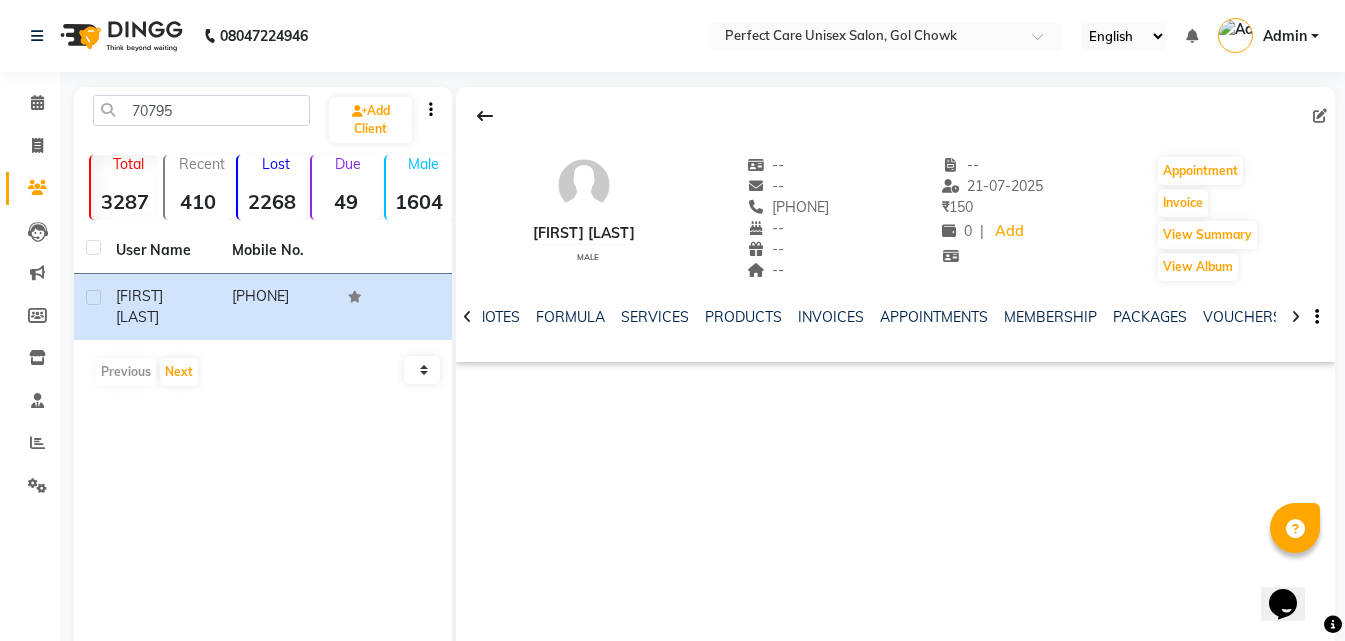 copy on "[PHONE]" 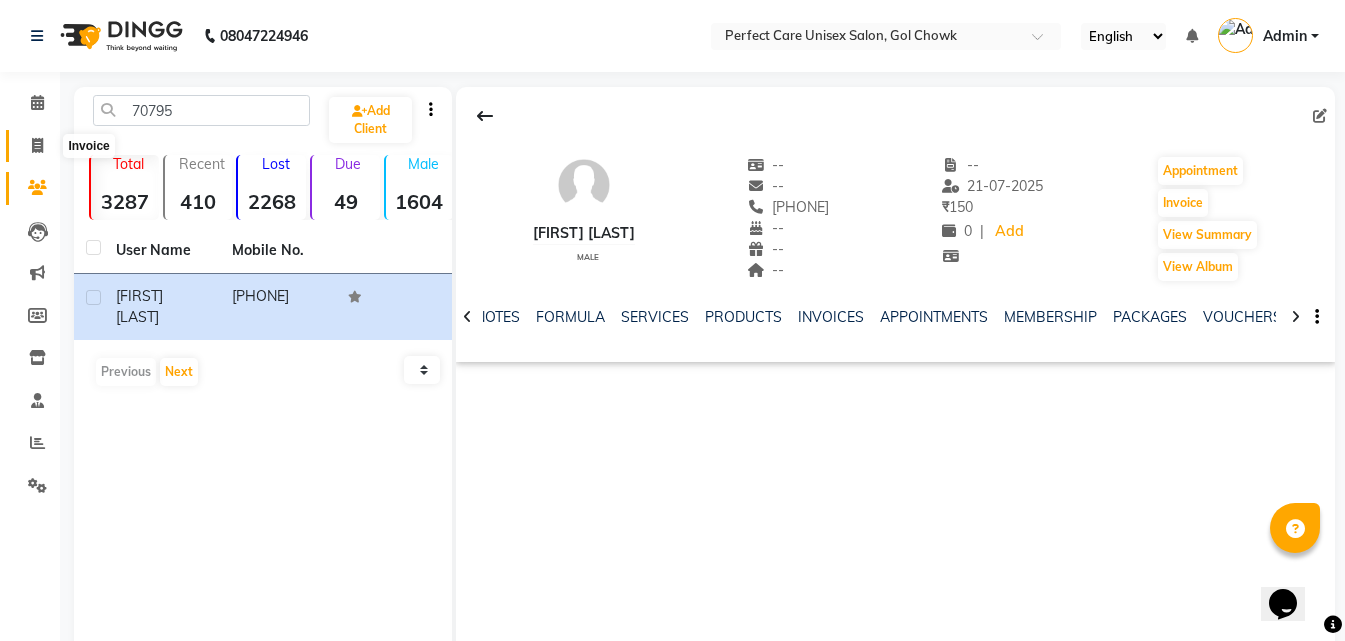 click 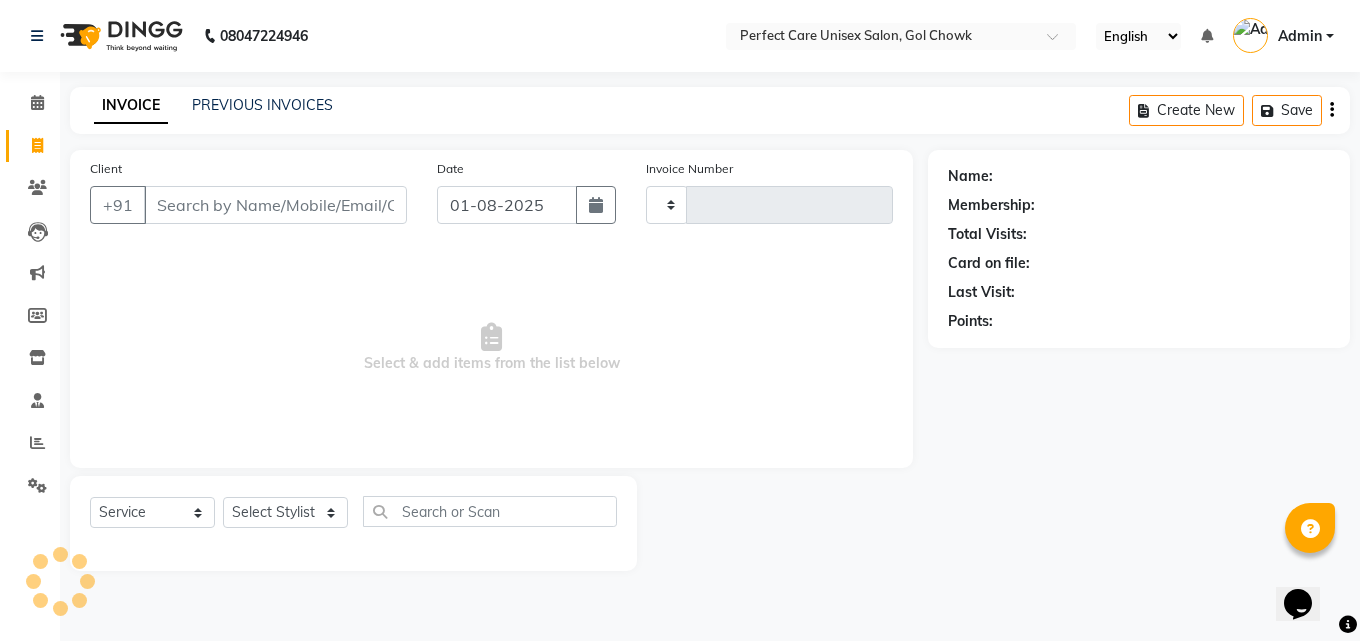 type on "2367" 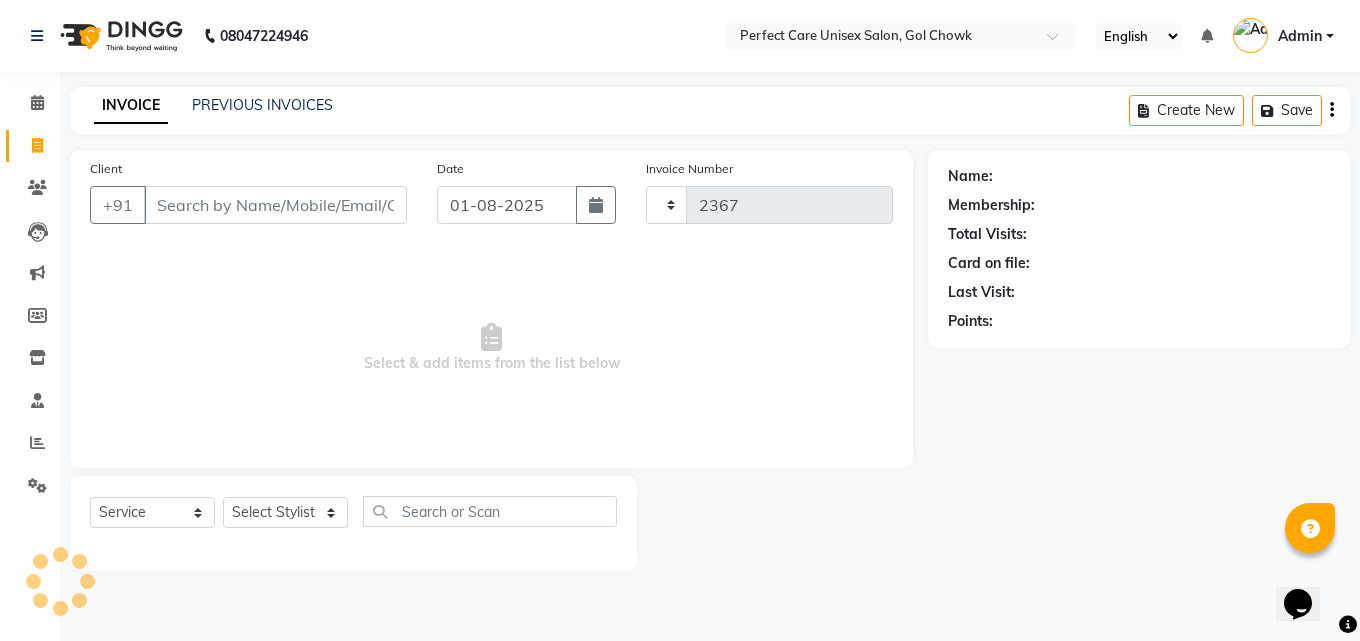 select on "4751" 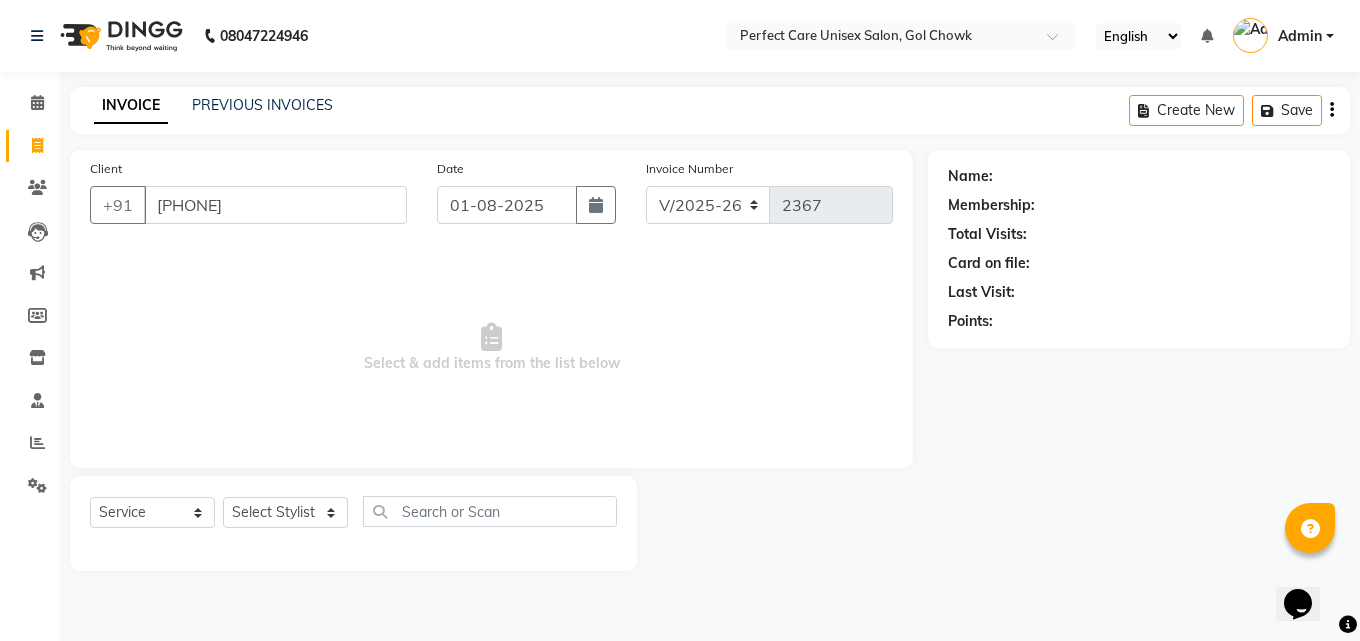 type on "[PHONE]" 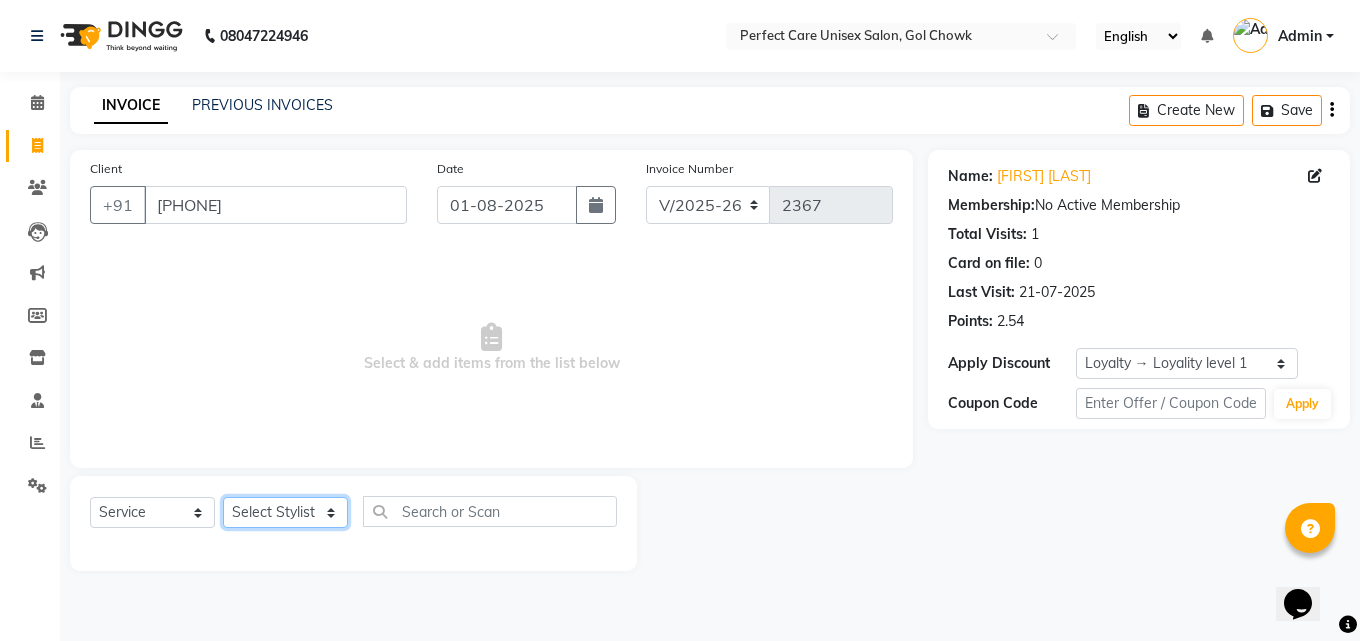 click on "Select Stylist MISS [LAST] MISS [LAST] MISS [LAST]  MISS [LAST] MISS [LAST] MISS. [LAST] MISS. [LAST]  MISS [LAST]  MISS. [LAST] MISS [LAST] mohbat MR. [LAST] MR. [LAST] MR. [LAST] MR. [LAST] MR [LAST] MR. [LAST] MR. [LAST] MR. [LAST] MR. [LAST] MR. [LAST] MR. [LAST] MR. [LAST] MR. [LAST] MR. [LAST] MS [LAST] NONE [LAST]" 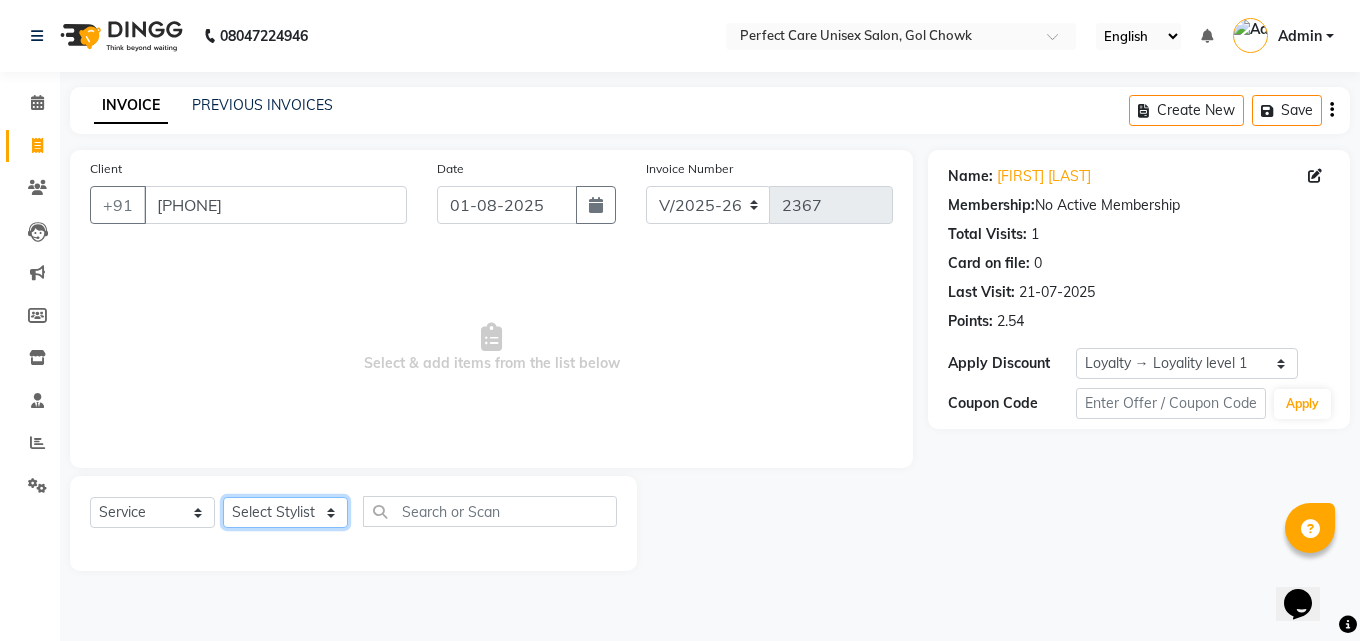 select on "71364" 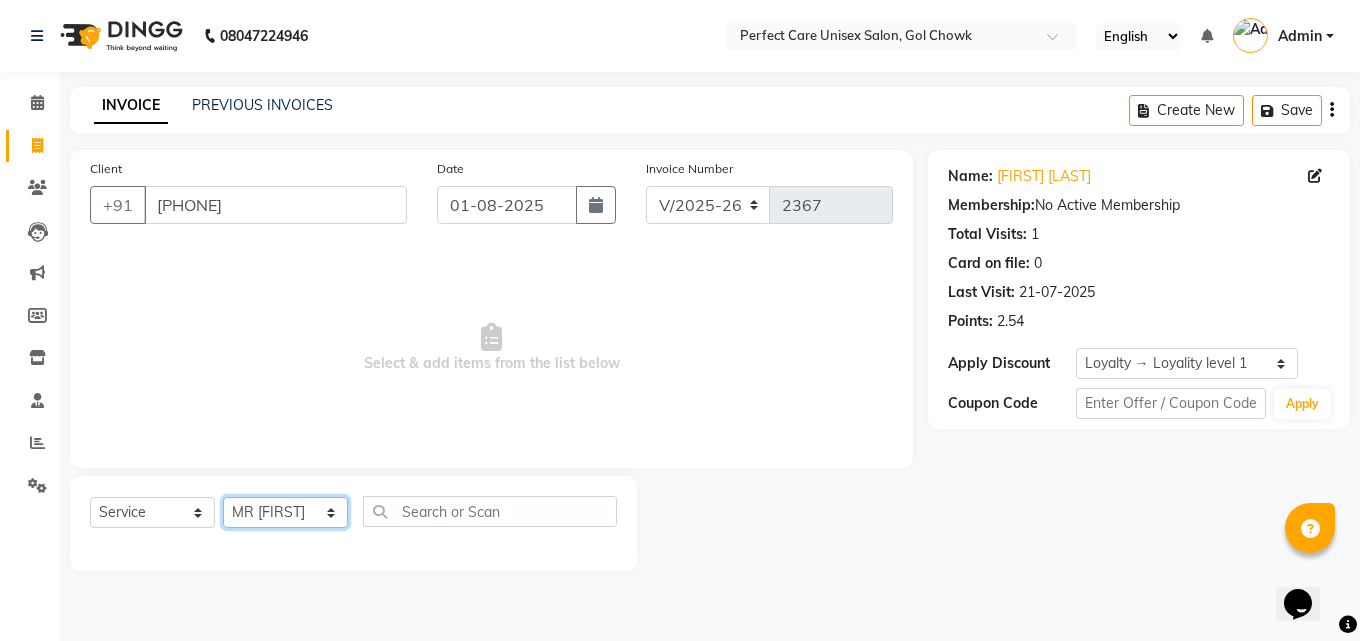 click on "Select Stylist MISS [LAST] MISS [LAST] MISS [LAST]  MISS [LAST] MISS [LAST] MISS. [LAST] MISS. [LAST]  MISS [LAST]  MISS. [LAST] MISS [LAST] mohbat MR. [LAST] MR. [LAST] MR. [LAST] MR. [LAST] MR [LAST] MR. [LAST] MR. [LAST] MR. [LAST] MR. [LAST] MR. [LAST] MR. [LAST] MR. [LAST] MR. [LAST] MR. [LAST] MS [LAST] NONE [LAST]" 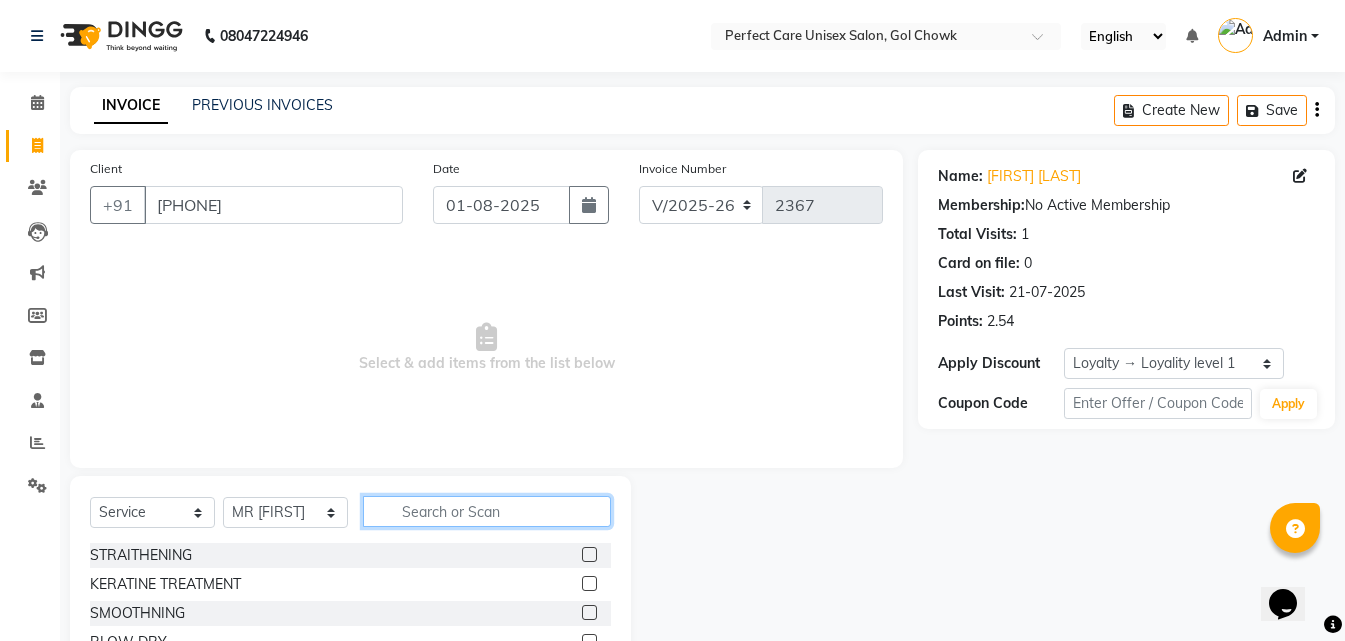 click 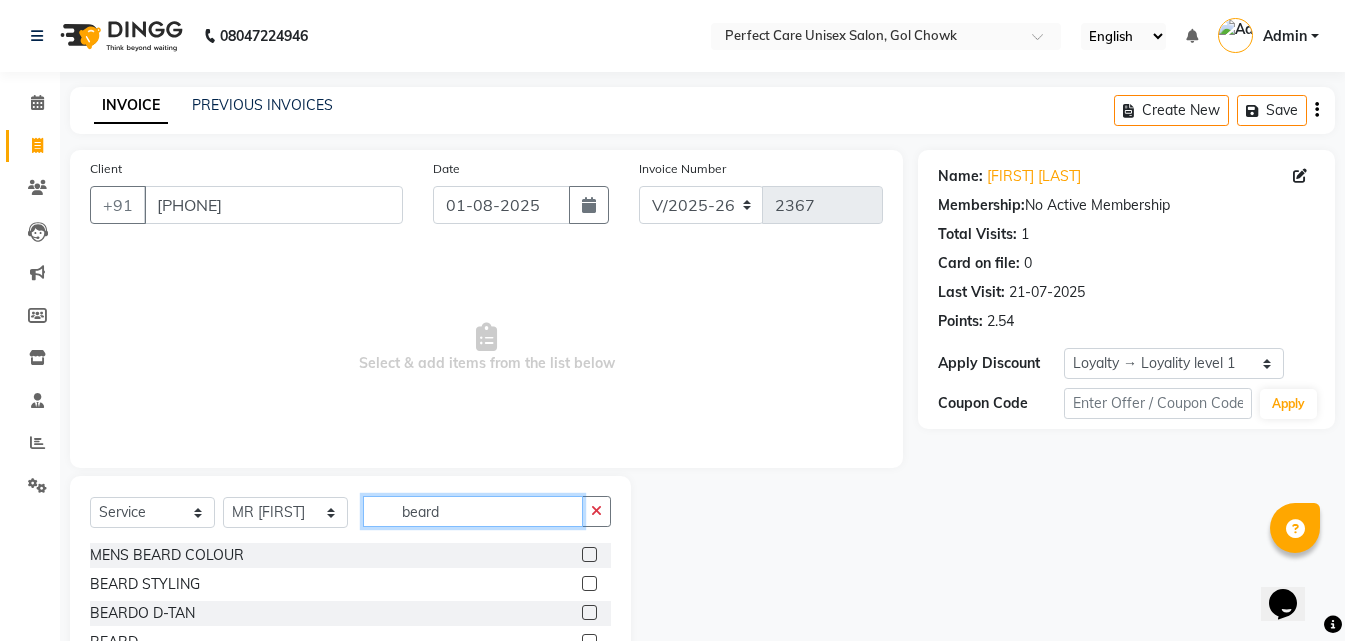 scroll, scrollTop: 76, scrollLeft: 0, axis: vertical 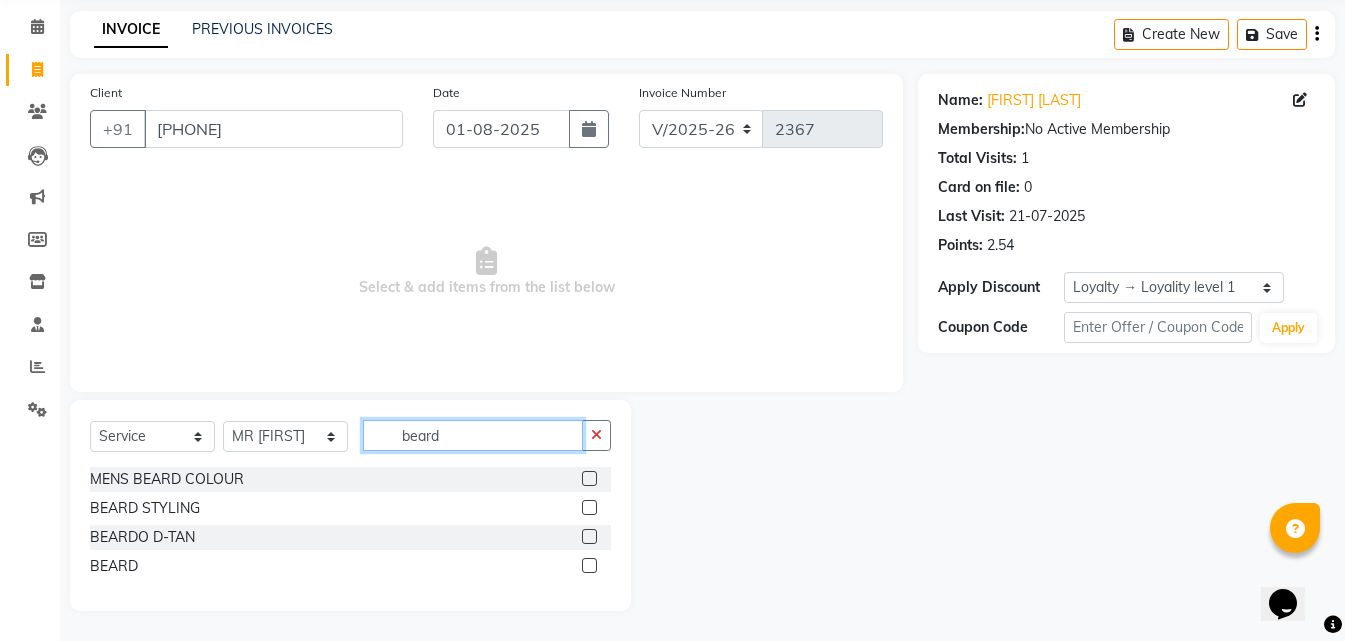 type on "beard" 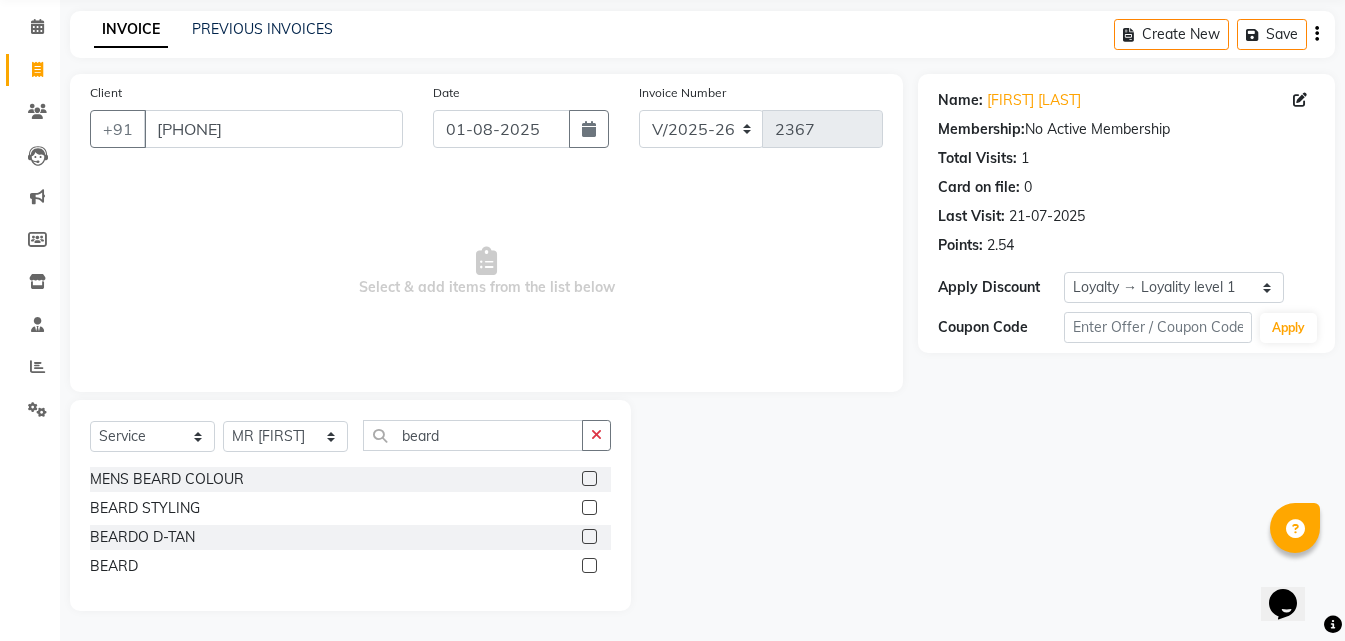 click 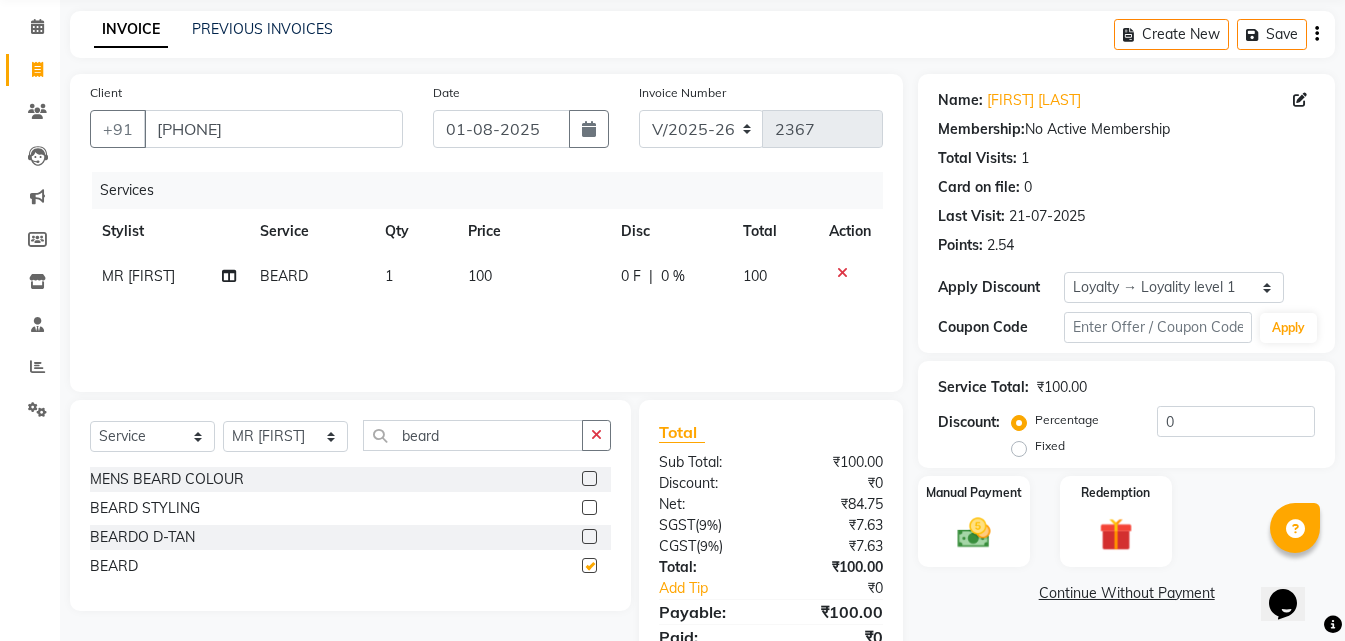 checkbox on "false" 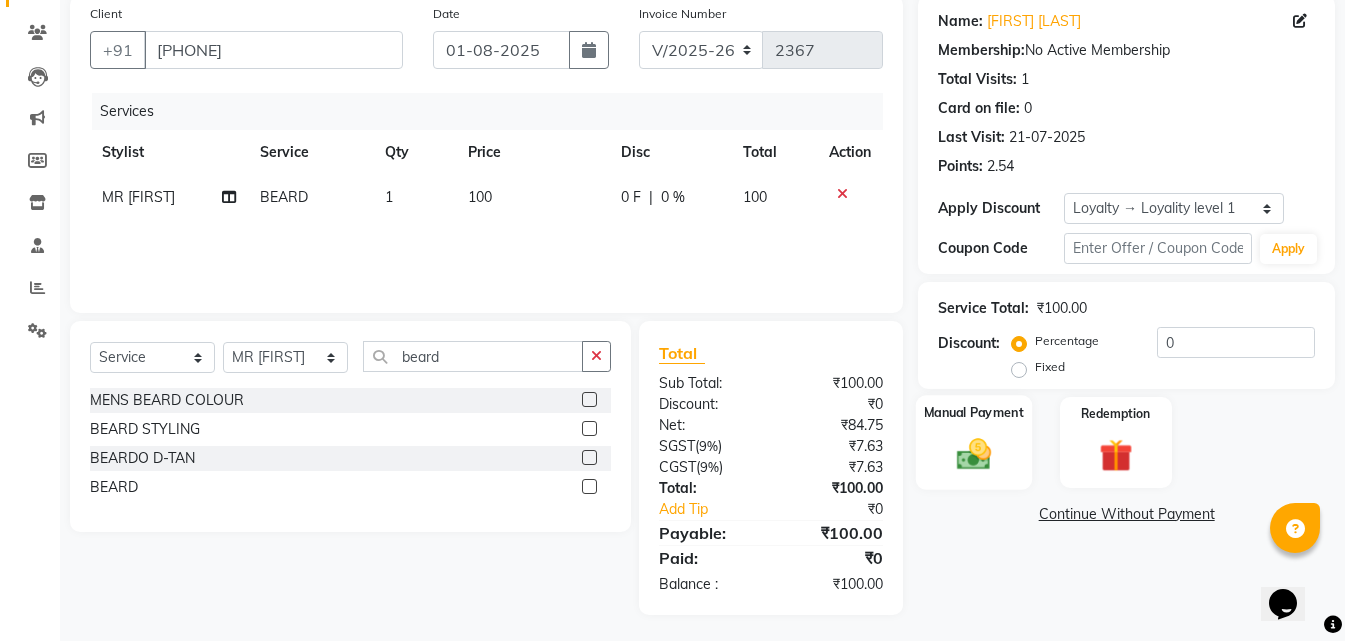 scroll, scrollTop: 159, scrollLeft: 0, axis: vertical 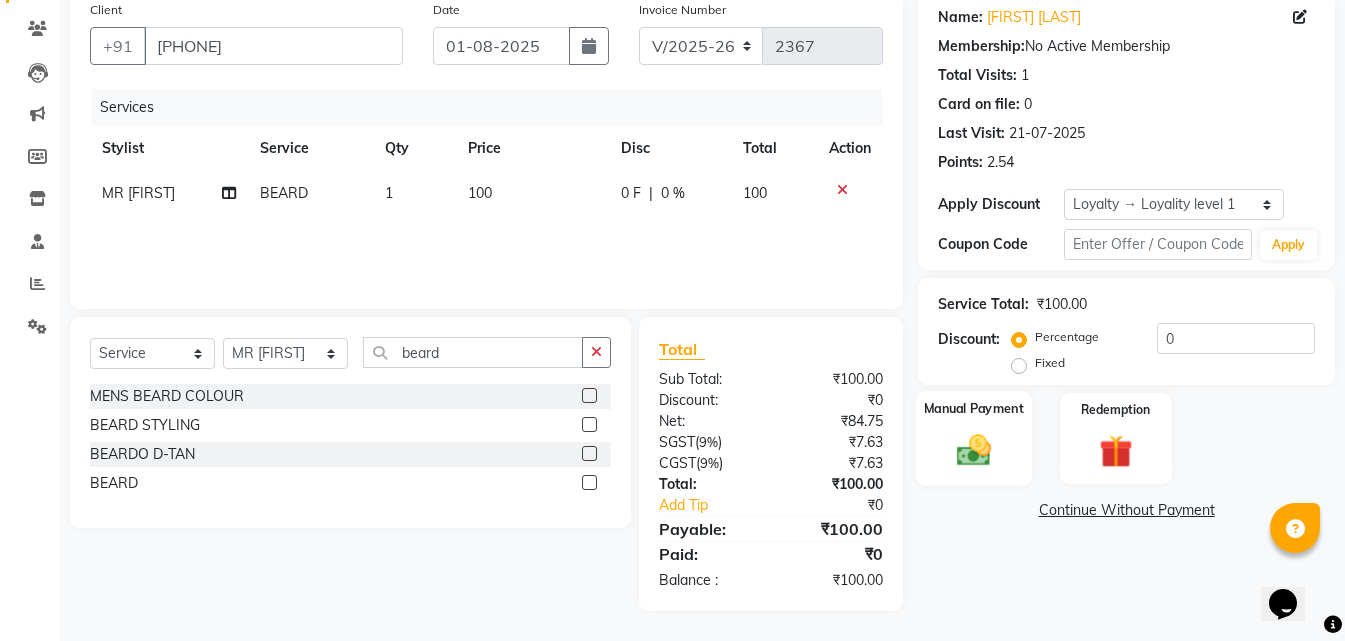 click 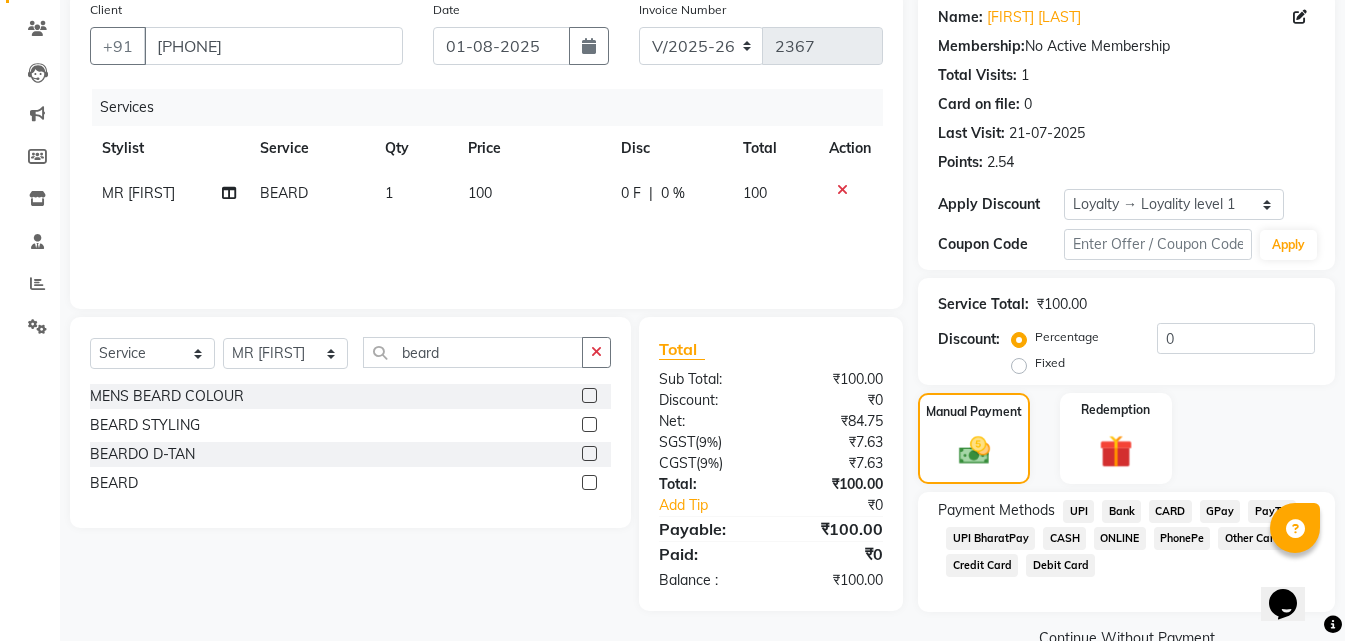 click on "ONLINE" 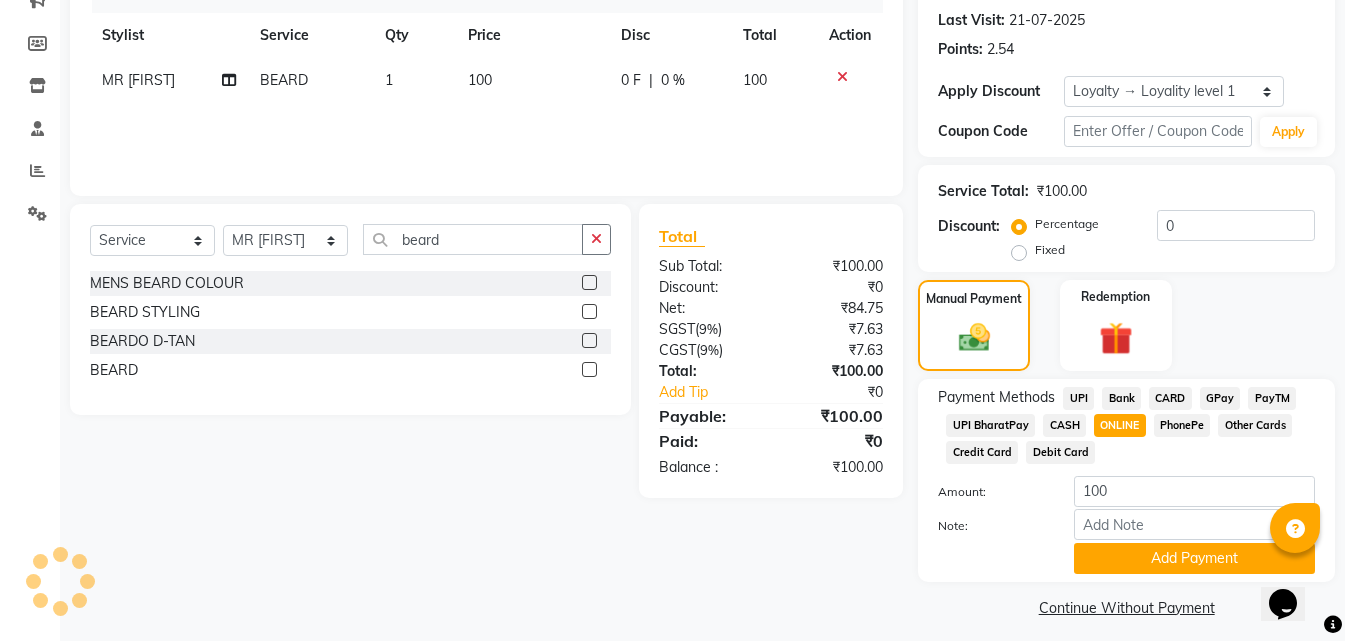 scroll, scrollTop: 284, scrollLeft: 0, axis: vertical 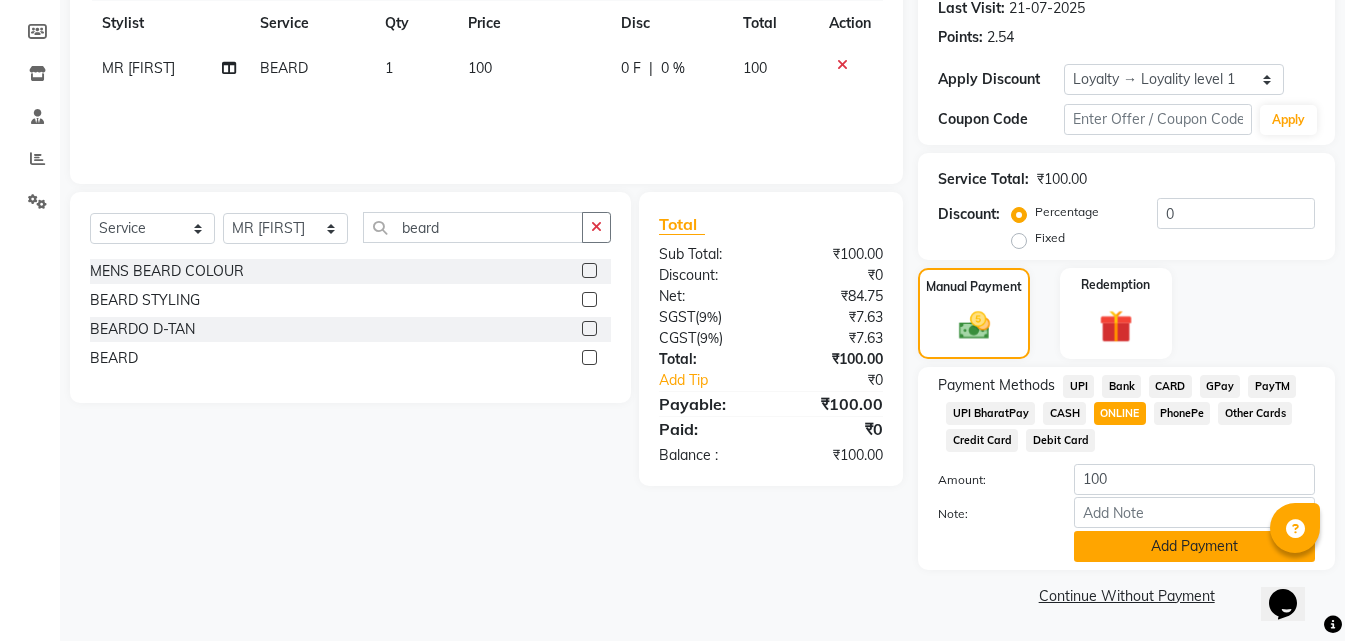 click on "Add Payment" 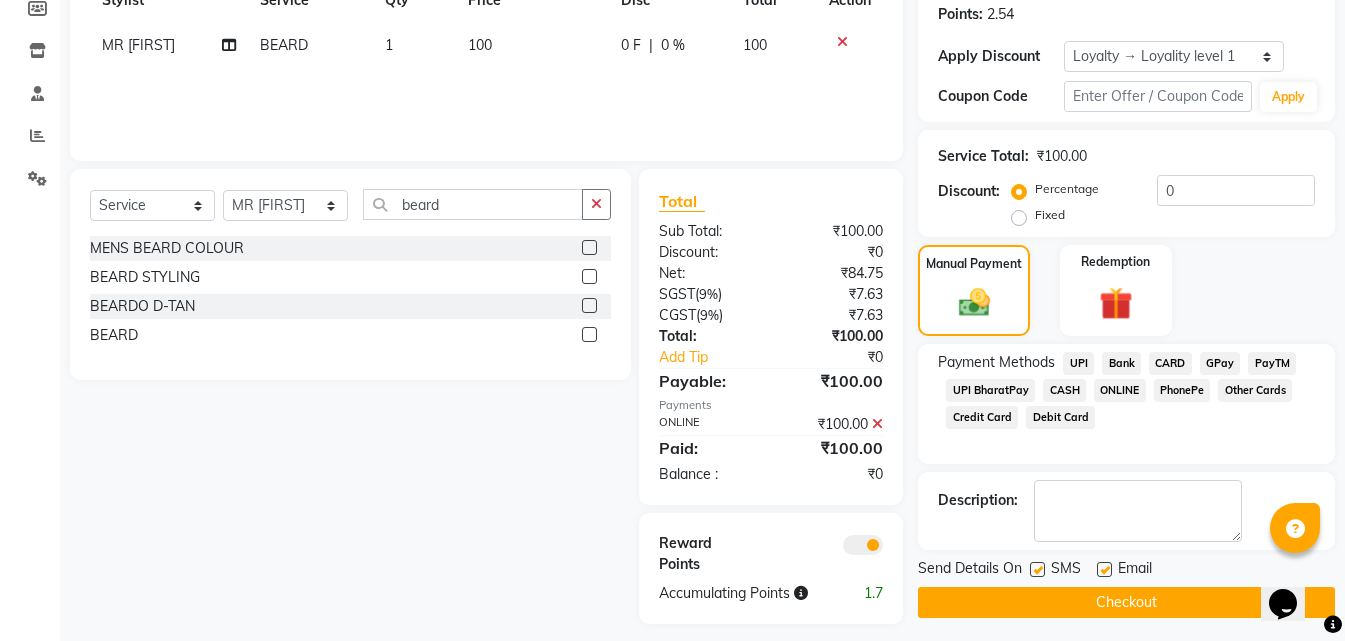 scroll, scrollTop: 320, scrollLeft: 0, axis: vertical 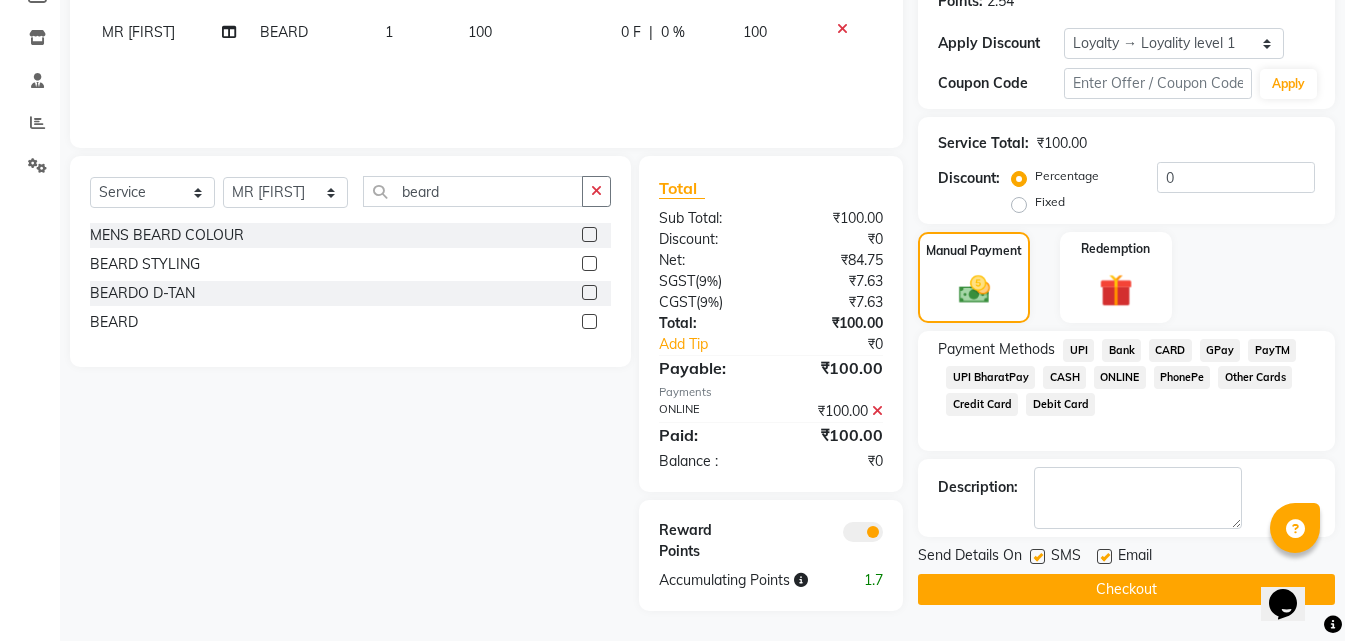 click on "Checkout" 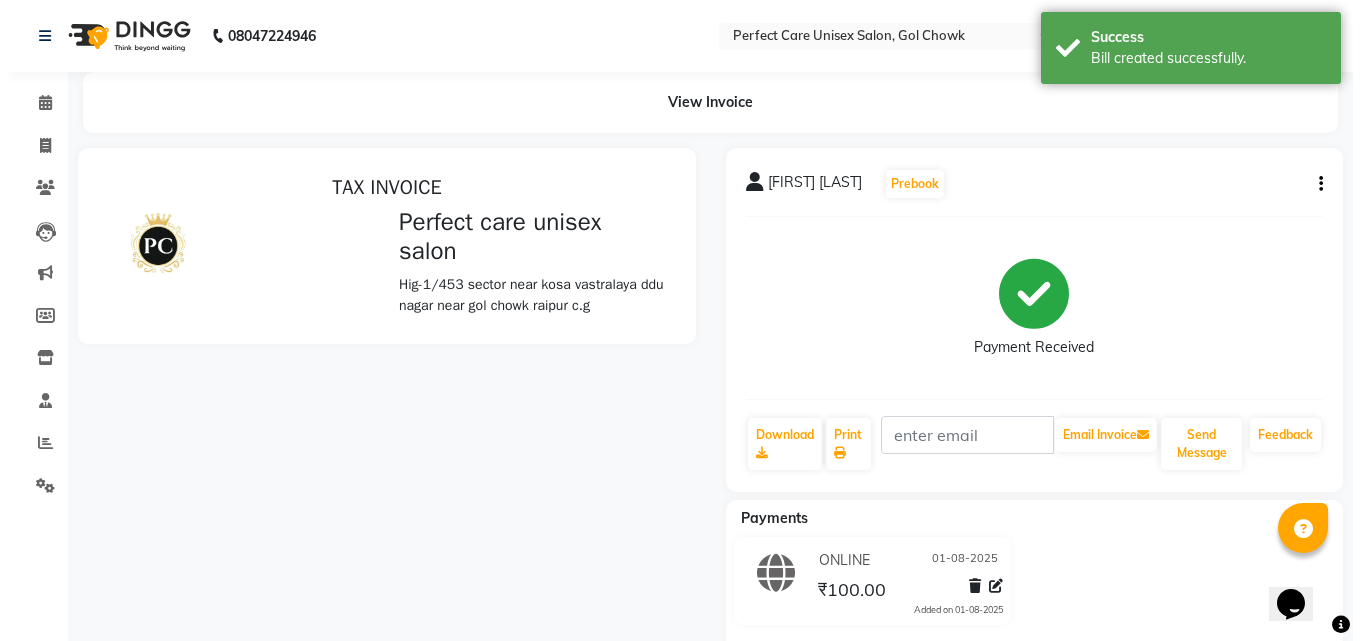 scroll, scrollTop: 0, scrollLeft: 0, axis: both 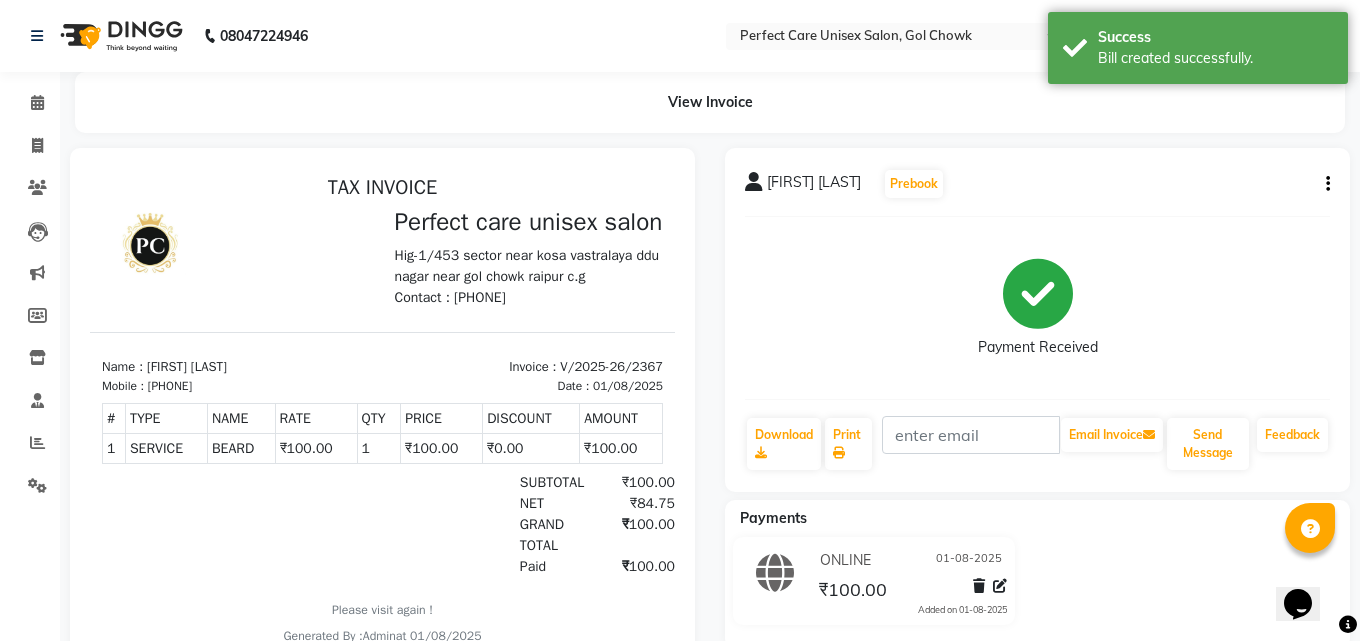 select on "4751" 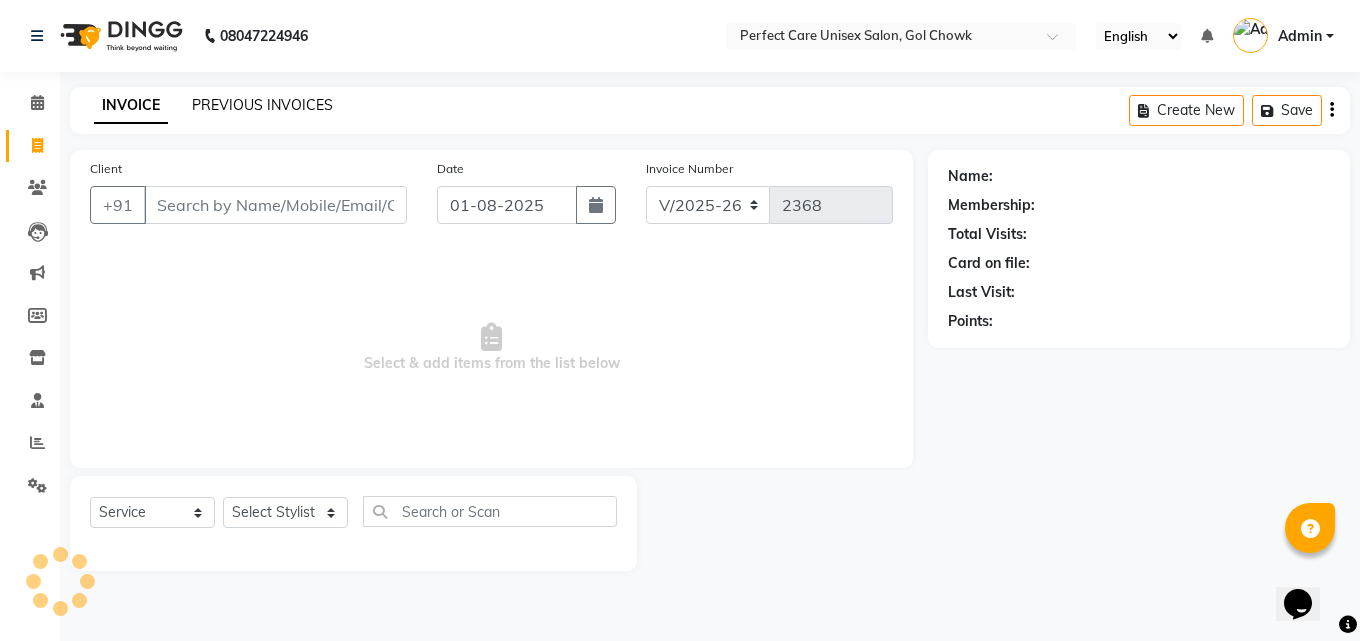 click on "PREVIOUS INVOICES" 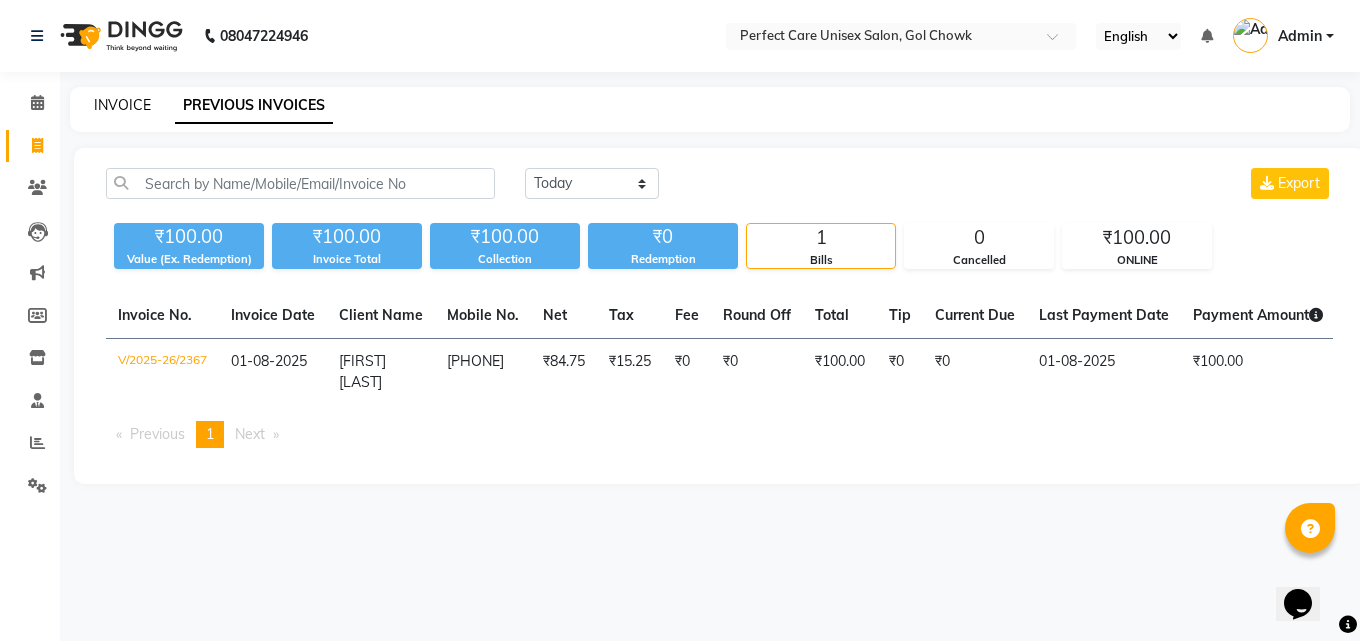 click on "INVOICE" 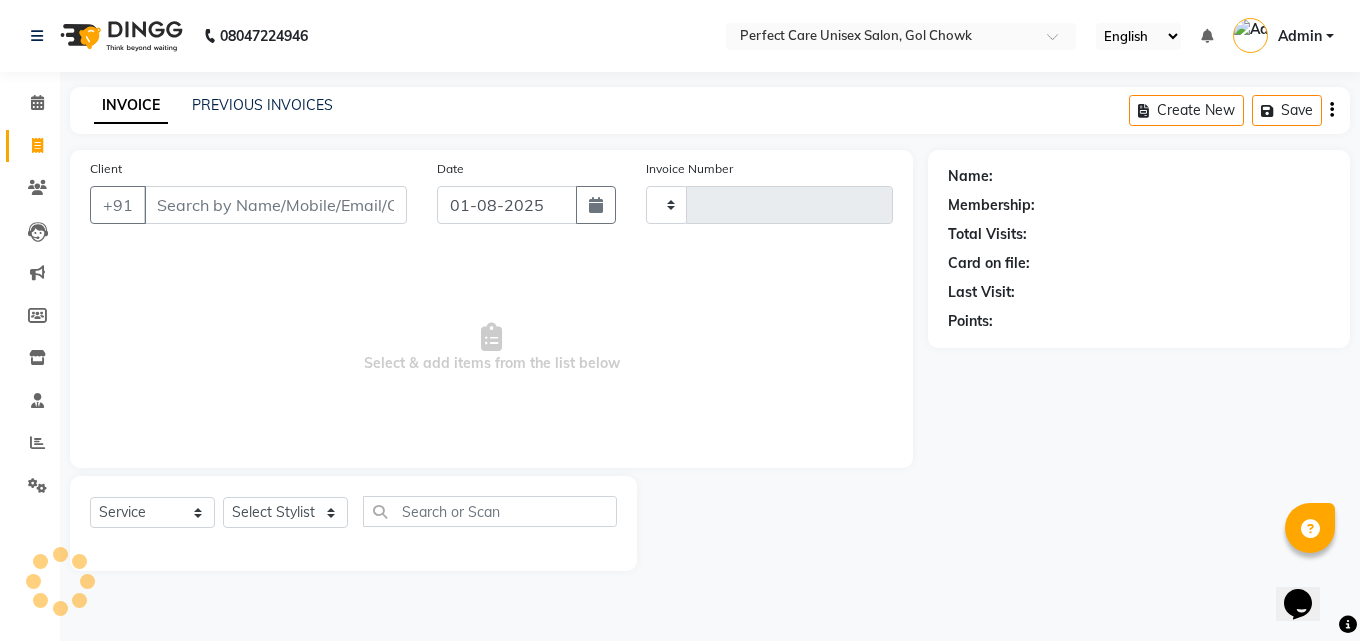type on "2368" 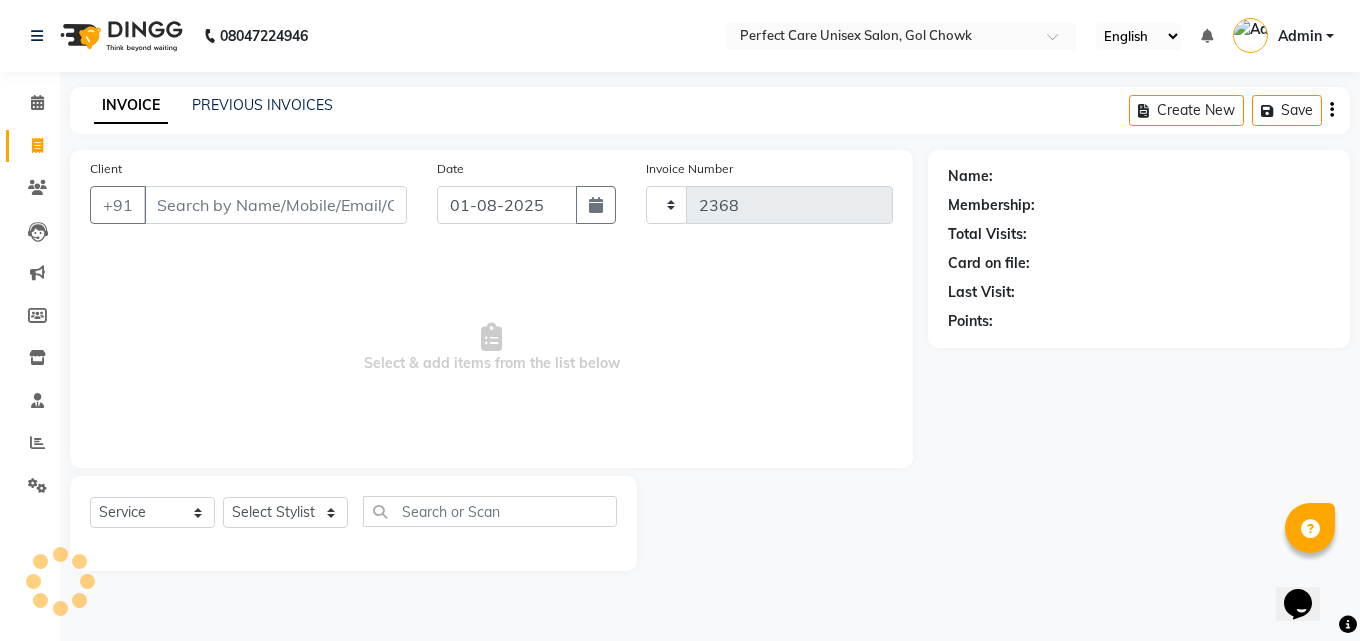 select on "4751" 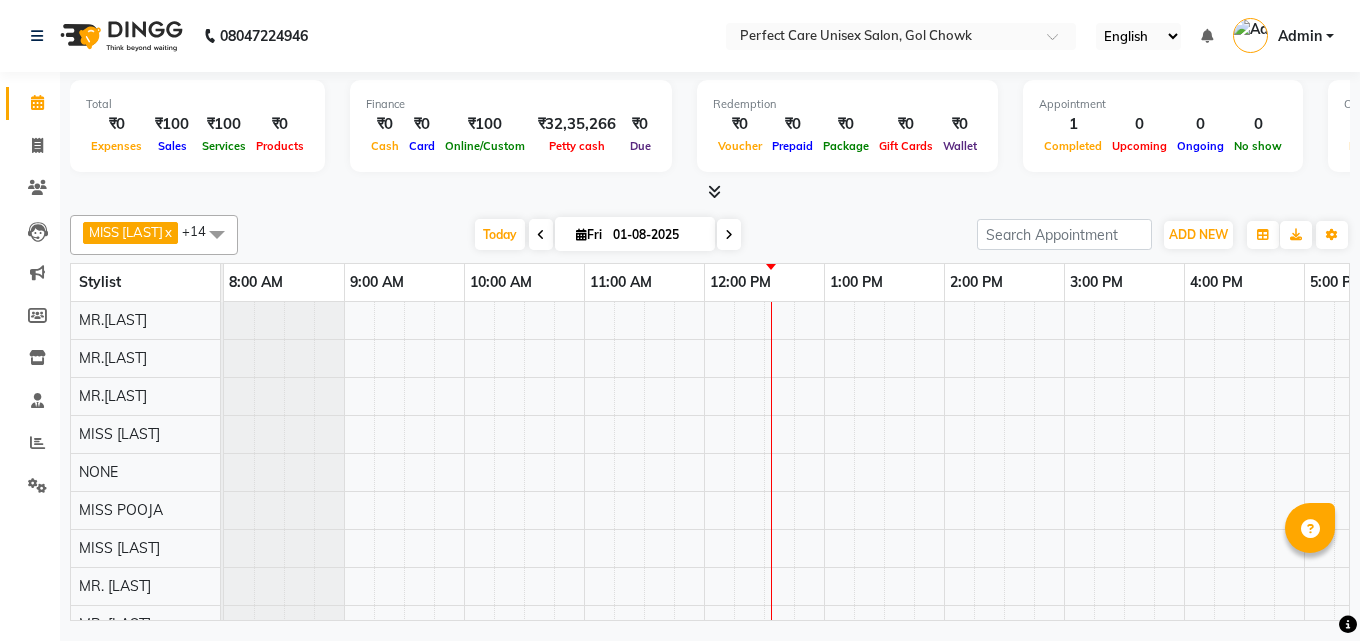 scroll, scrollTop: 0, scrollLeft: 0, axis: both 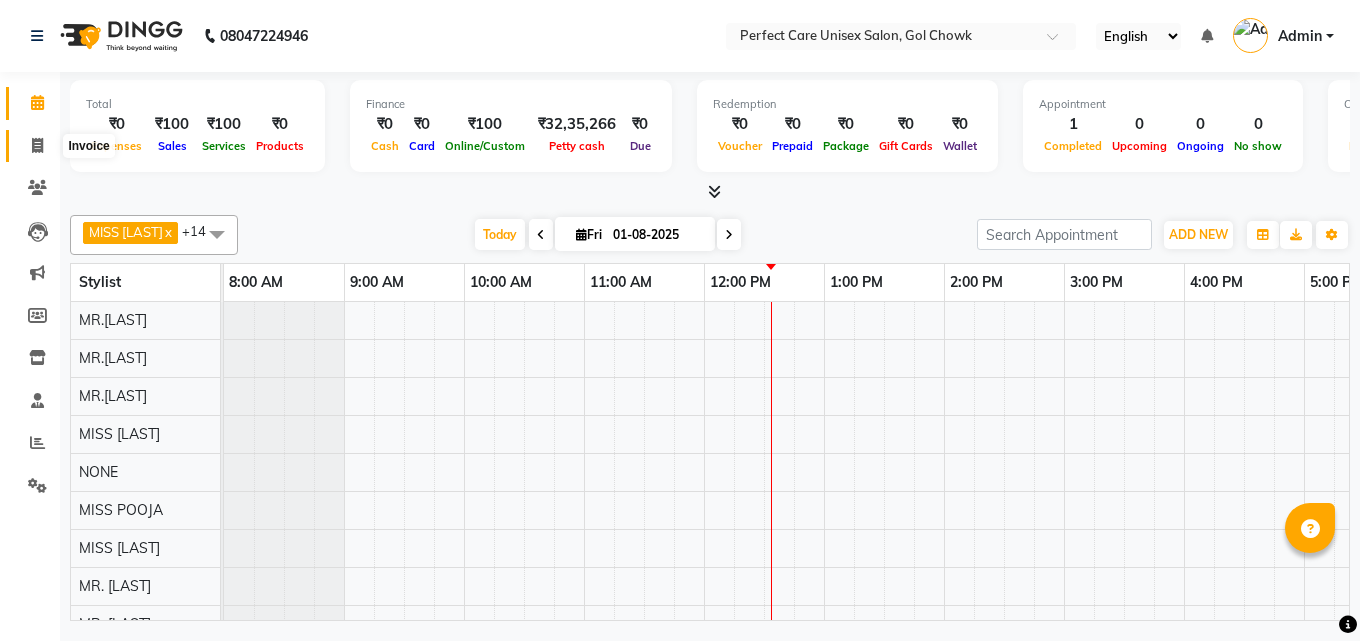 click 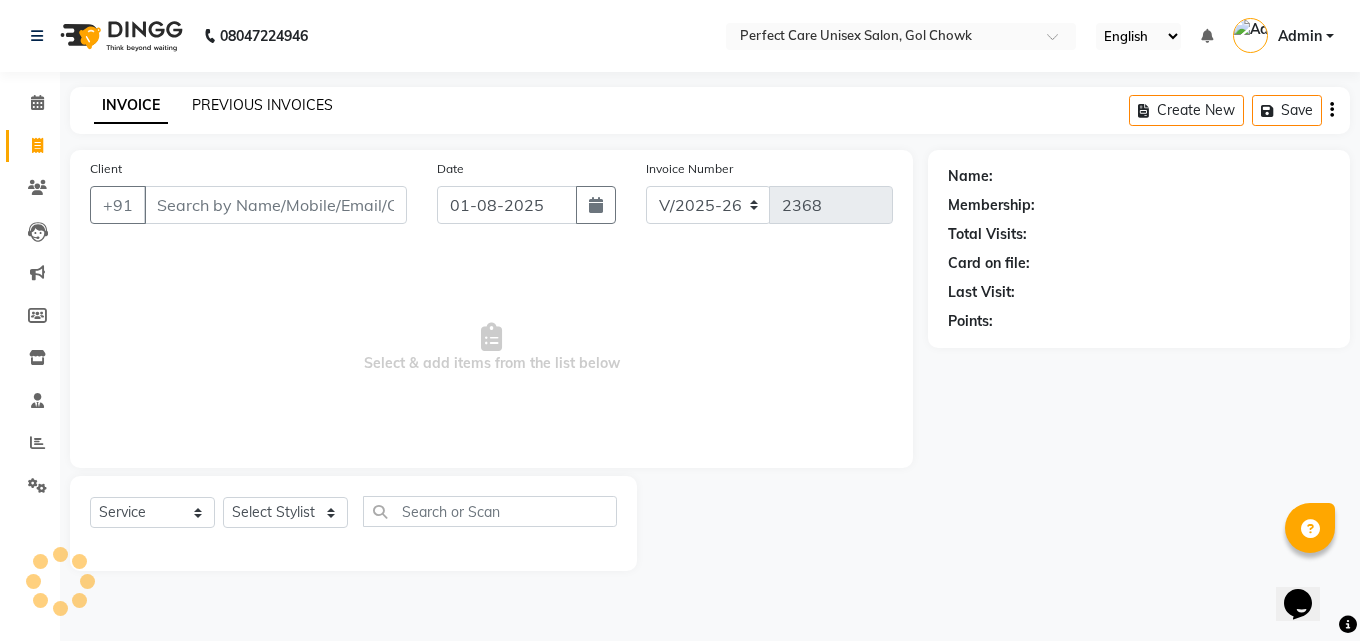 scroll, scrollTop: 0, scrollLeft: 0, axis: both 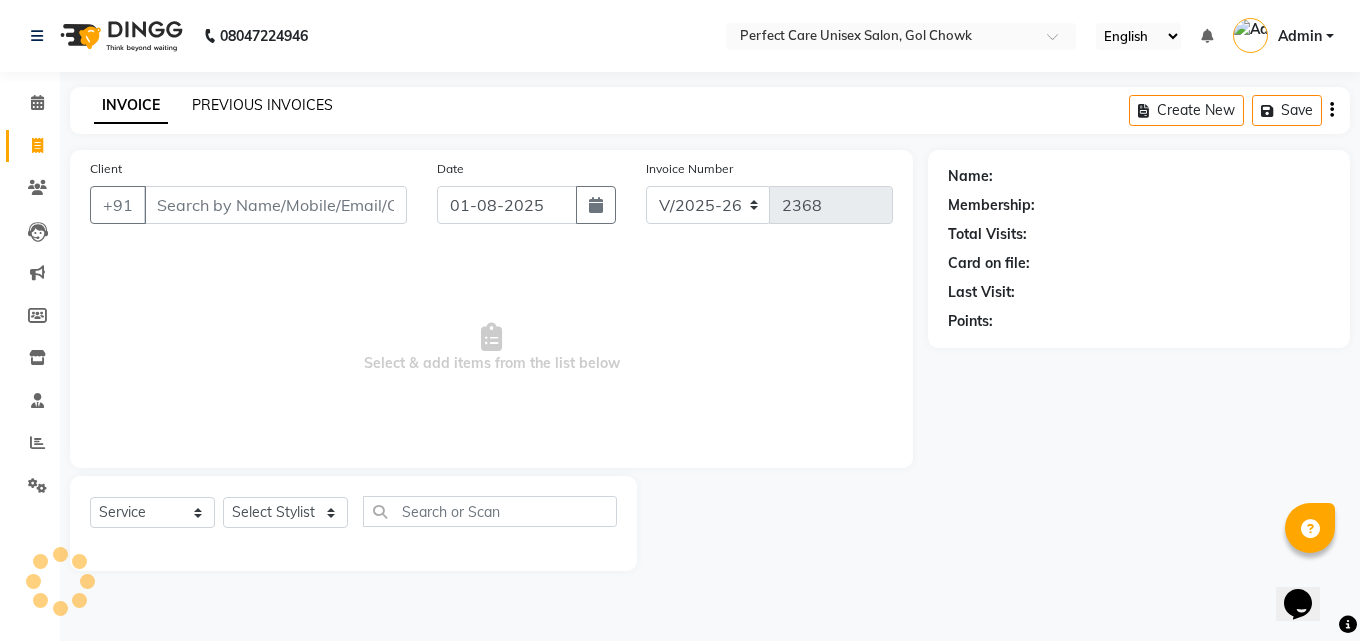 click on "PREVIOUS INVOICES" 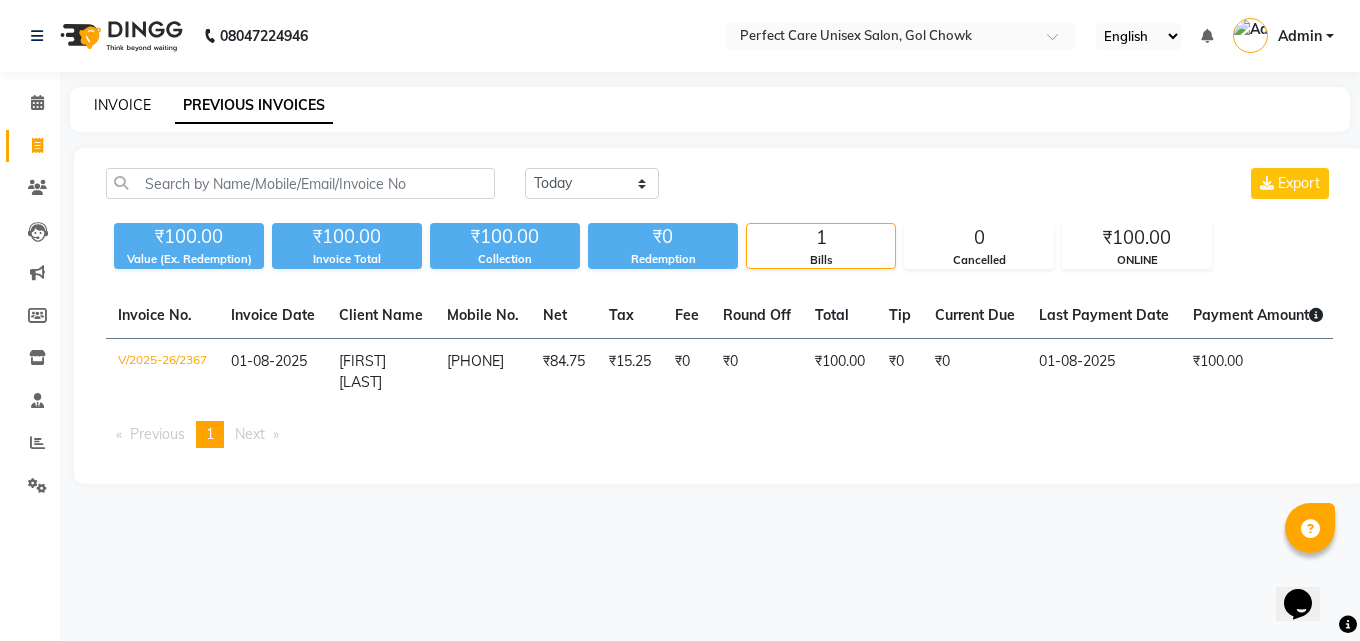 click on "INVOICE" 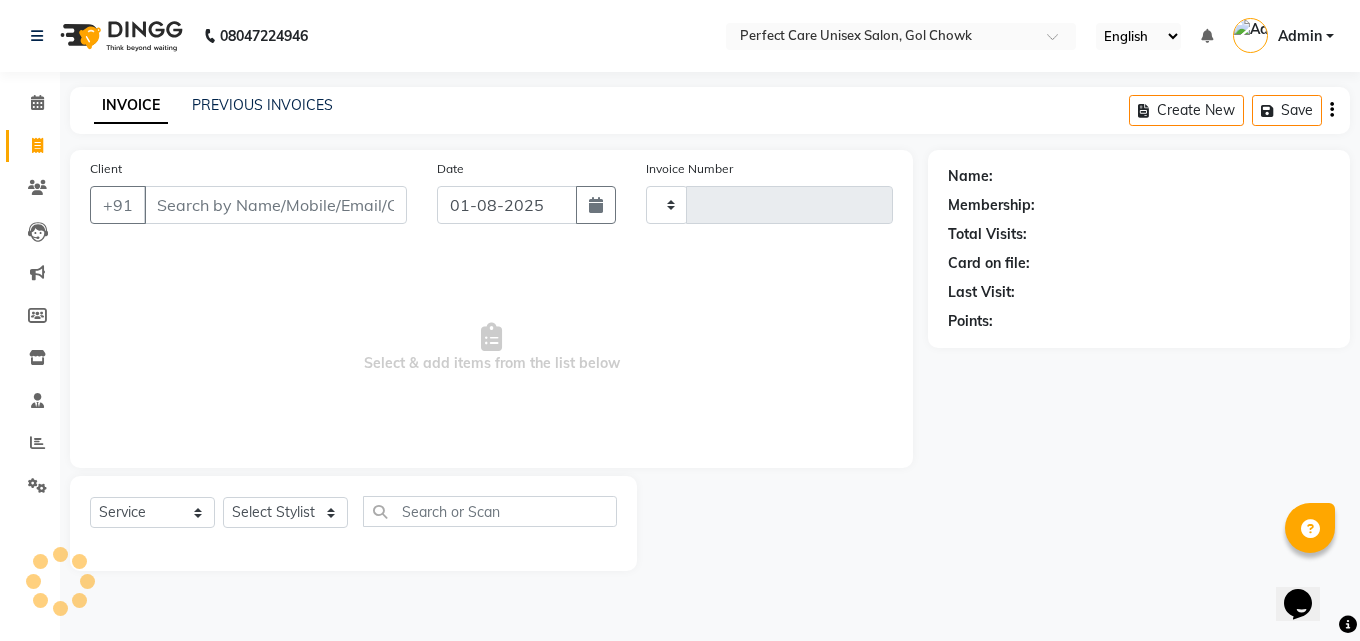 type on "2368" 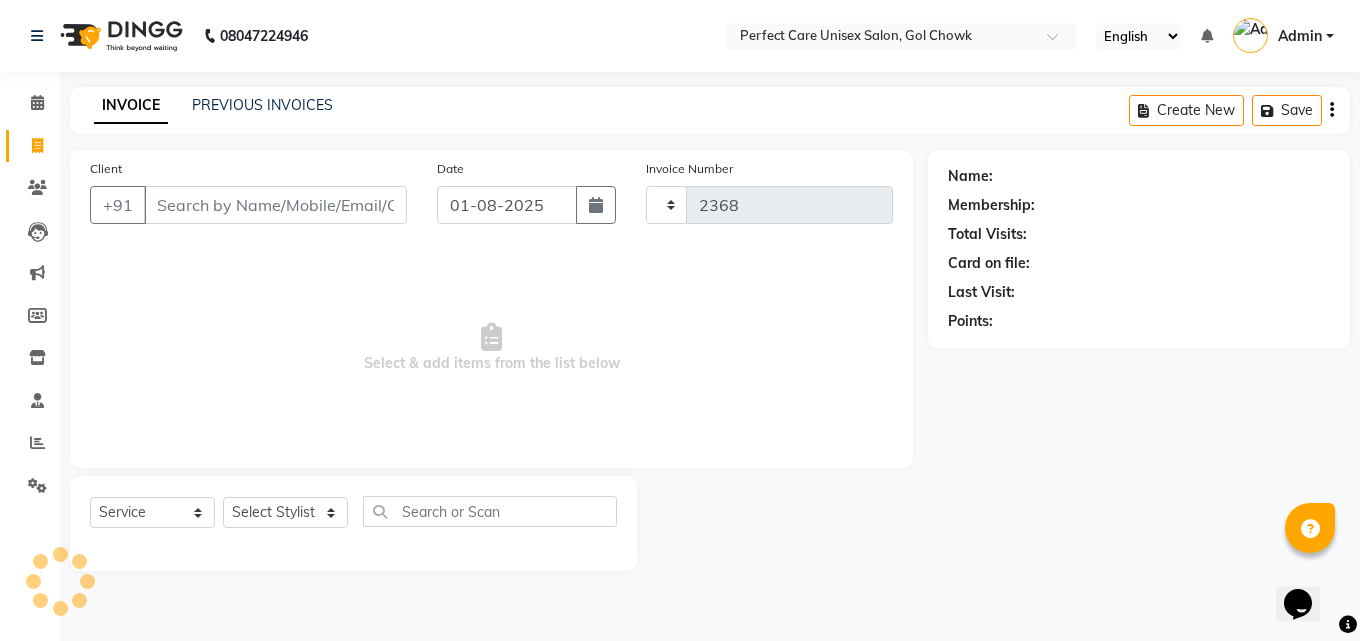 select on "4751" 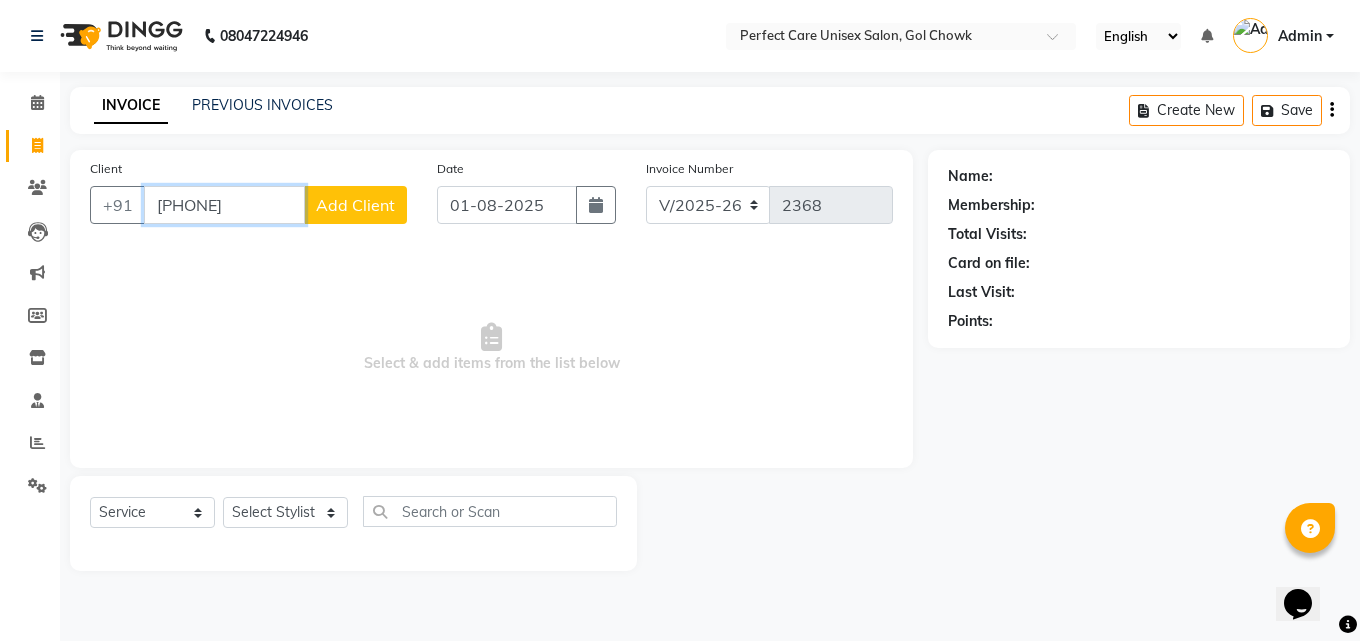 type on "9754241855" 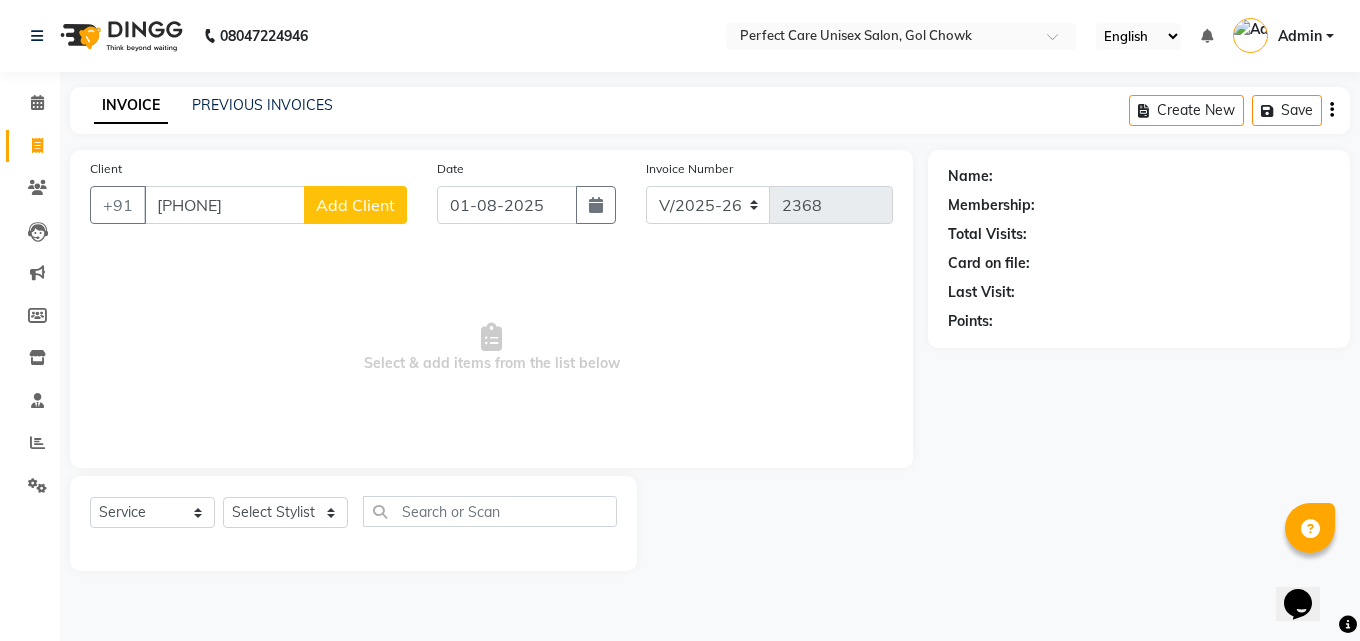 click on "Add Client" 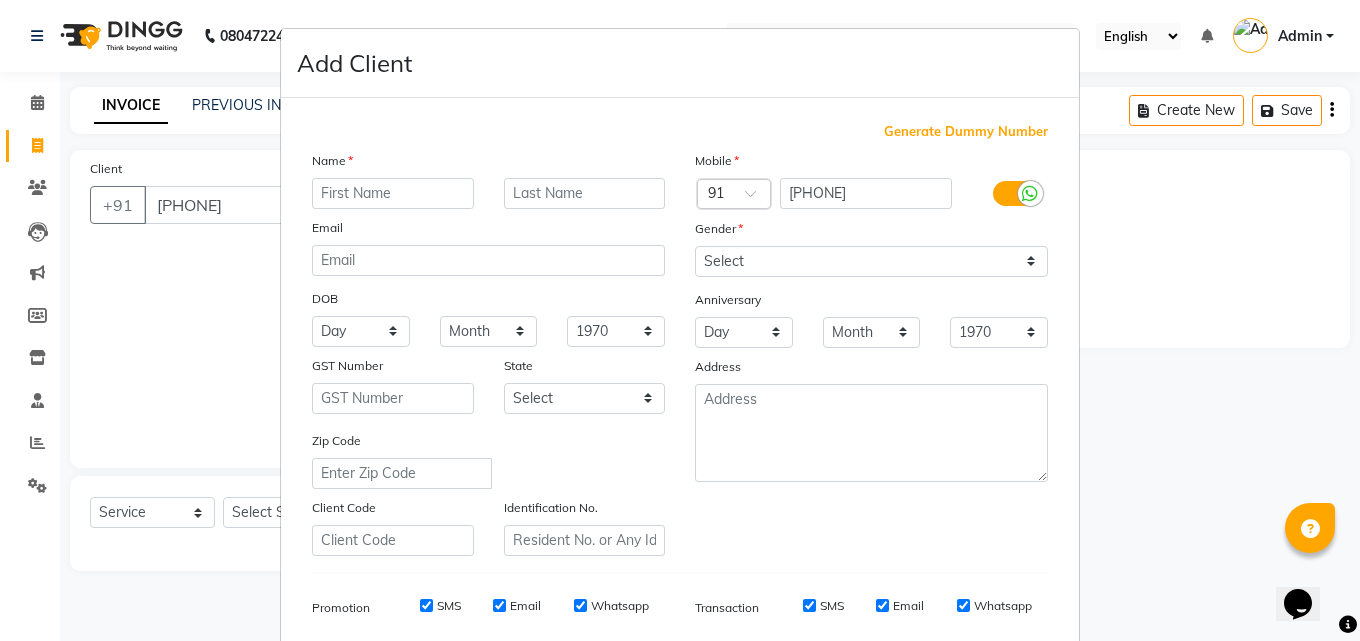 type on "s" 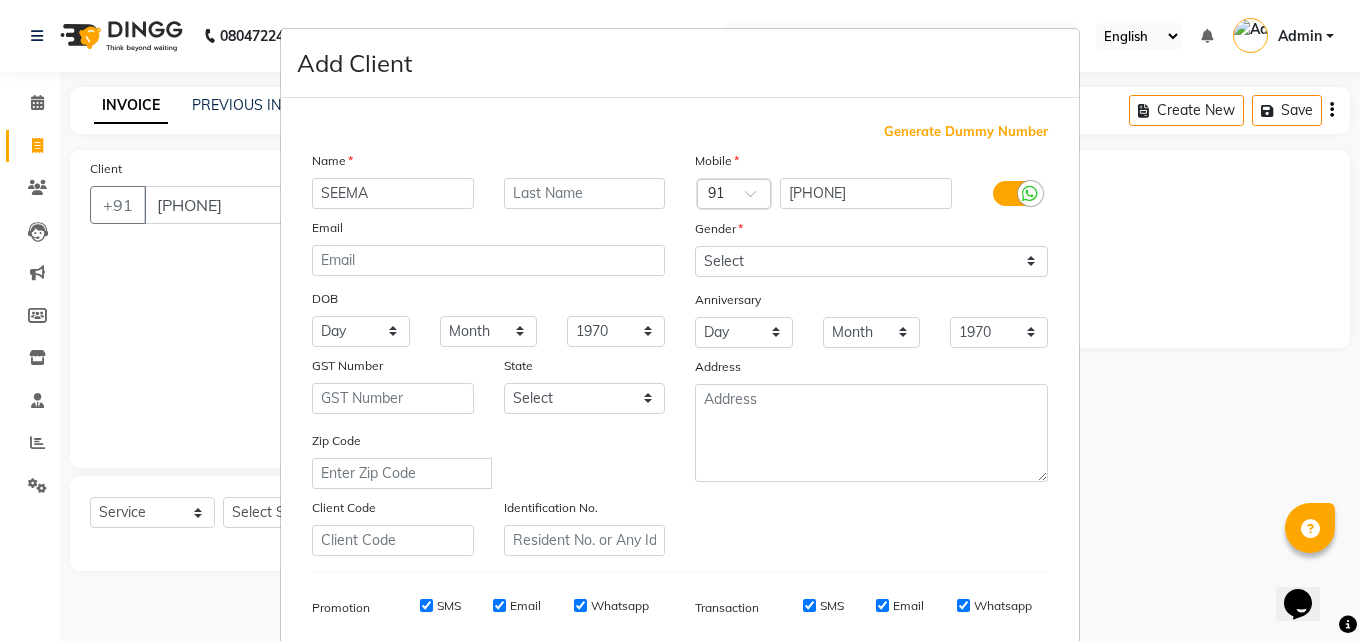 type on "SEEMA" 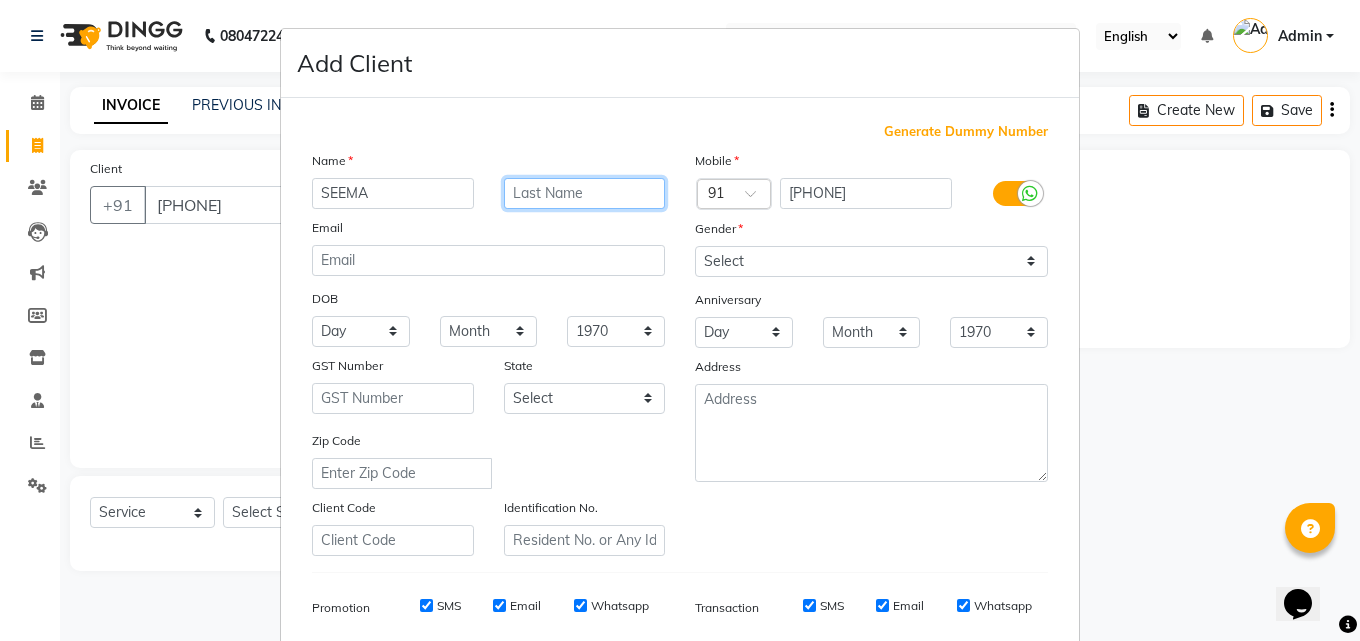 click at bounding box center [585, 193] 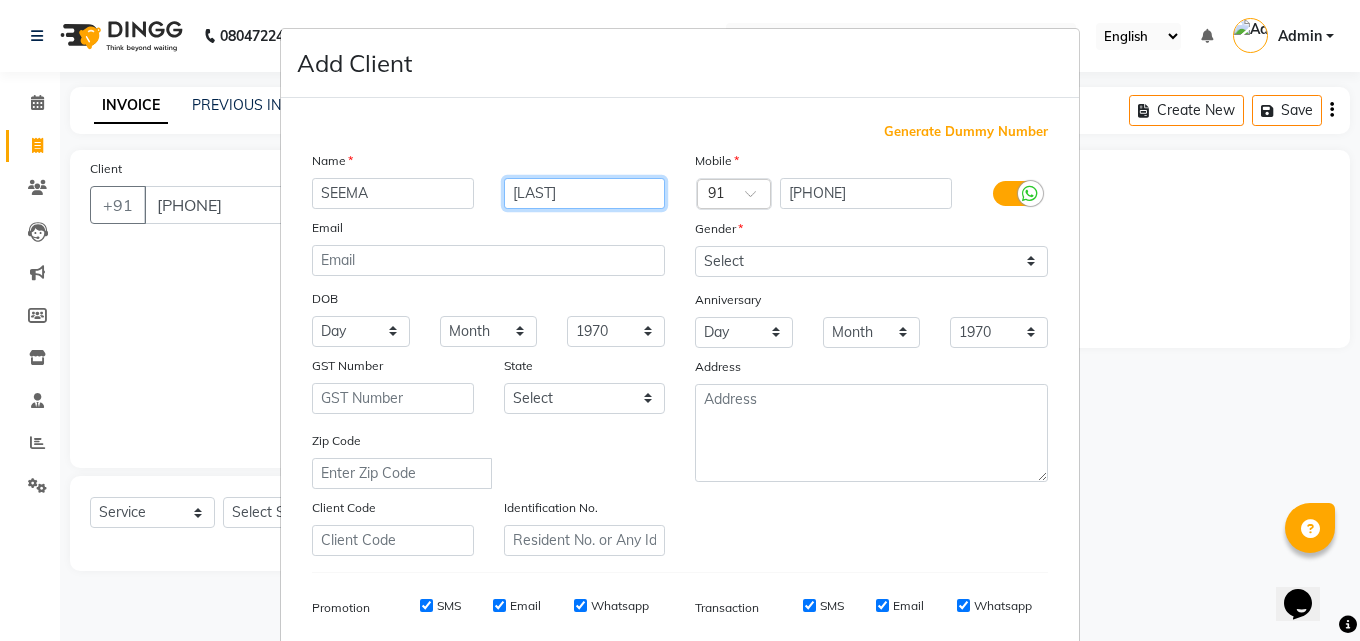 type on "DEWANGAN" 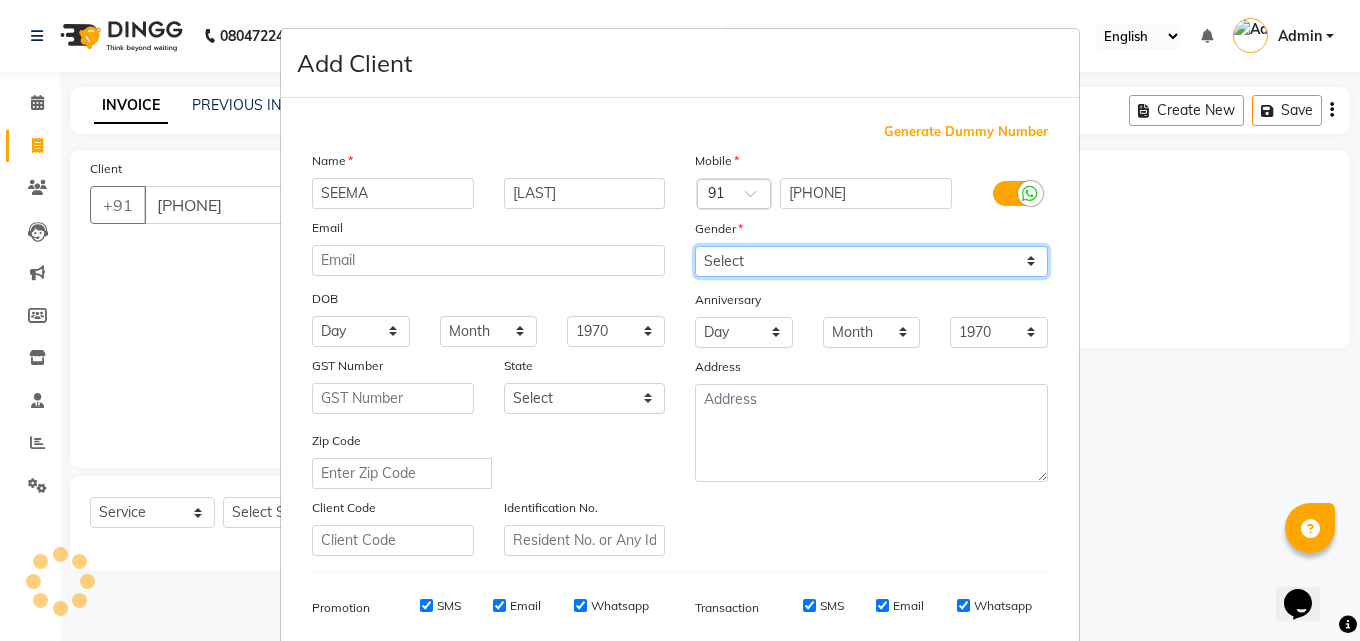 click on "Select Male Female Other Prefer Not To Say" at bounding box center (871, 261) 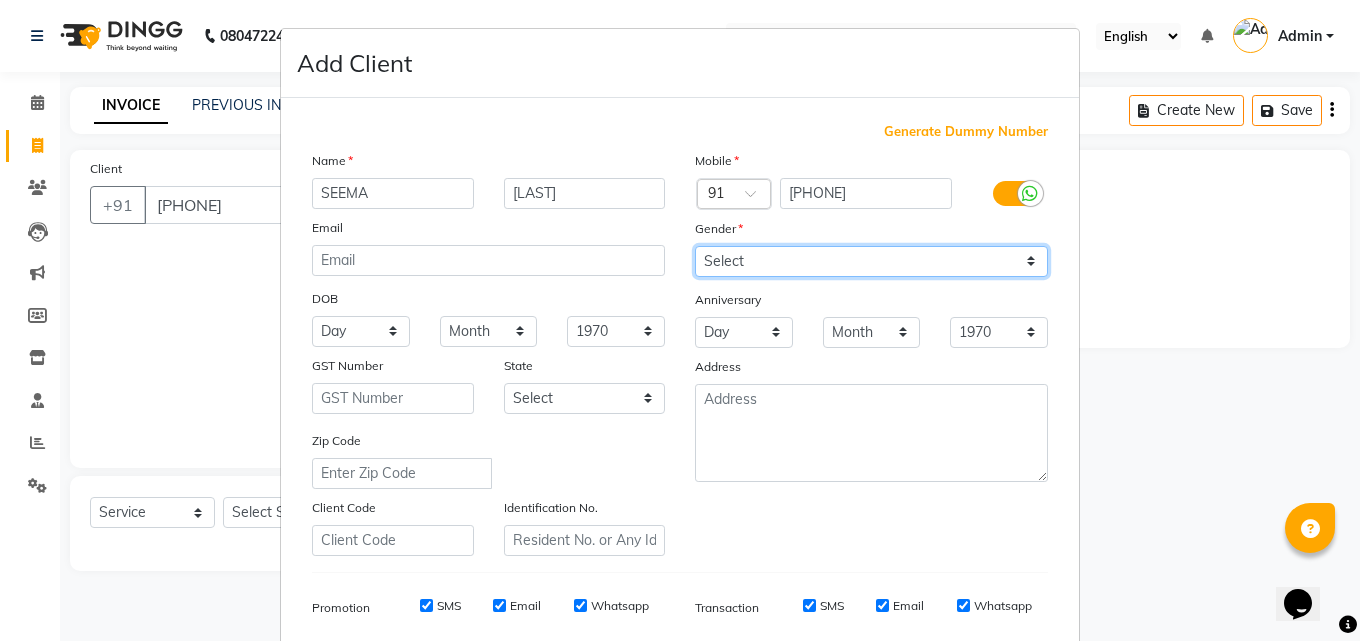 select on "female" 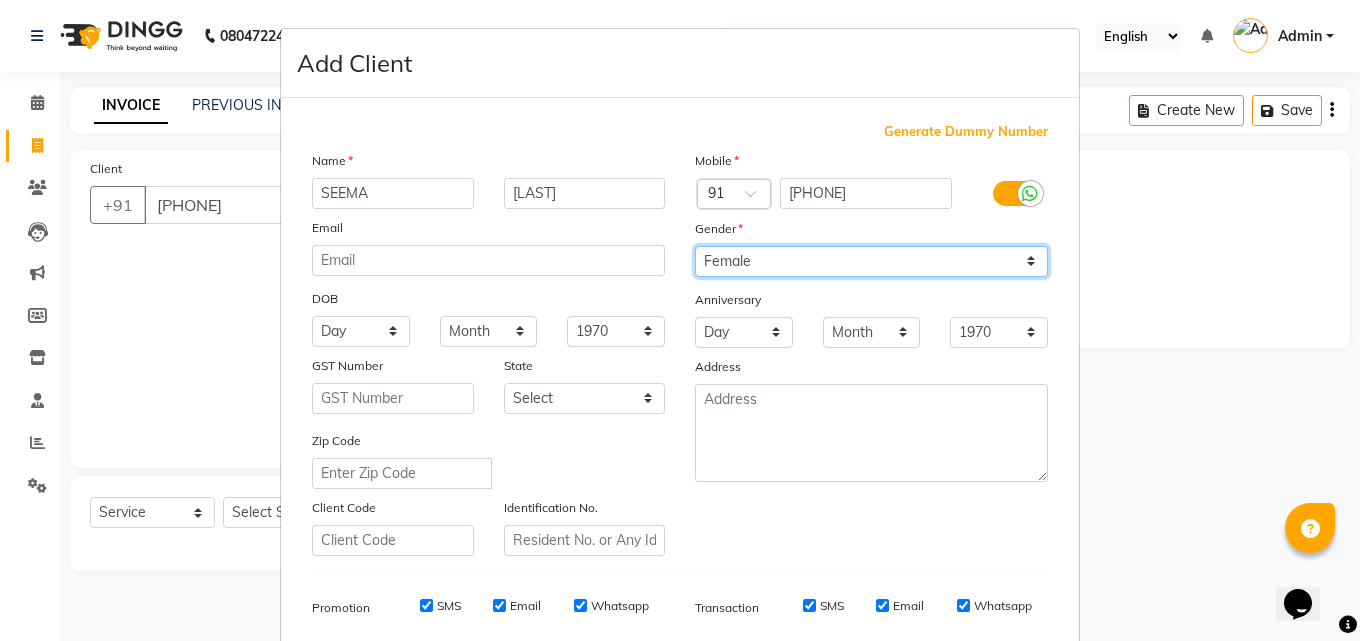 click on "Select Male Female Other Prefer Not To Say" at bounding box center (871, 261) 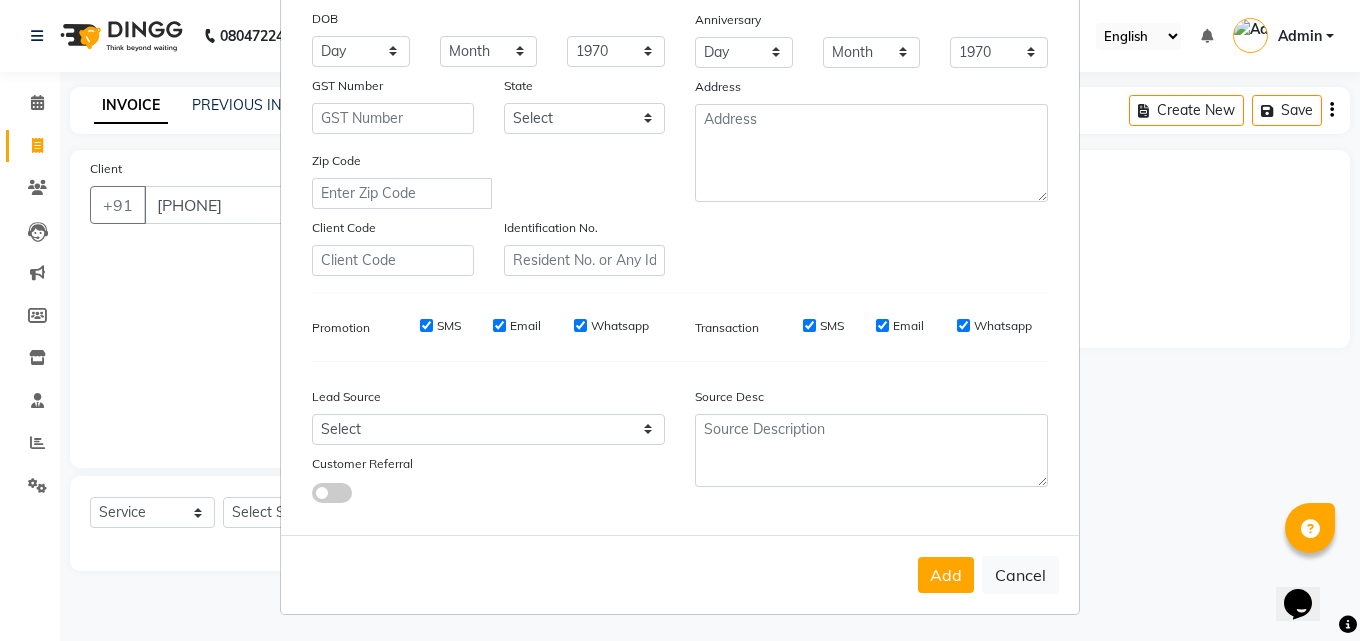 scroll, scrollTop: 282, scrollLeft: 0, axis: vertical 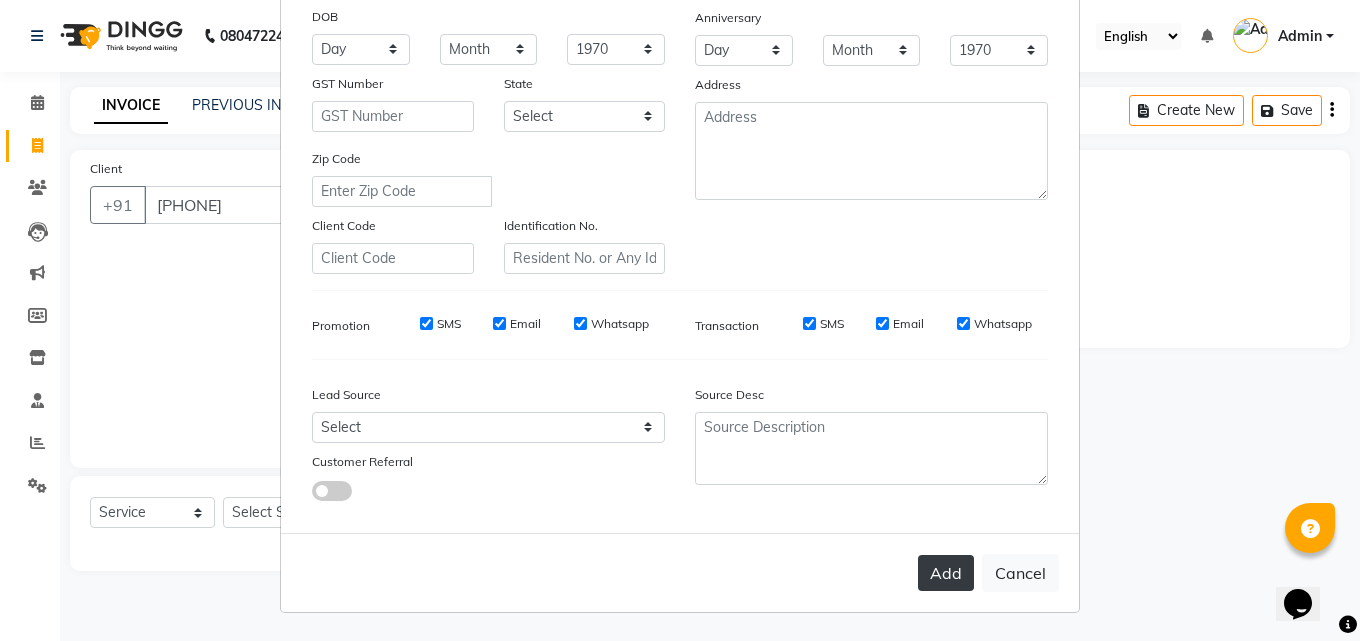 click on "Add" at bounding box center [946, 573] 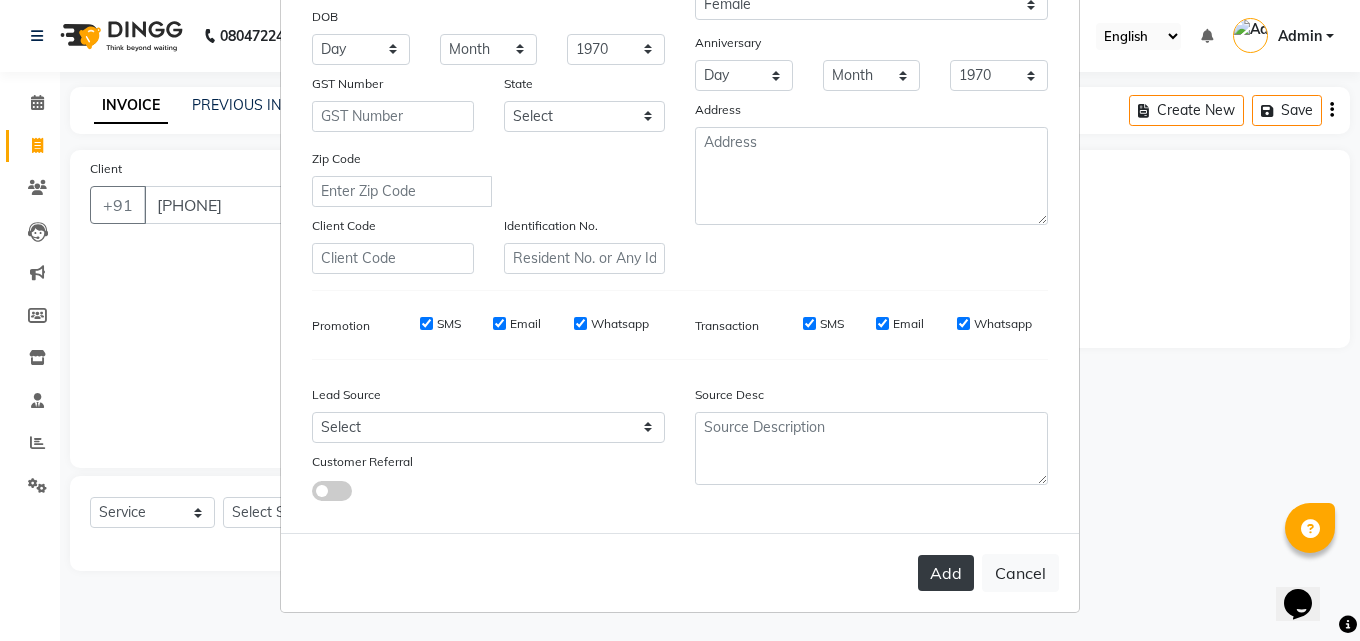 click on "Add" at bounding box center (946, 573) 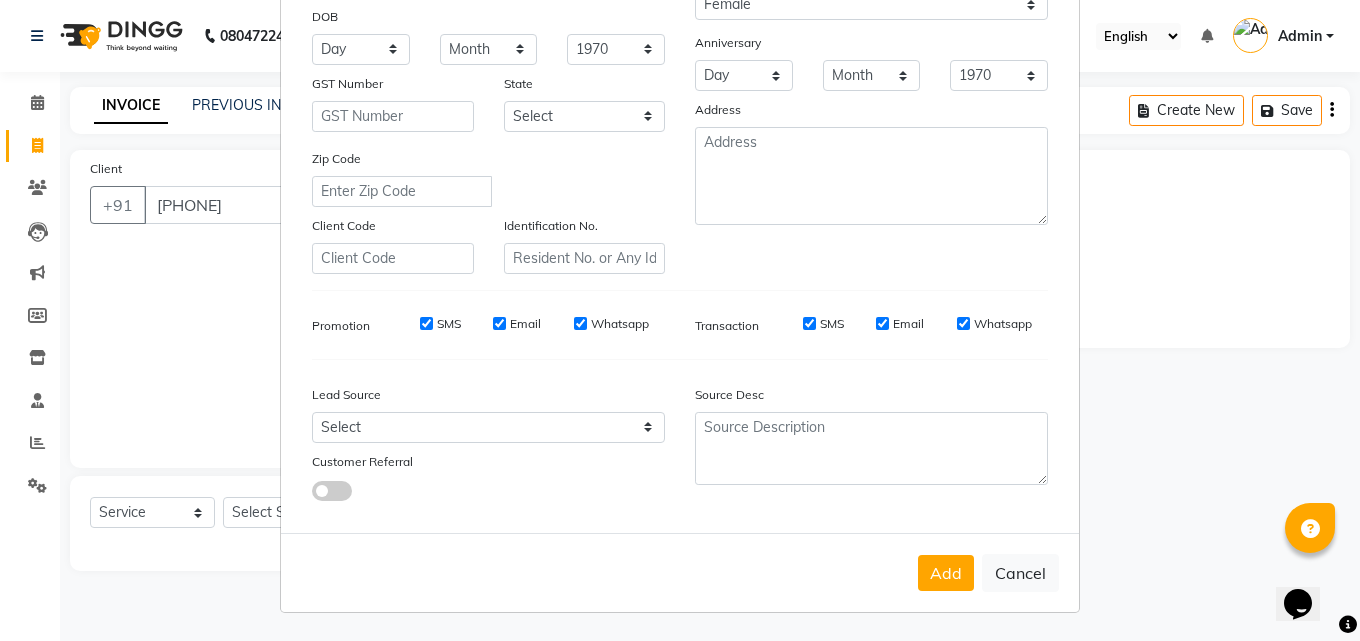 scroll, scrollTop: 0, scrollLeft: 0, axis: both 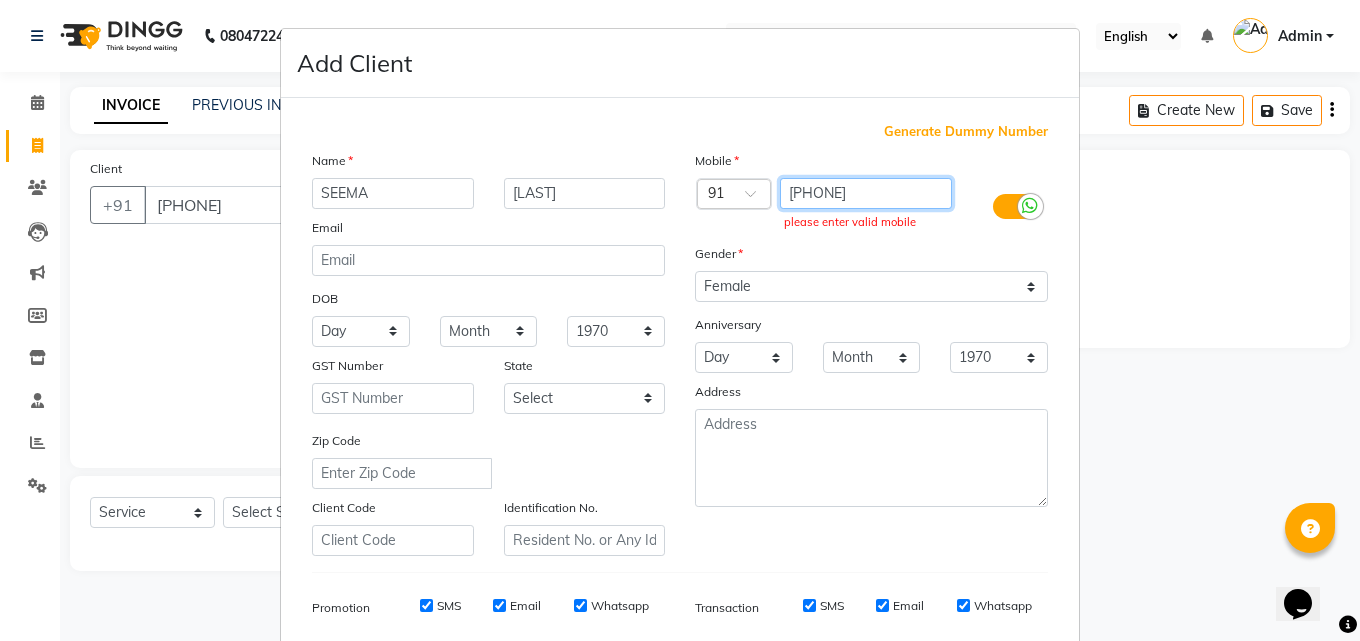 click on "9754241855" at bounding box center [866, 193] 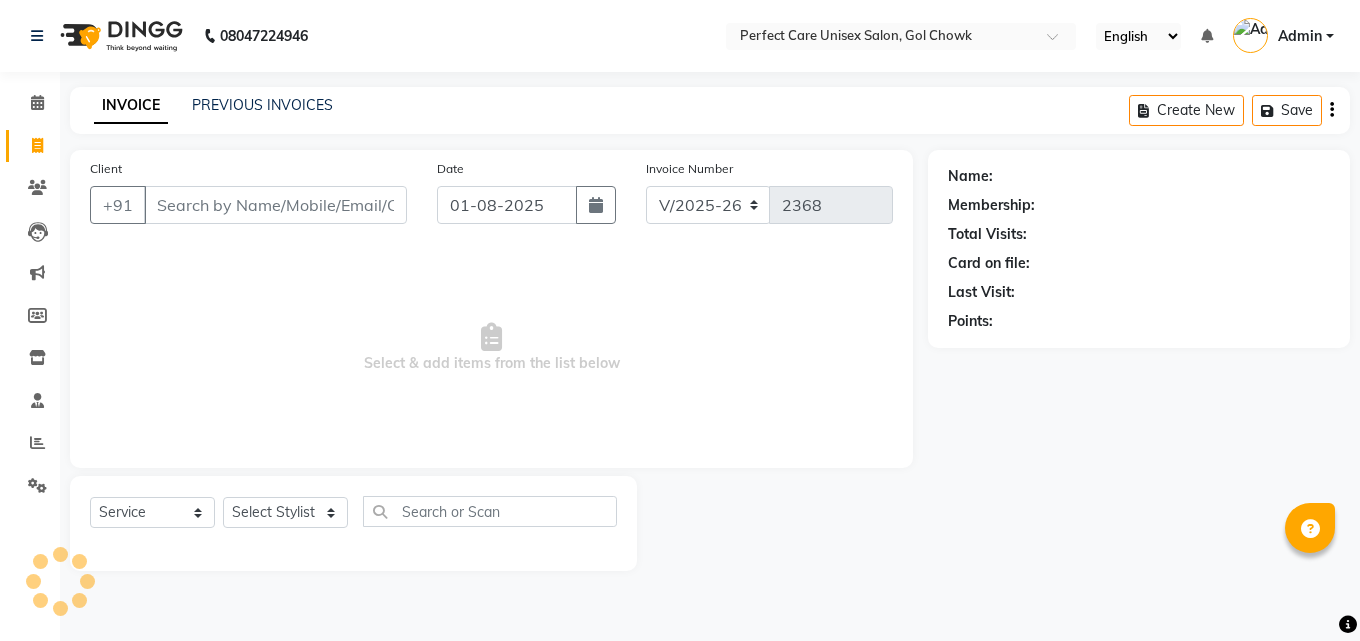 select on "4751" 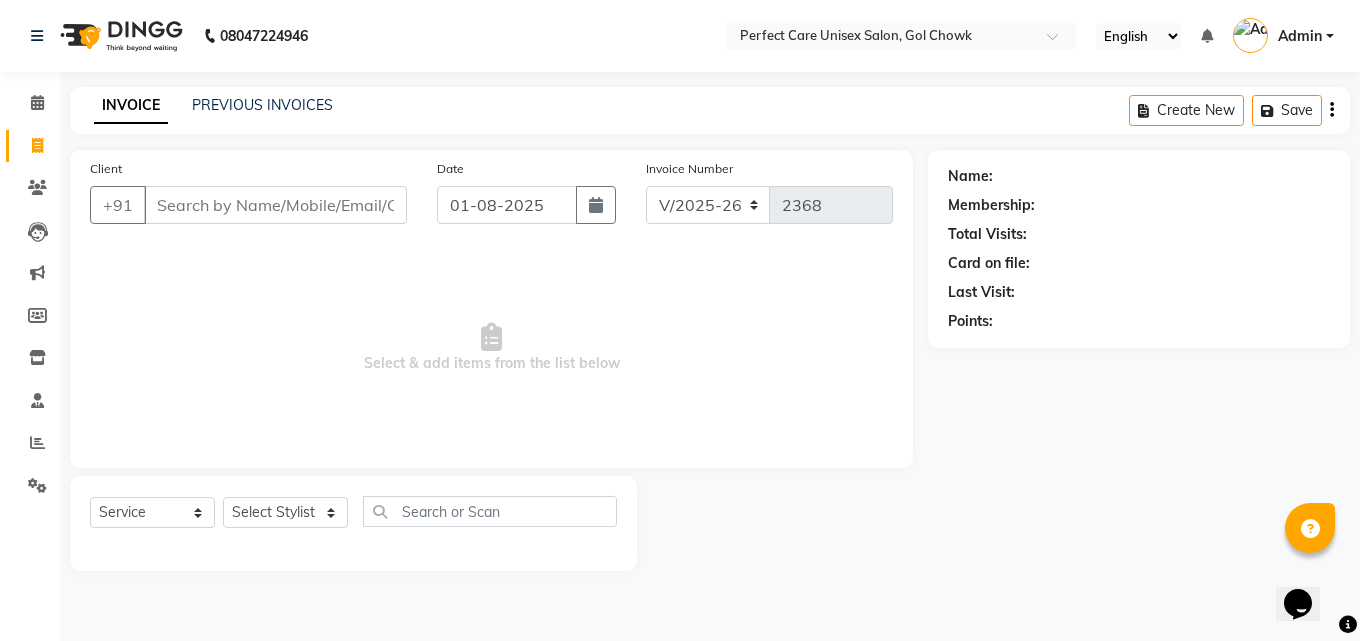 scroll, scrollTop: 0, scrollLeft: 0, axis: both 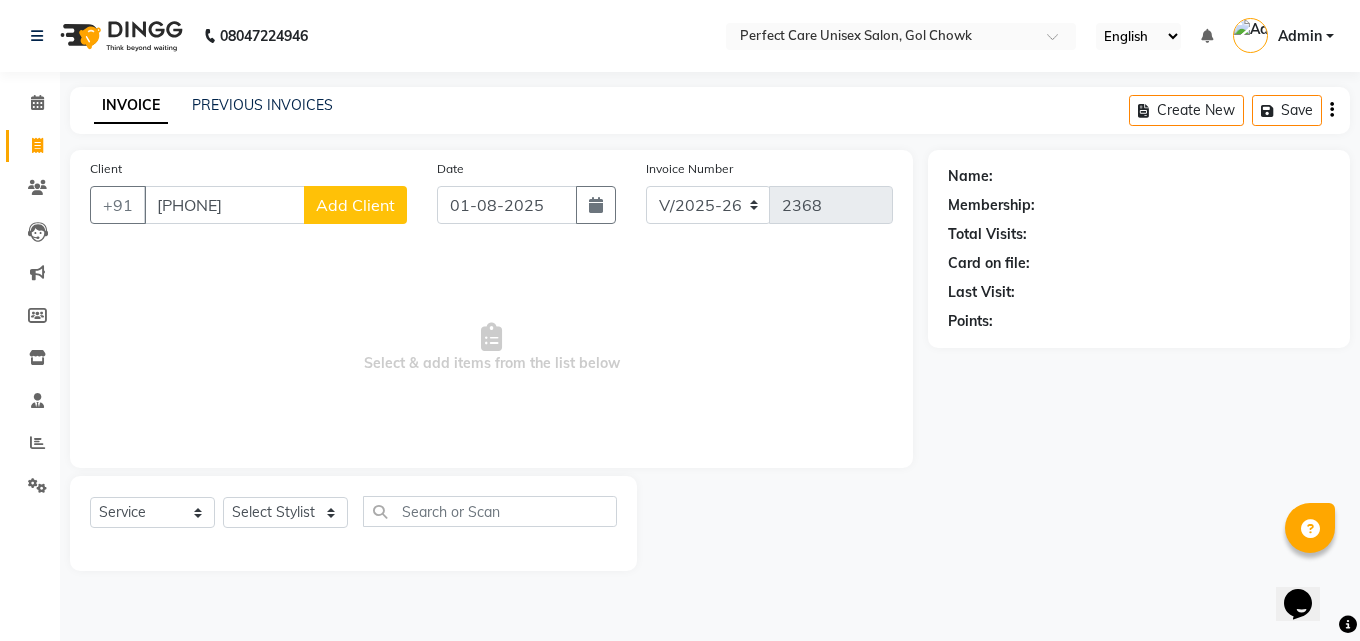 type on "[PHONE]" 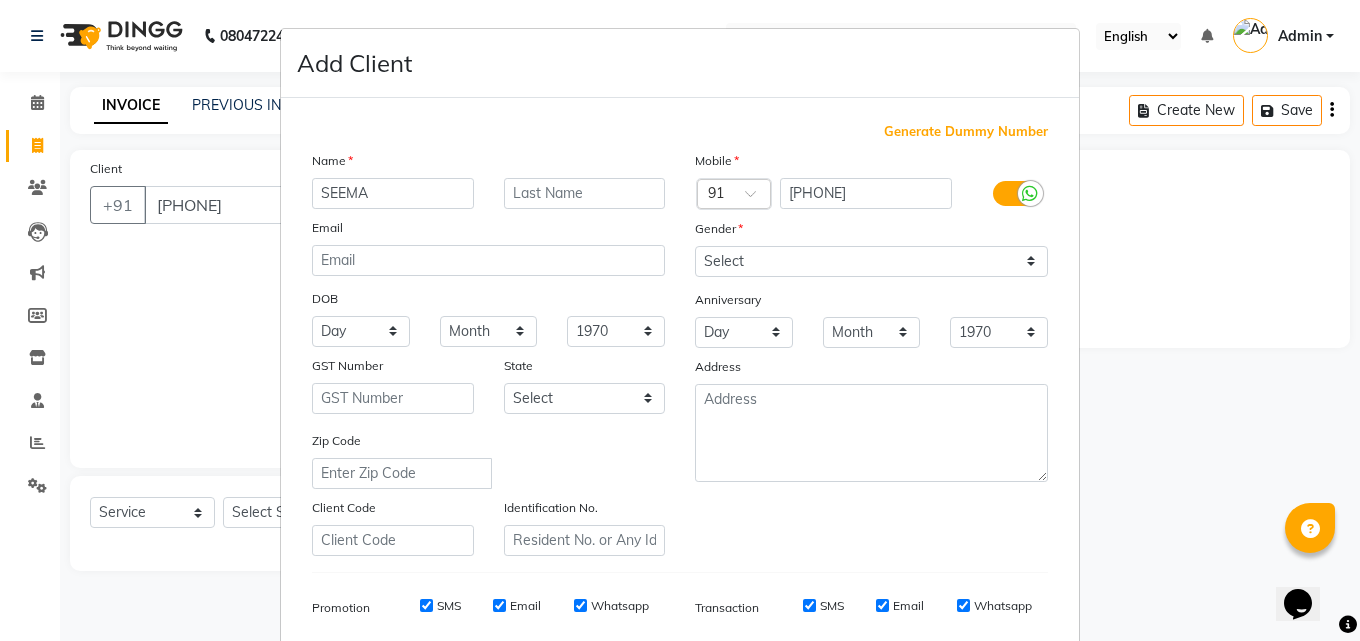 type on "SEEMA" 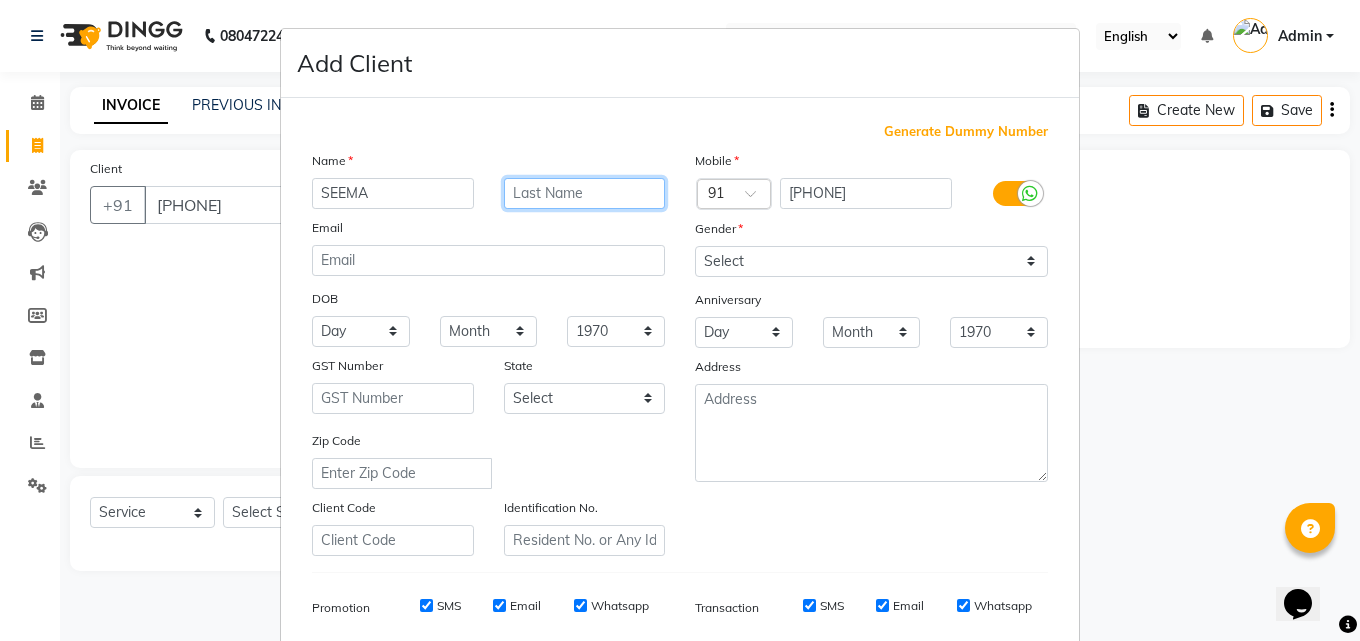 click at bounding box center (585, 193) 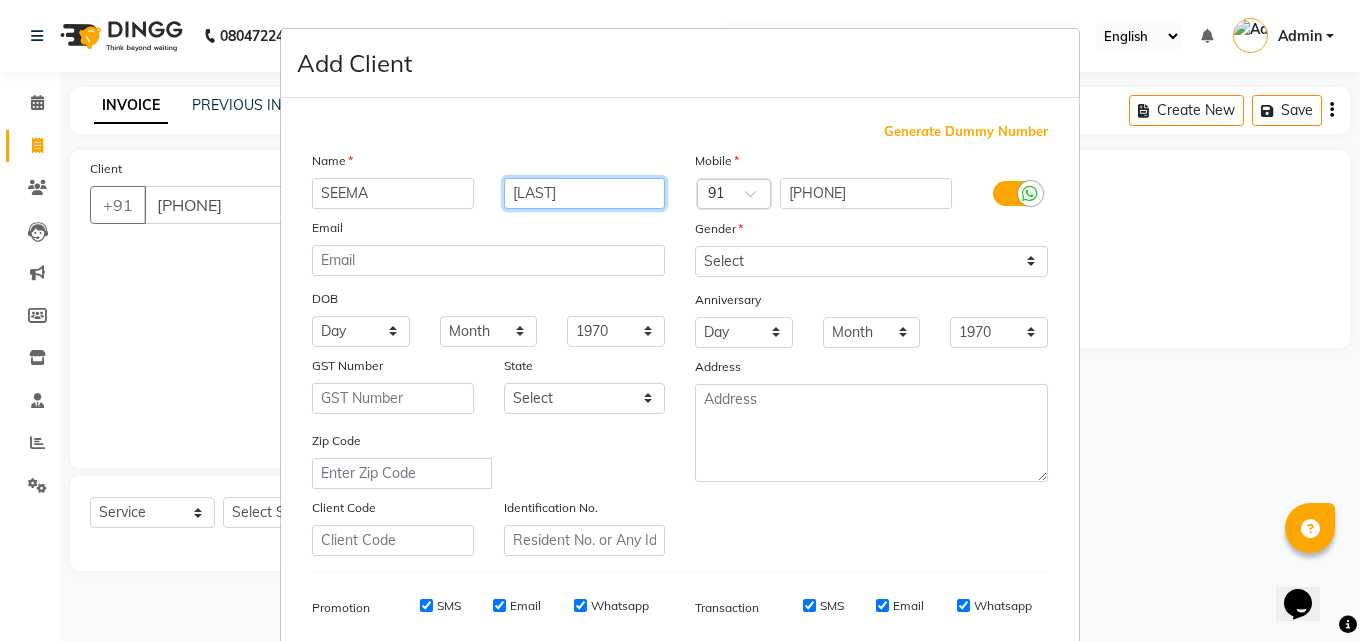 type on "DEWANGAN" 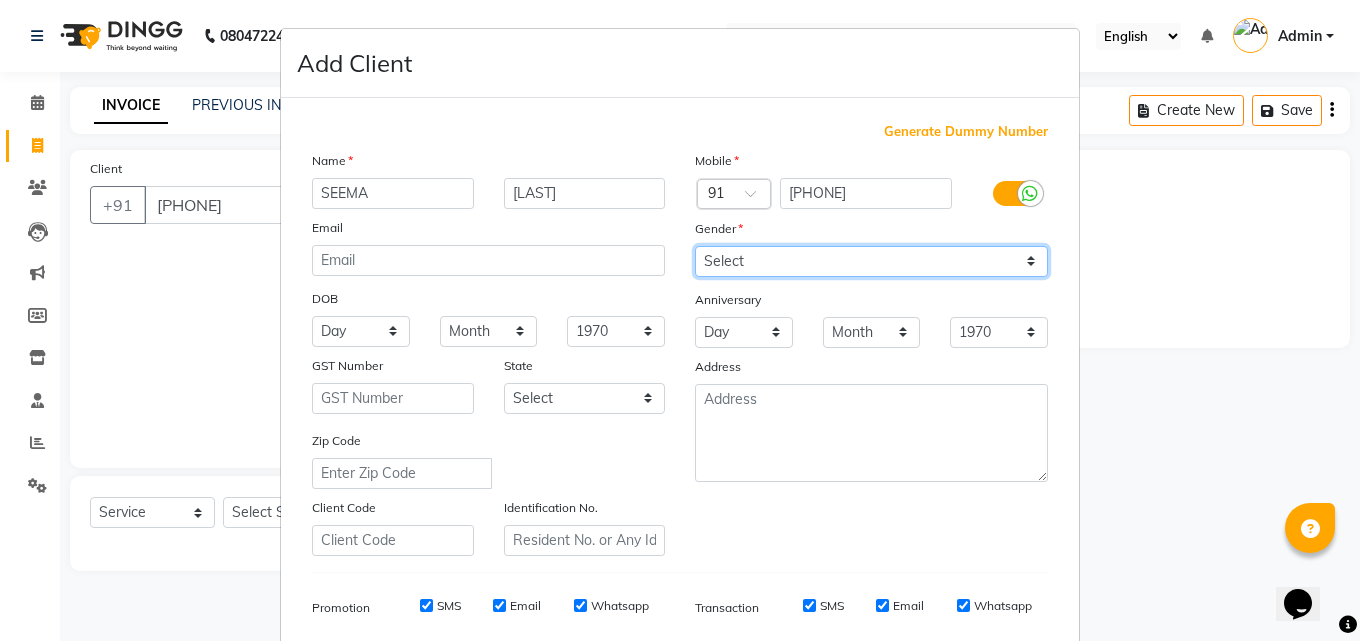 click on "Select Male Female Other Prefer Not To Say" at bounding box center [871, 261] 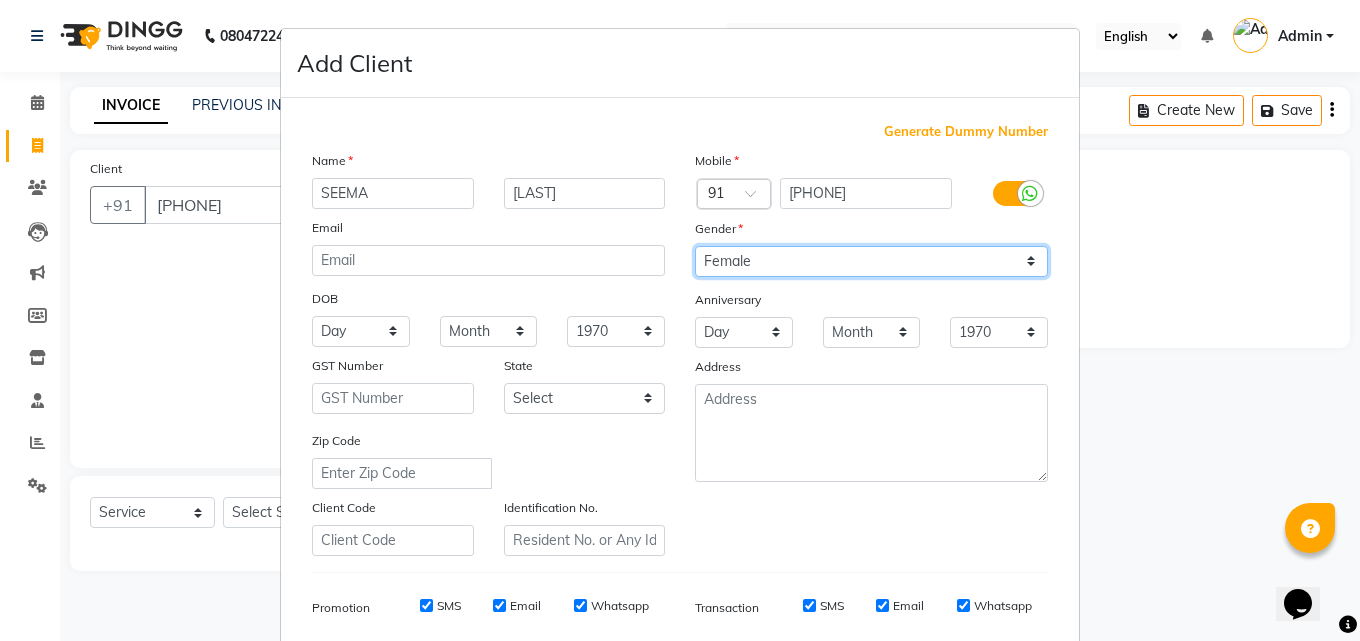 click on "Select Male Female Other Prefer Not To Say" at bounding box center [871, 261] 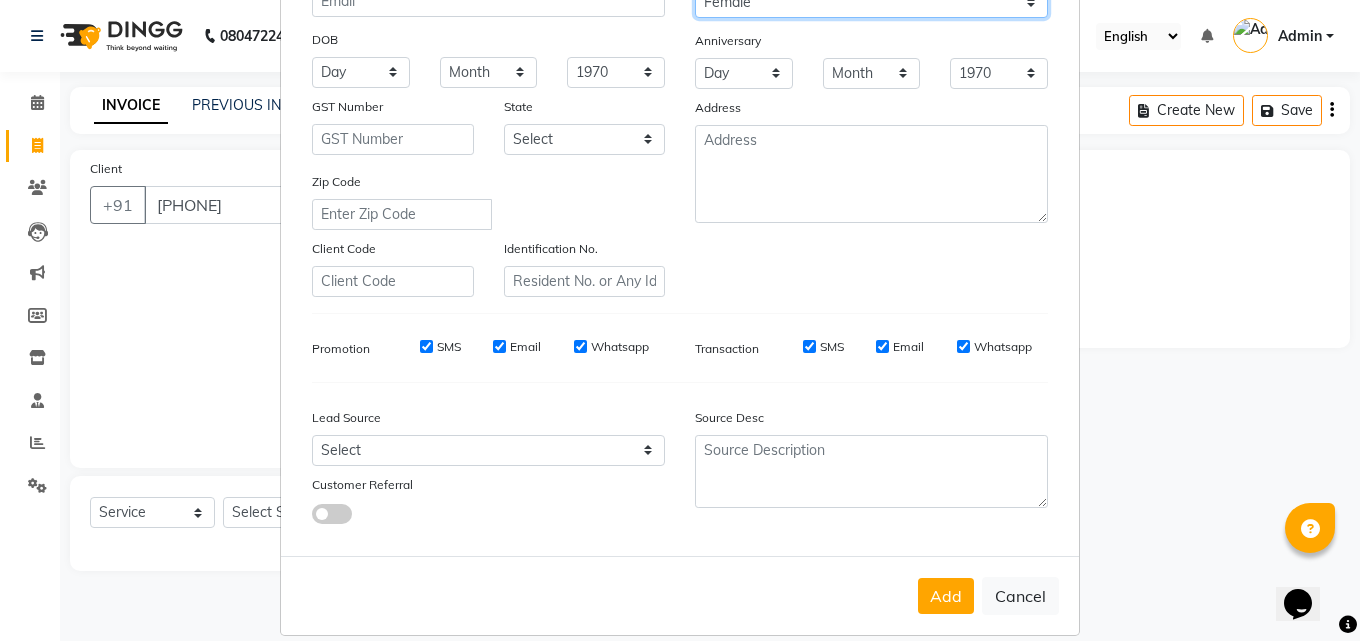 scroll, scrollTop: 282, scrollLeft: 0, axis: vertical 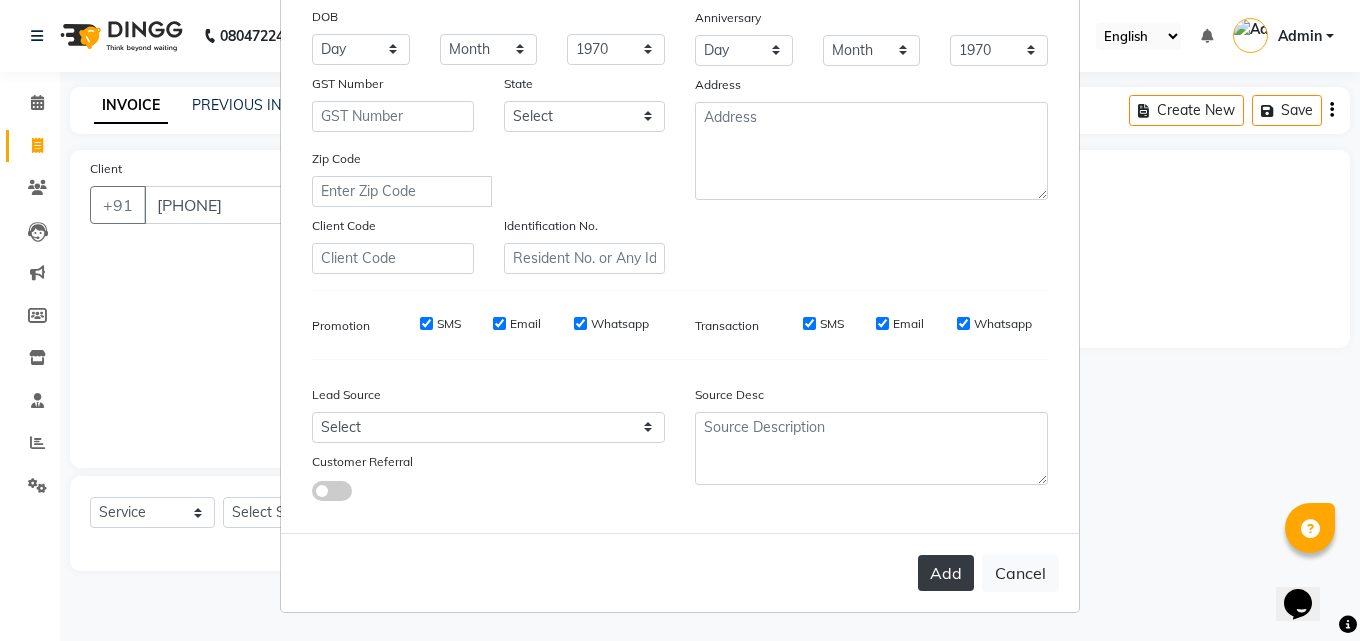click on "Add" at bounding box center (946, 573) 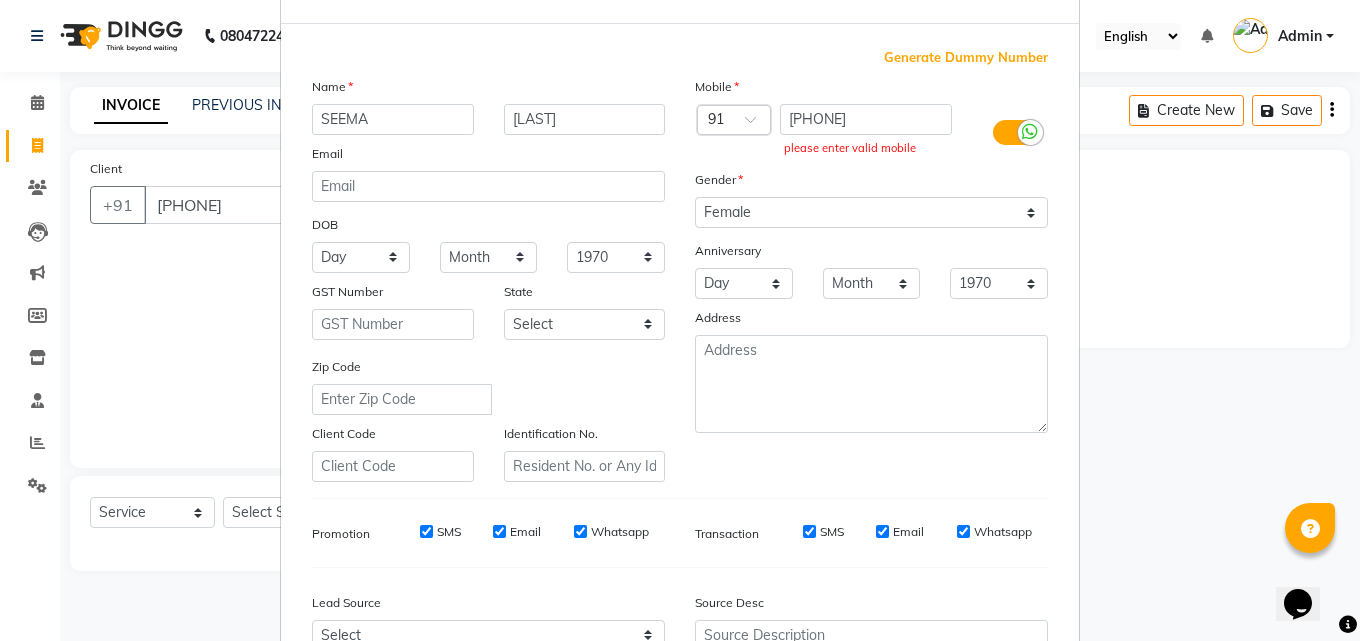 scroll, scrollTop: 282, scrollLeft: 0, axis: vertical 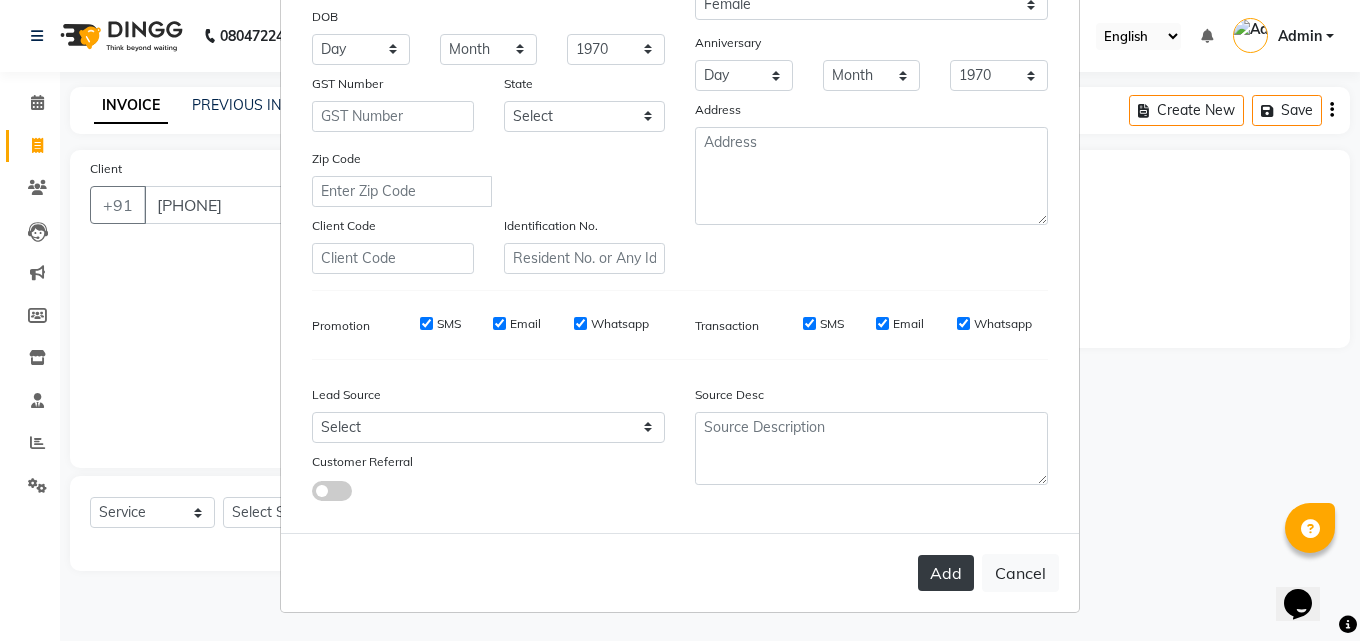click on "Add" at bounding box center [946, 573] 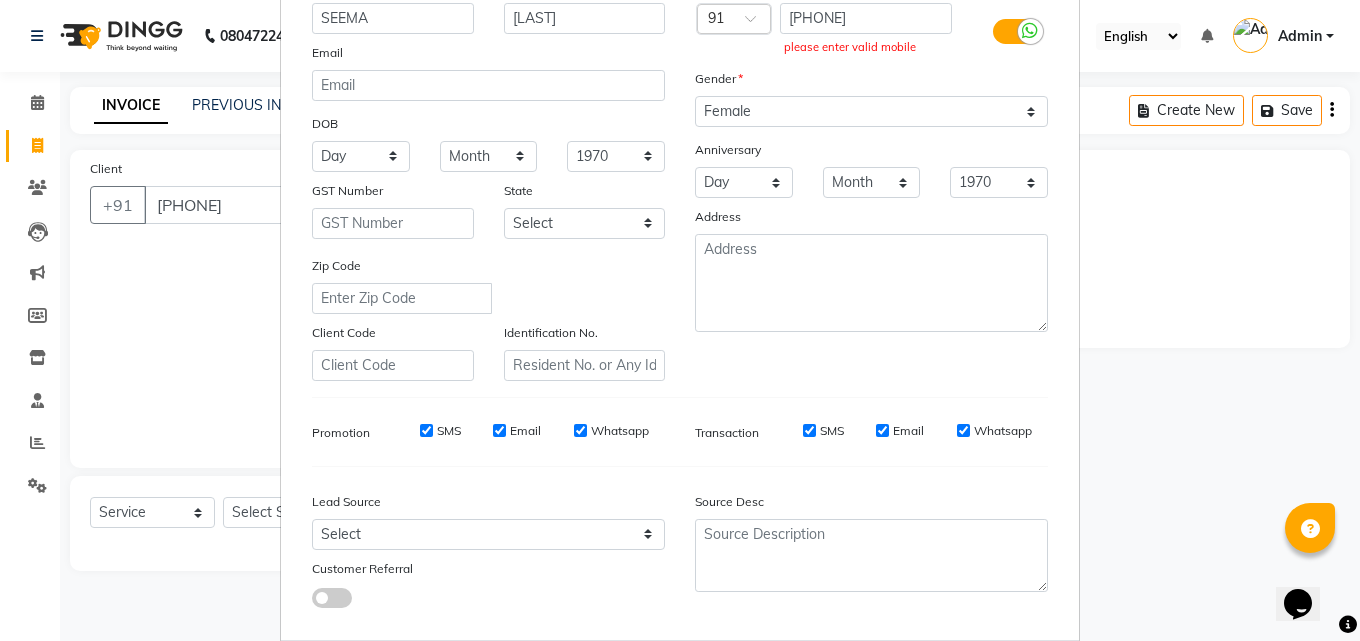 scroll, scrollTop: 0, scrollLeft: 0, axis: both 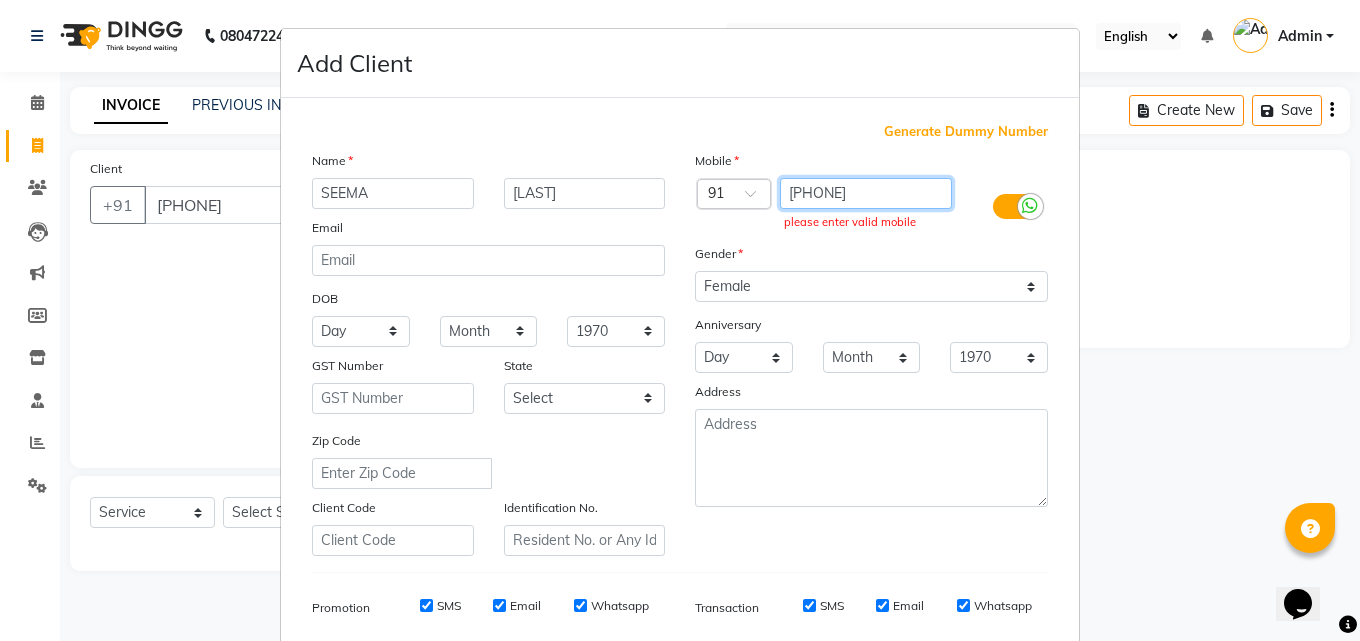 click on "9754241855" at bounding box center [866, 193] 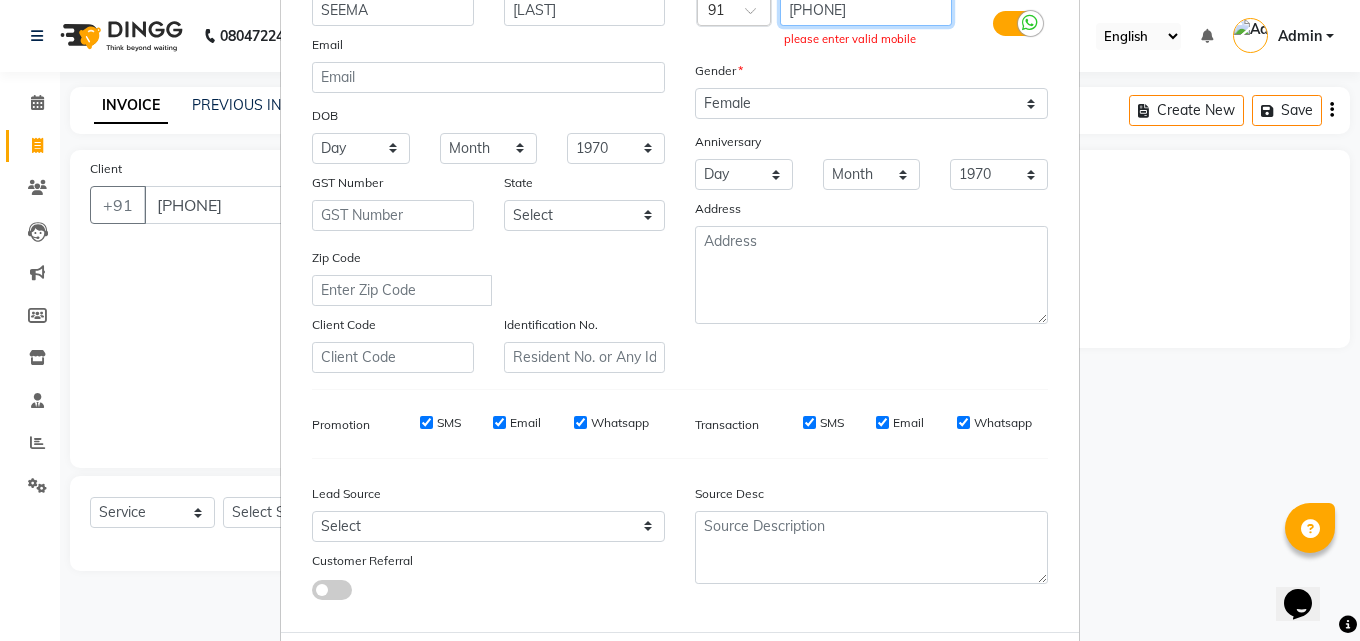 scroll, scrollTop: 282, scrollLeft: 0, axis: vertical 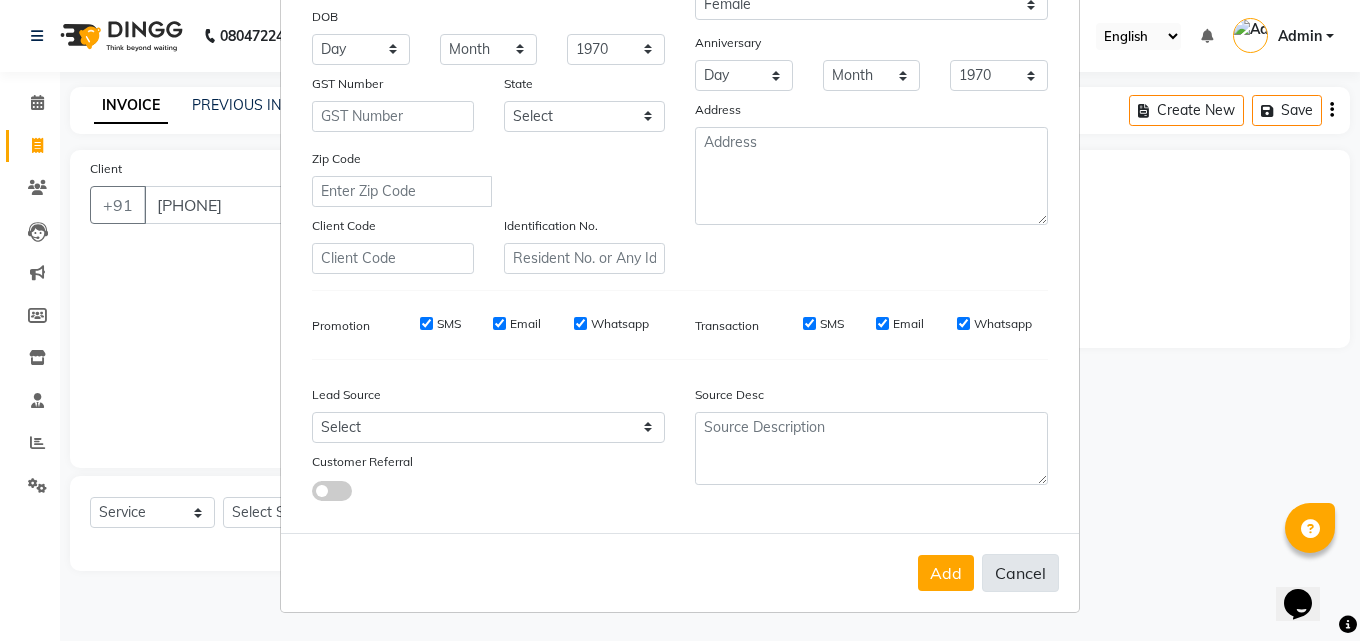 click on "Cancel" at bounding box center [1020, 573] 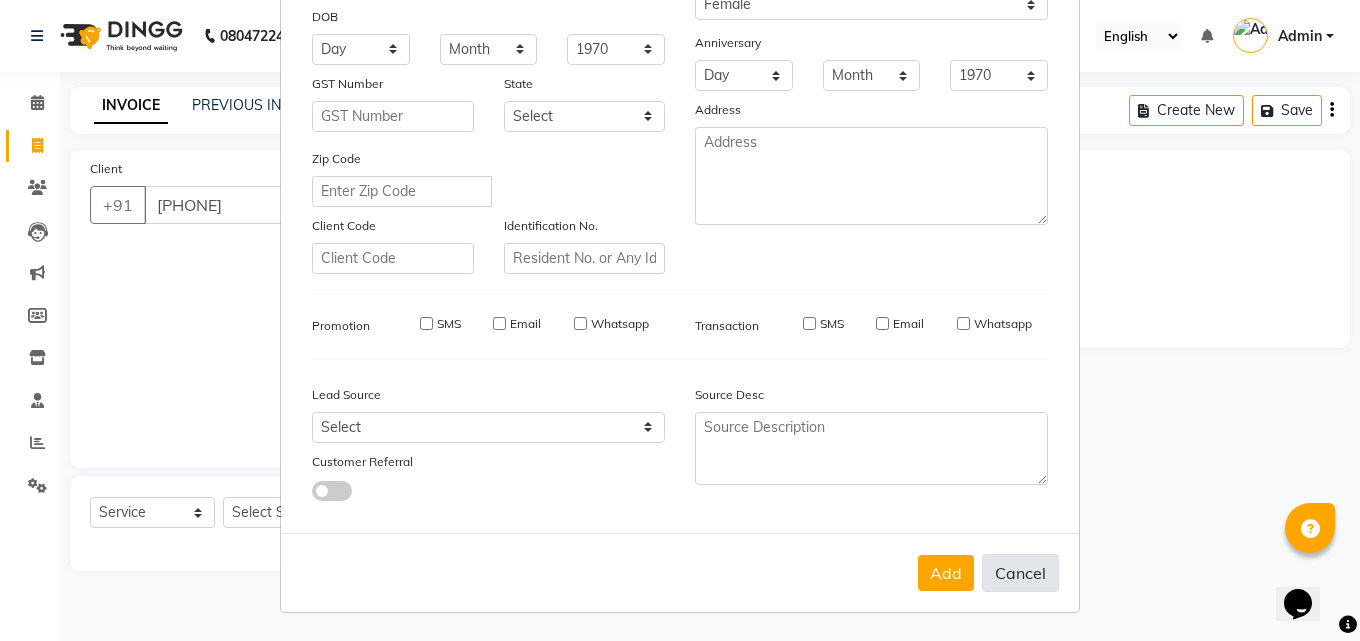 type 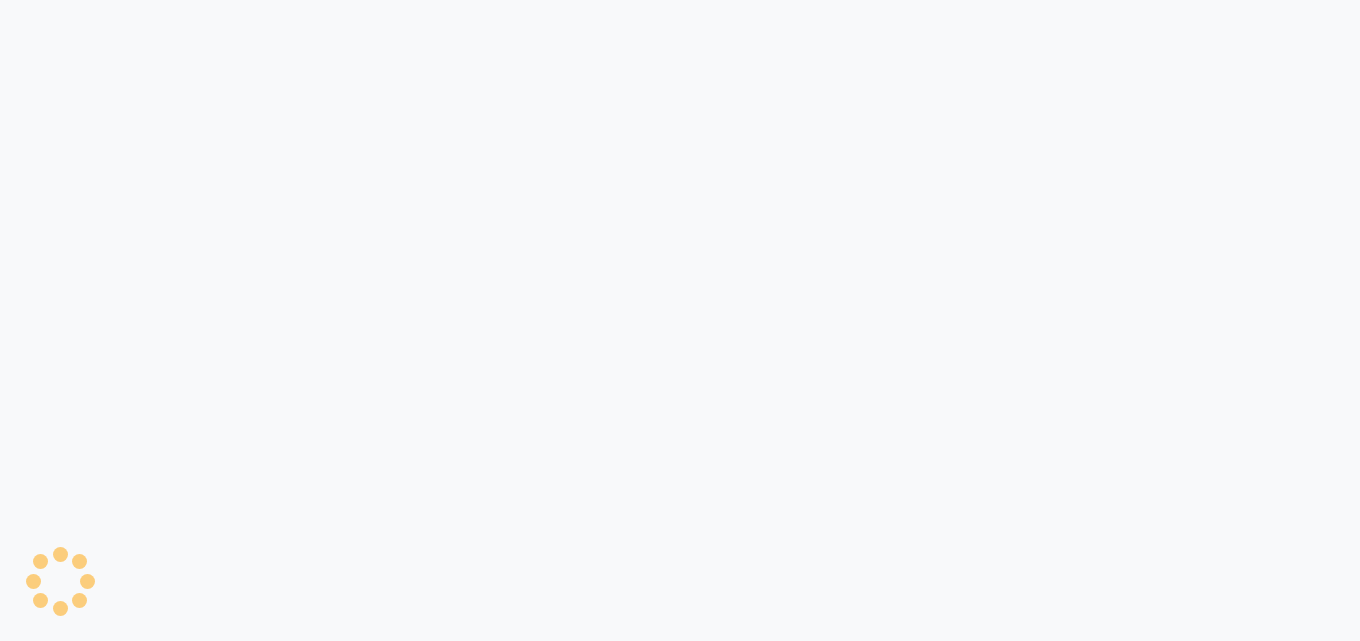 scroll, scrollTop: 0, scrollLeft: 0, axis: both 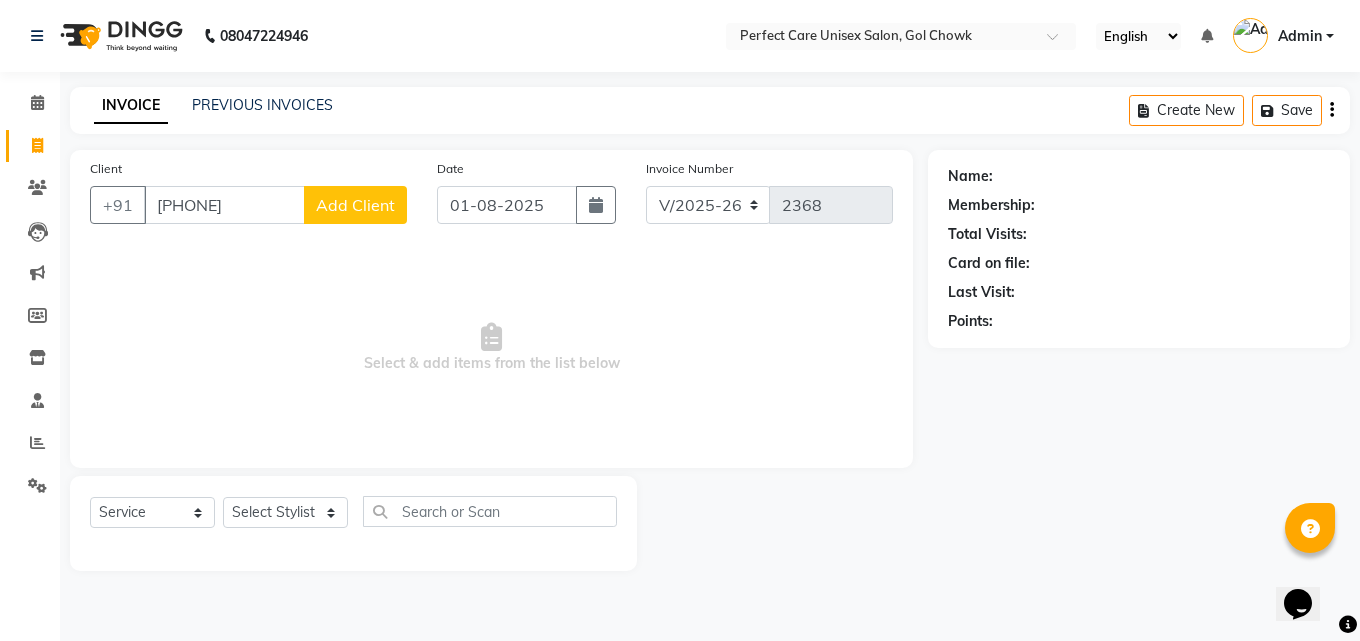 type on "[PHONE]" 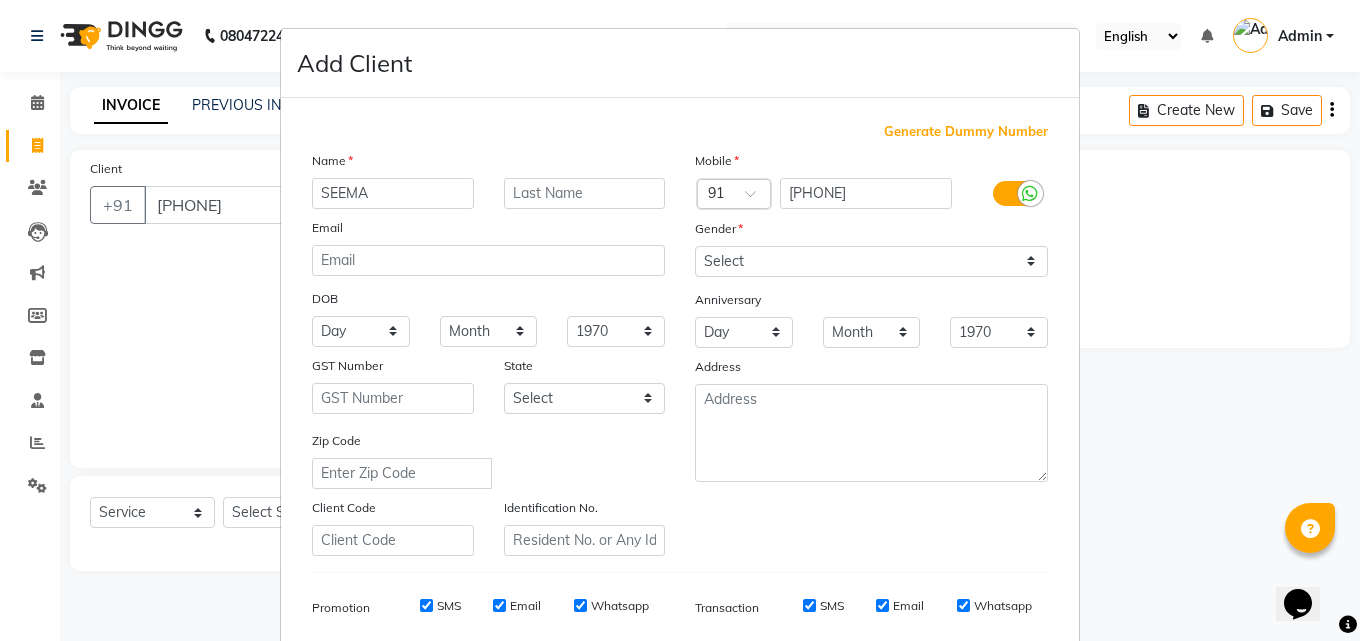 type on "SEEMA" 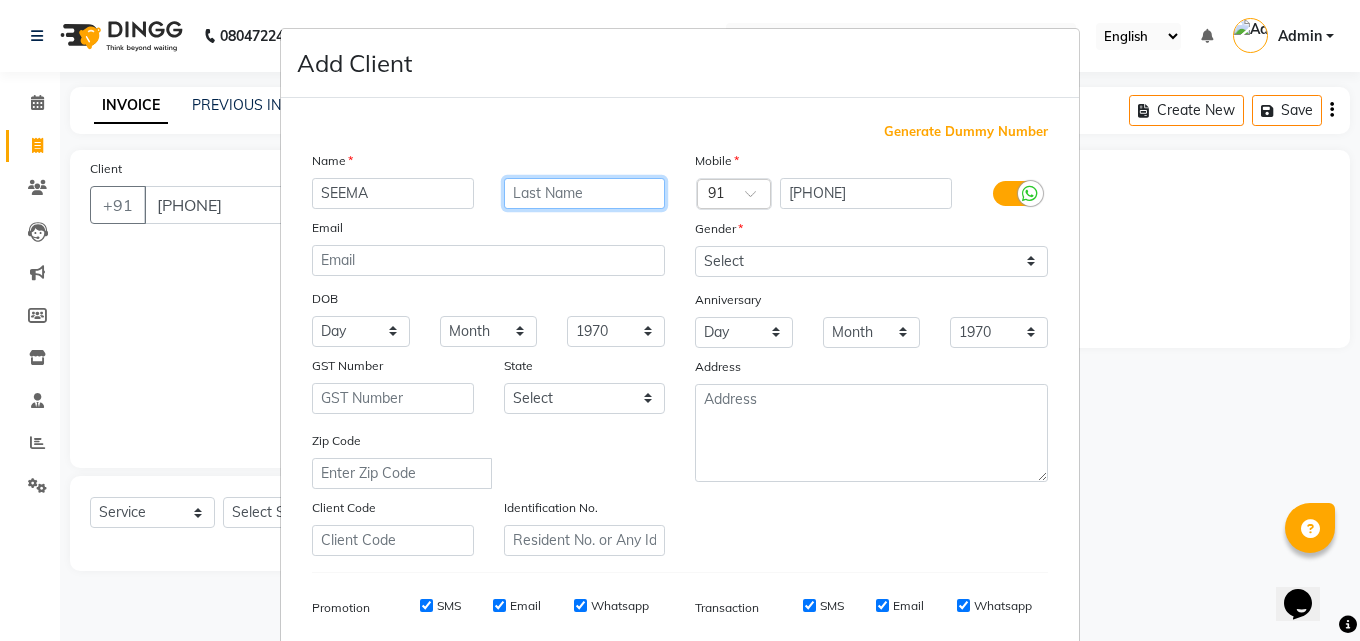 click at bounding box center [585, 193] 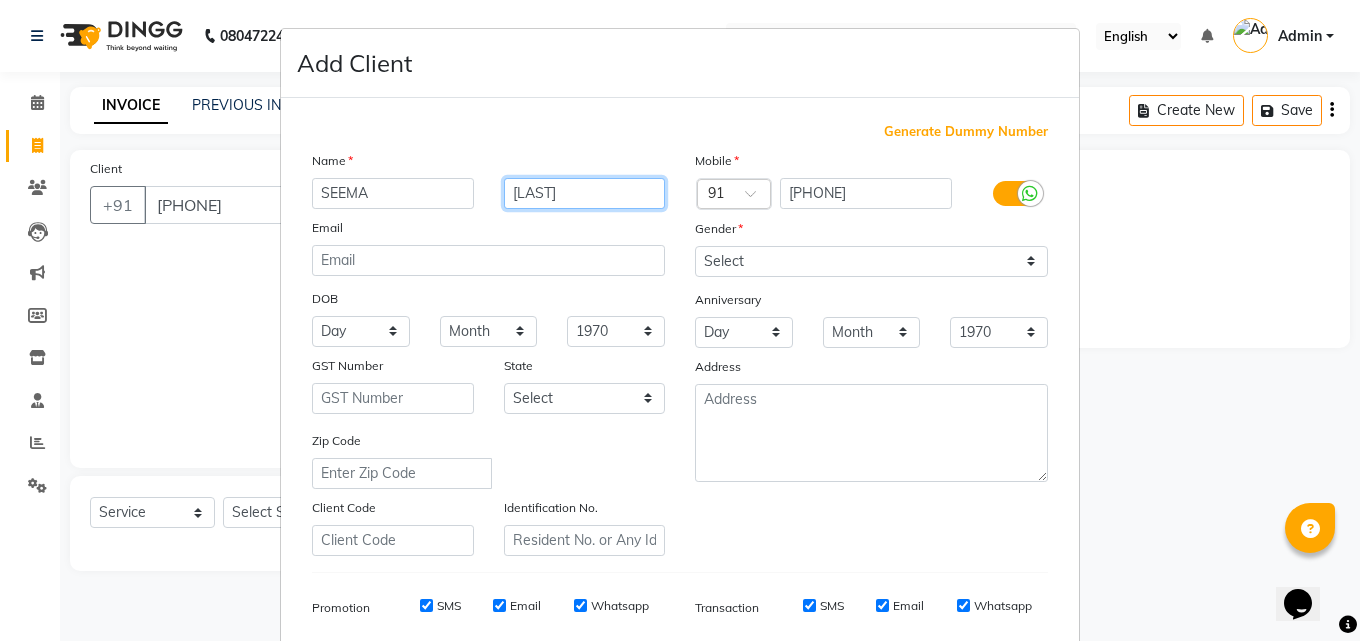 type on "[LAST]" 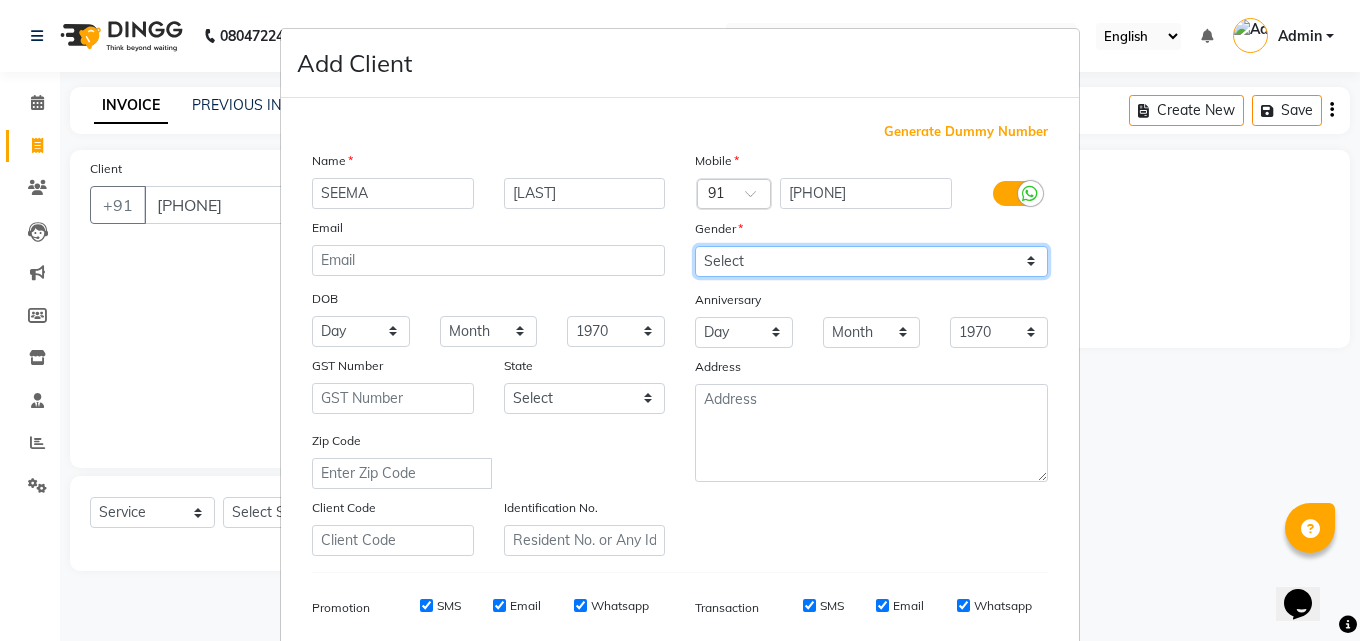 click on "Select Male Female Other Prefer Not To Say" at bounding box center [871, 261] 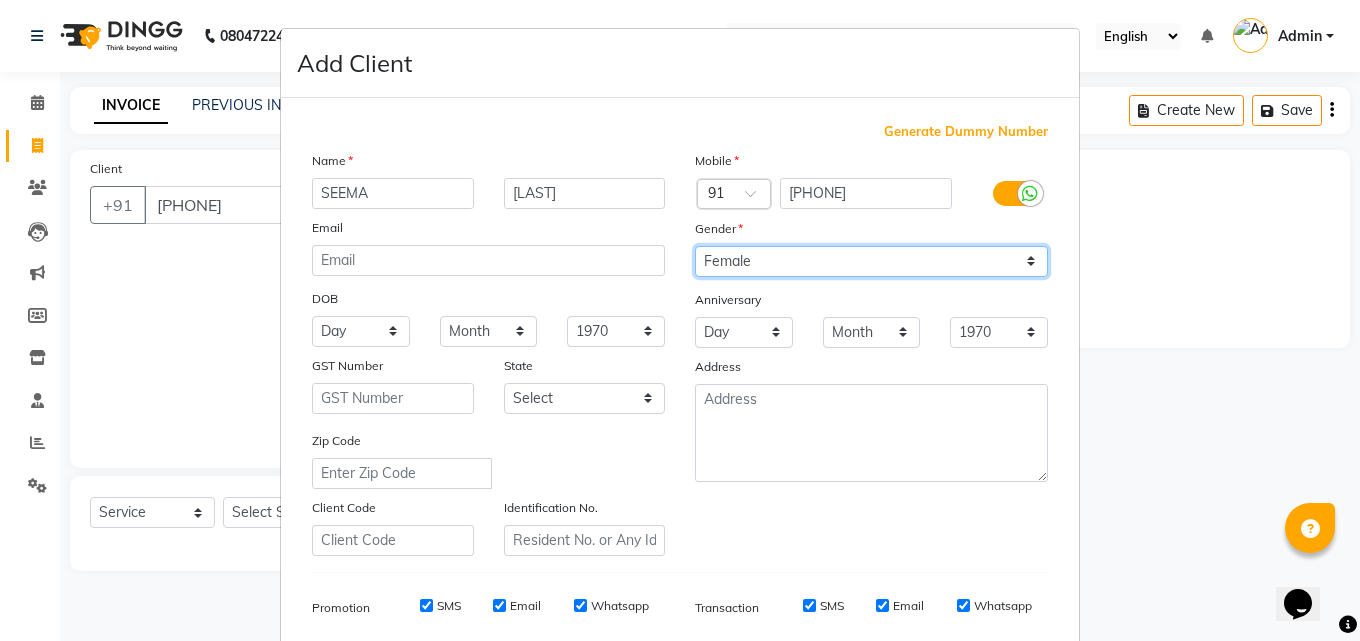 click on "Select Male Female Other Prefer Not To Say" at bounding box center (871, 261) 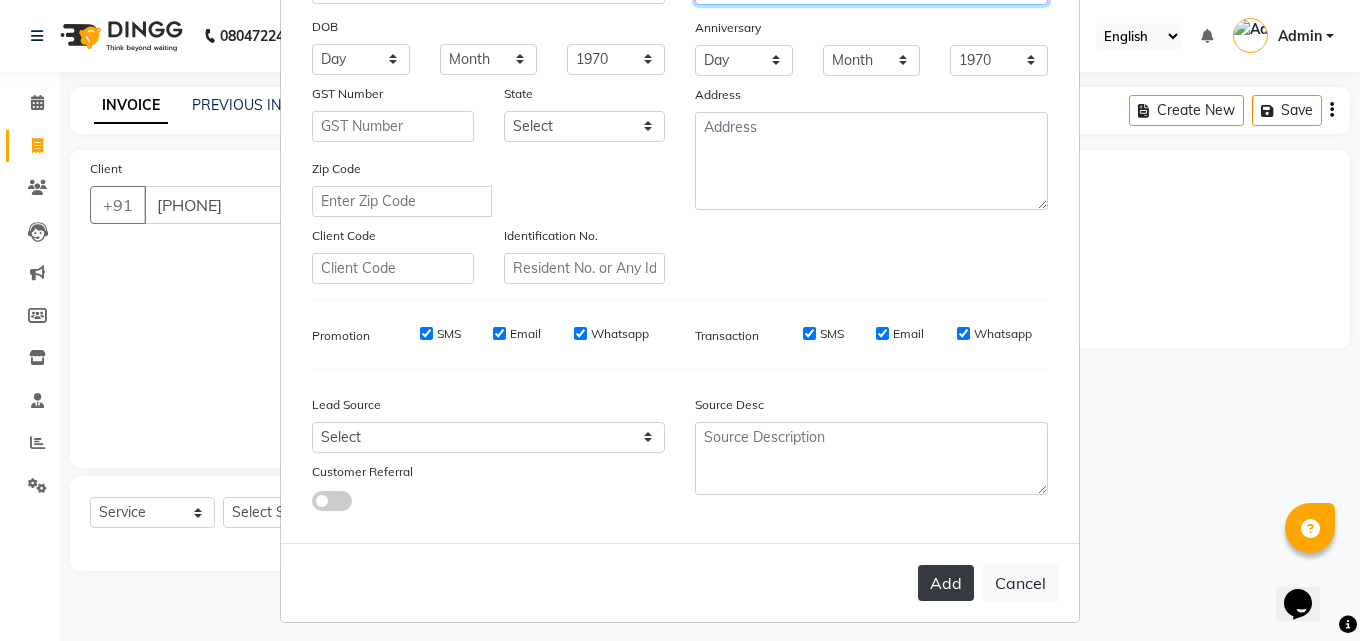scroll, scrollTop: 282, scrollLeft: 0, axis: vertical 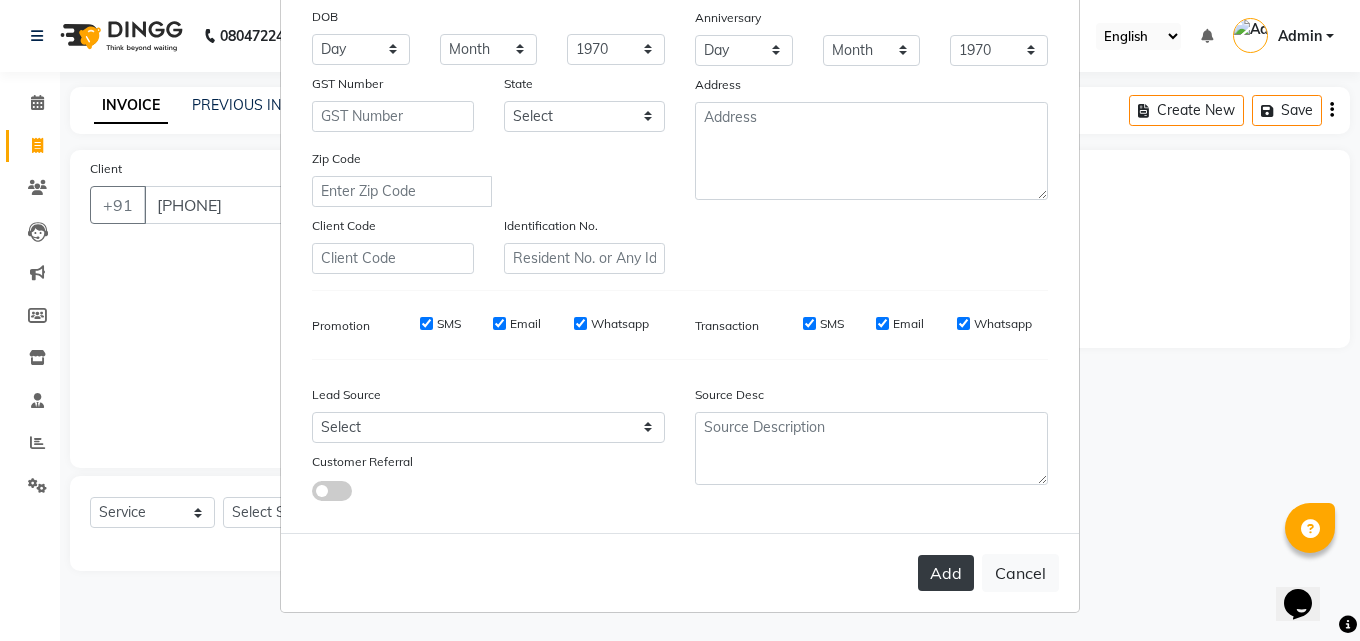 click on "Add" at bounding box center [946, 573] 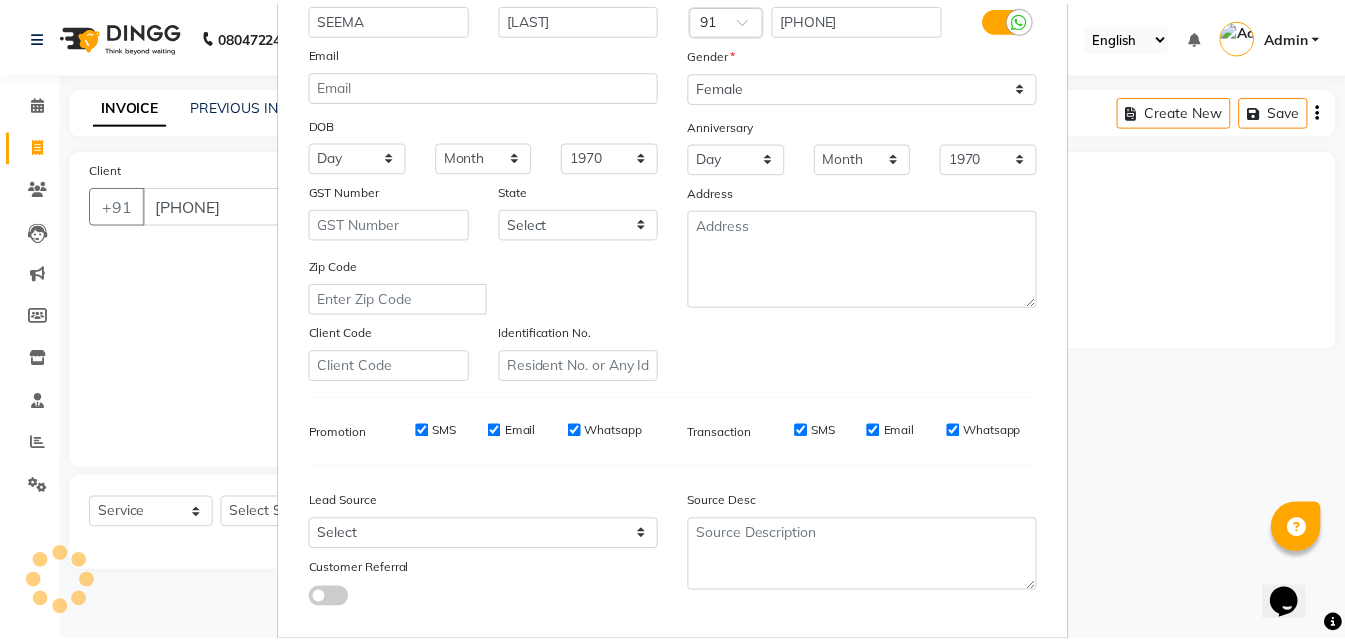 scroll, scrollTop: 0, scrollLeft: 0, axis: both 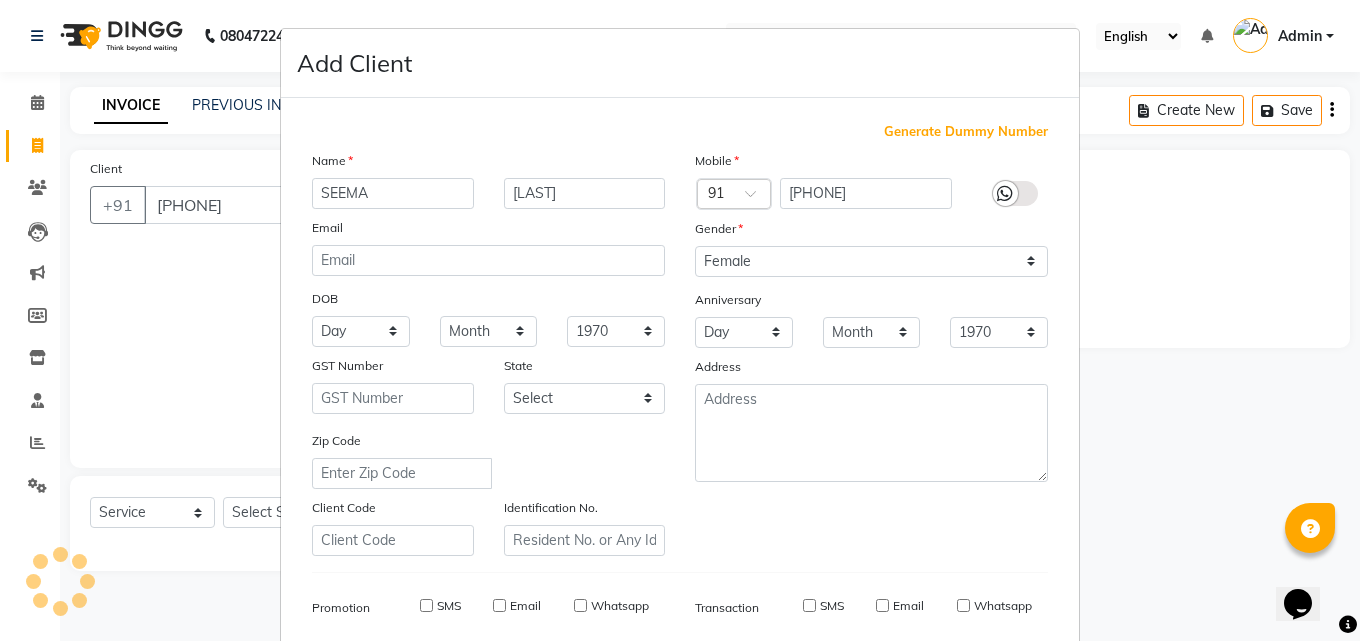 type 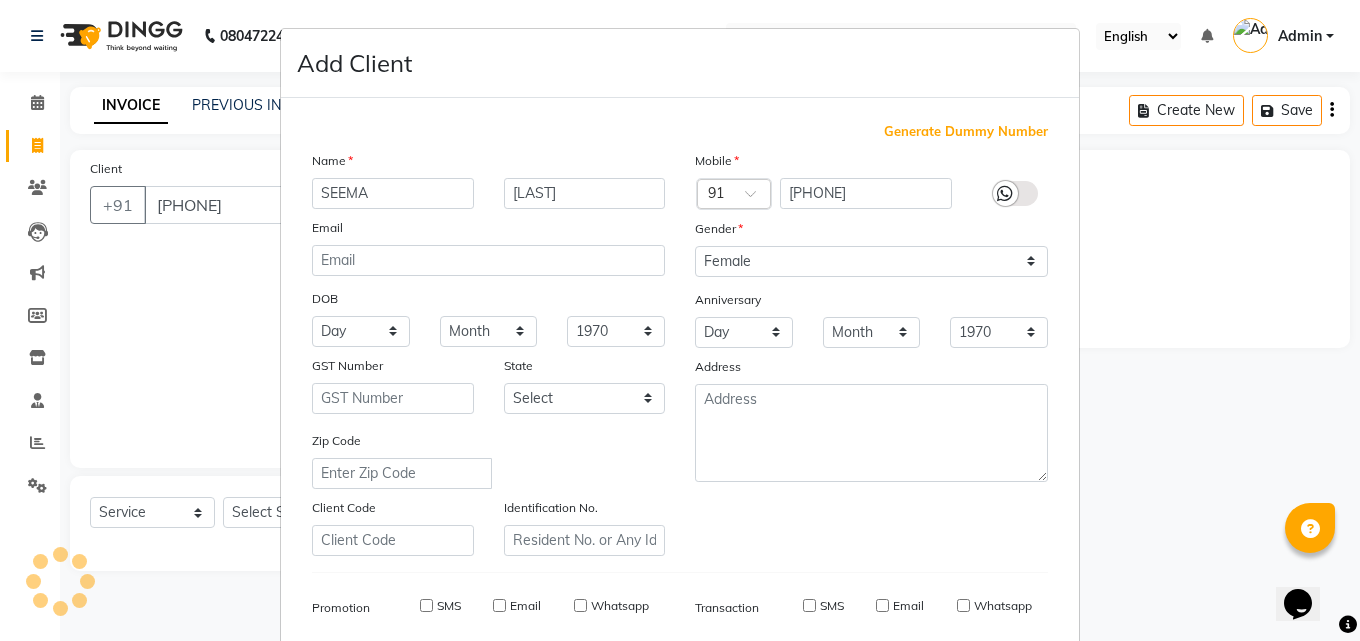 type 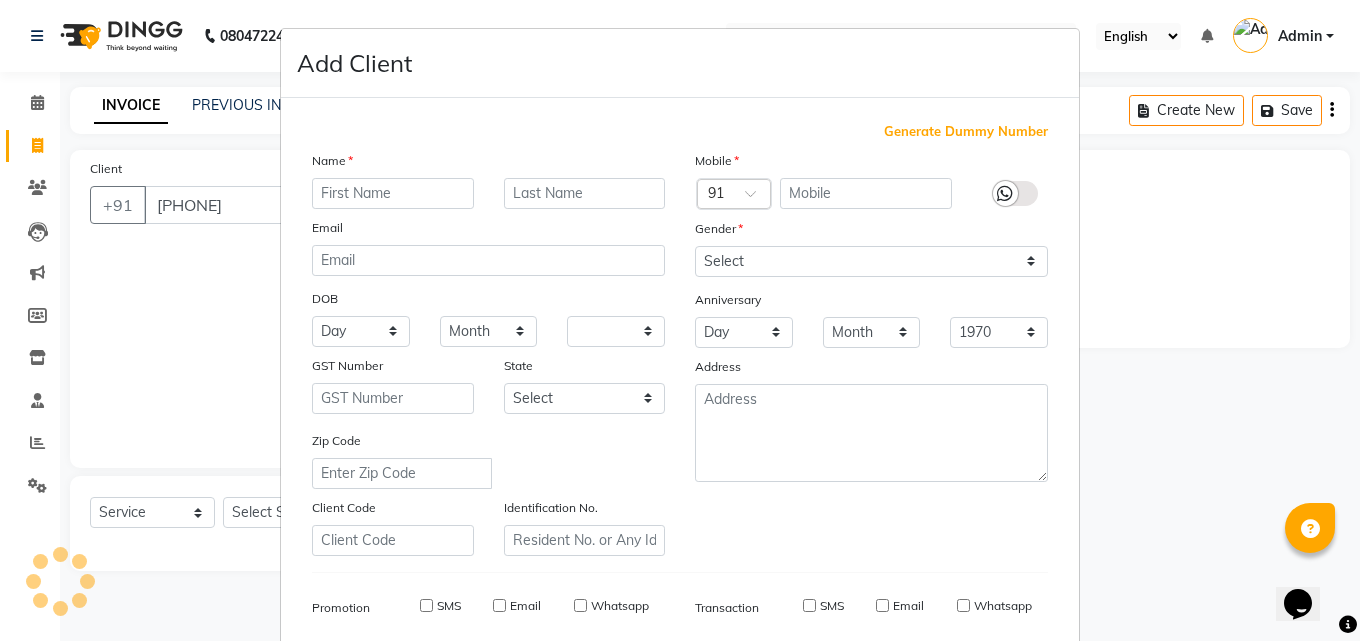 select 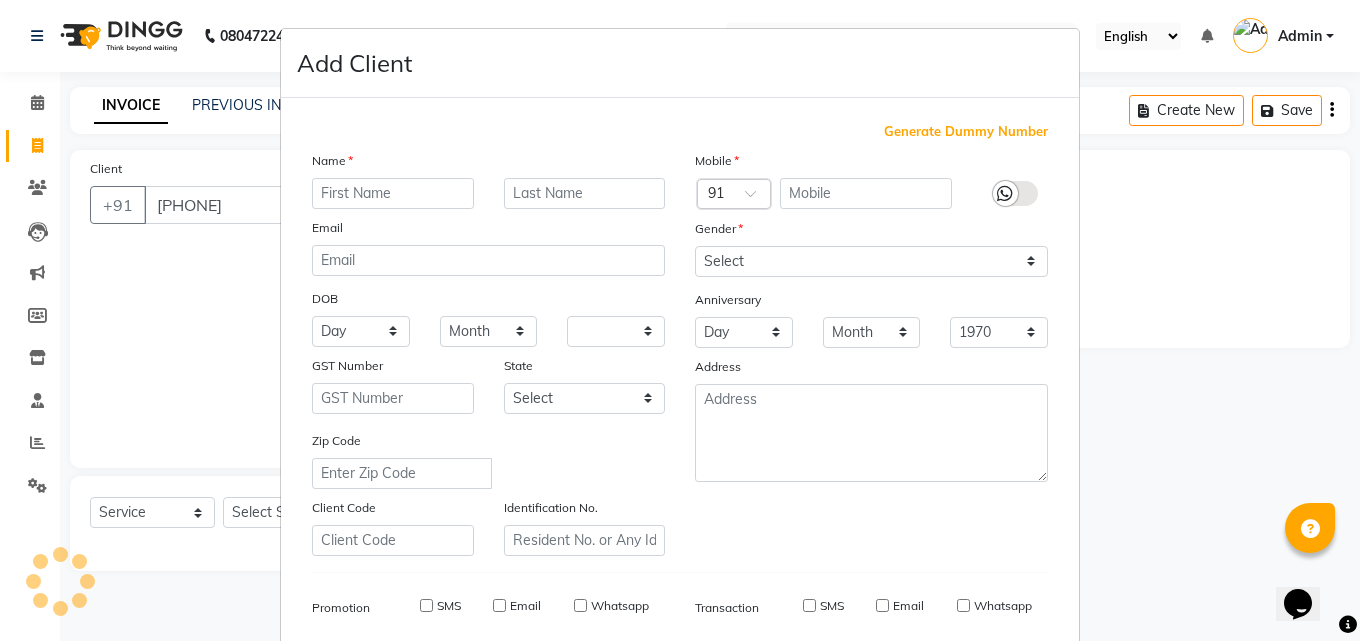 checkbox on "false" 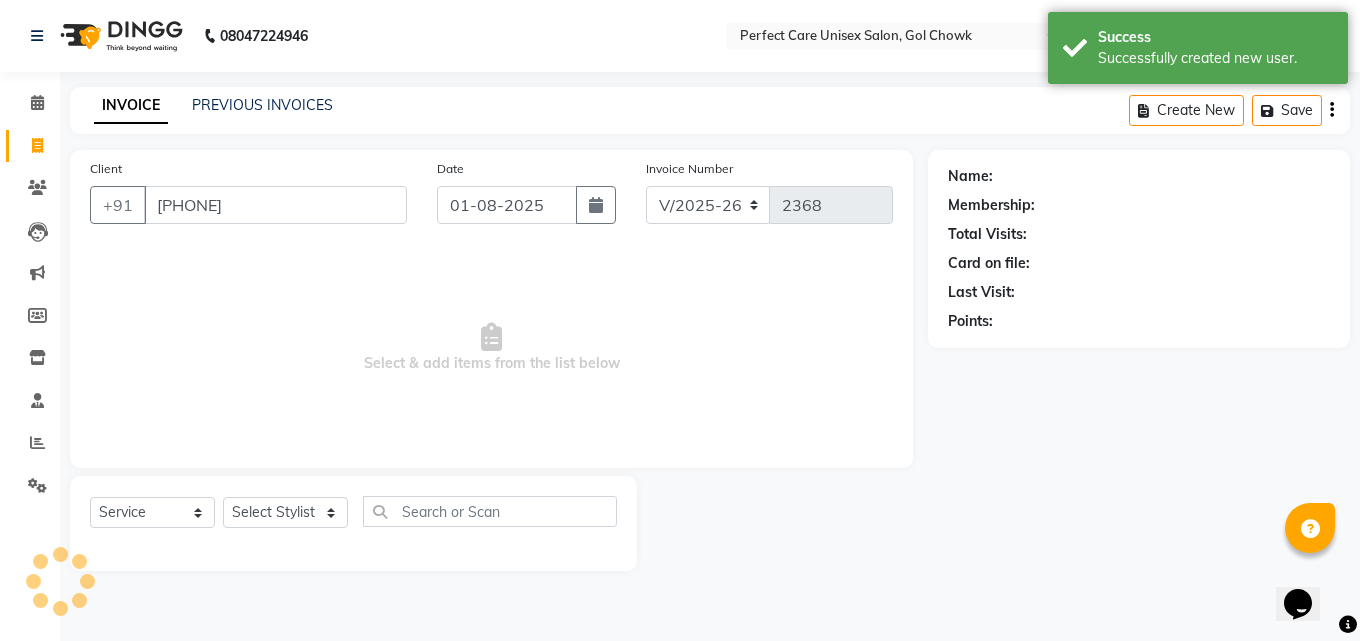 select on "1: Object" 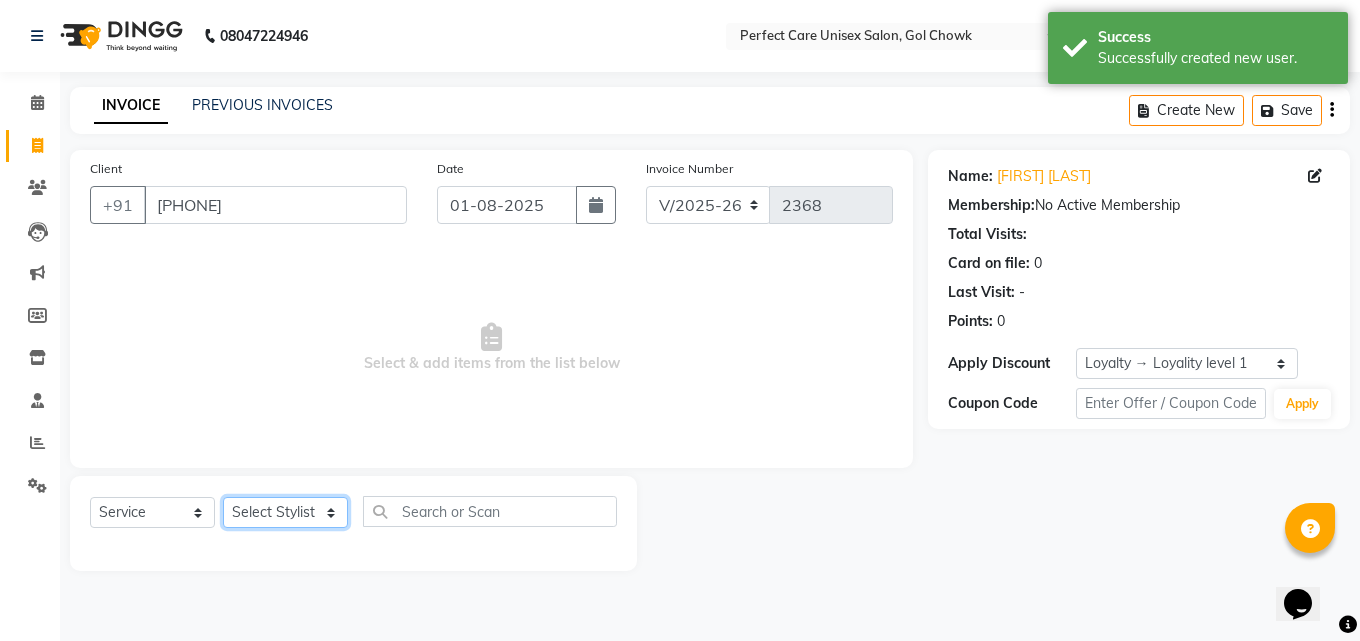 click on "Select Stylist MISS [LAST] MISS [LAST] MISS [LAST]  MISS [LAST] MISS [LAST] MISS. [LAST] MISS. [LAST]  MISS [LAST]  MISS. [LAST] MISS [LAST] mohbat MR. [LAST] MR. [LAST] MR. [LAST] MR. [LAST] MR [LAST] MR. [LAST] MR. [LAST] MR. [LAST] MR. [LAST] MR. [LAST] MR. [LAST] MR. [LAST] MR. [LAST] MR. [LAST] MS [LAST] NONE [LAST]" 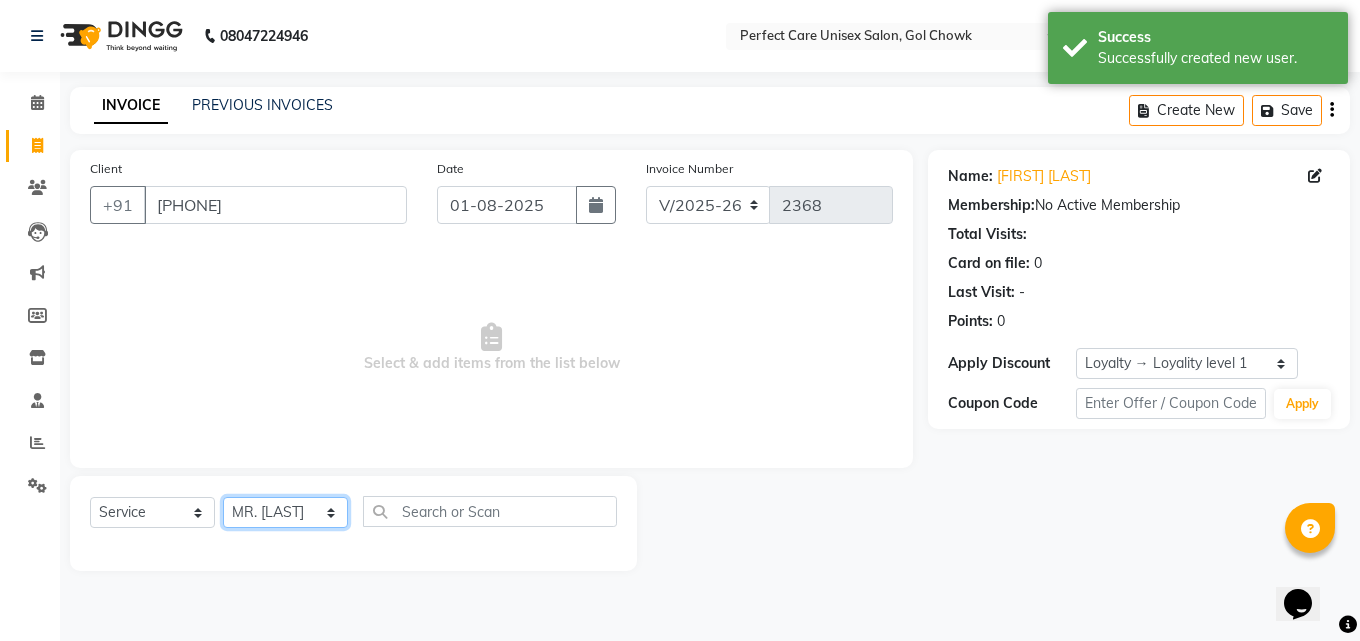 click on "Select Stylist MISS [LAST] MISS [LAST] MISS [LAST]  MISS [LAST] MISS [LAST] MISS. [LAST] MISS. [LAST]  MISS [LAST]  MISS. [LAST] MISS [LAST] mohbat MR. [LAST] MR. [LAST] MR. [LAST] MR. [LAST] MR [LAST] MR. [LAST] MR. [LAST] MR. [LAST] MR. [LAST] MR. [LAST] MR. [LAST] MR. [LAST] MR. [LAST] MR. [LAST] MS [LAST] NONE [LAST]" 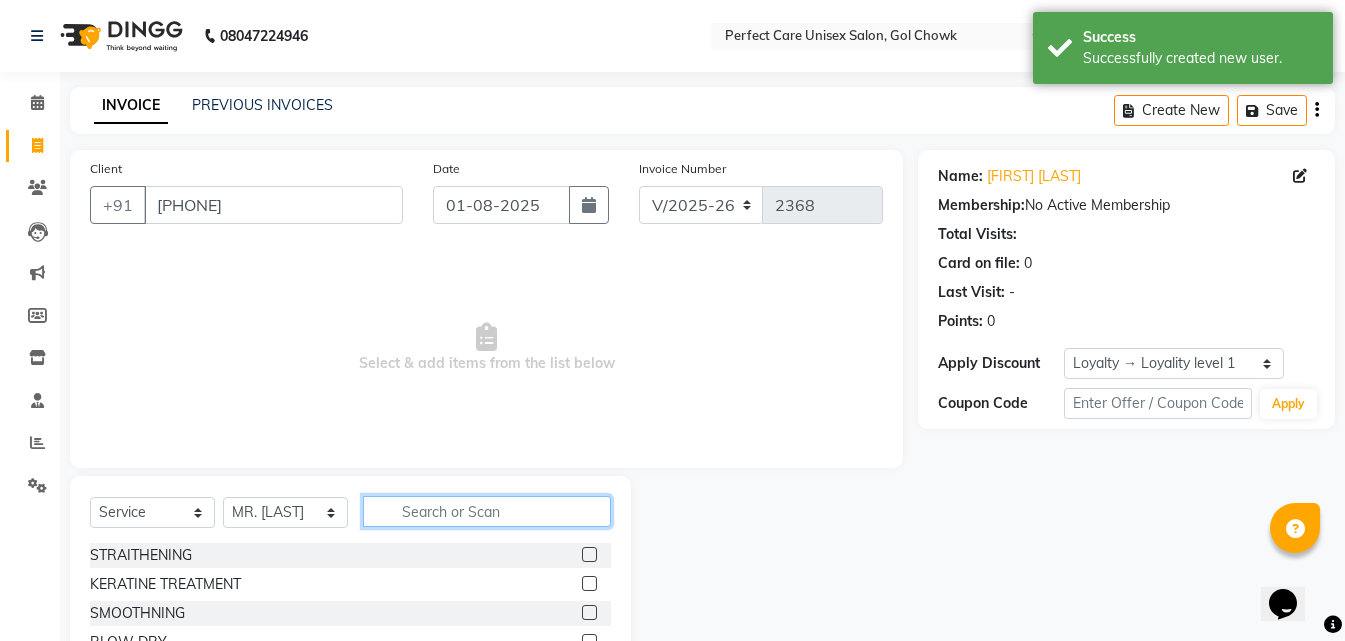 click 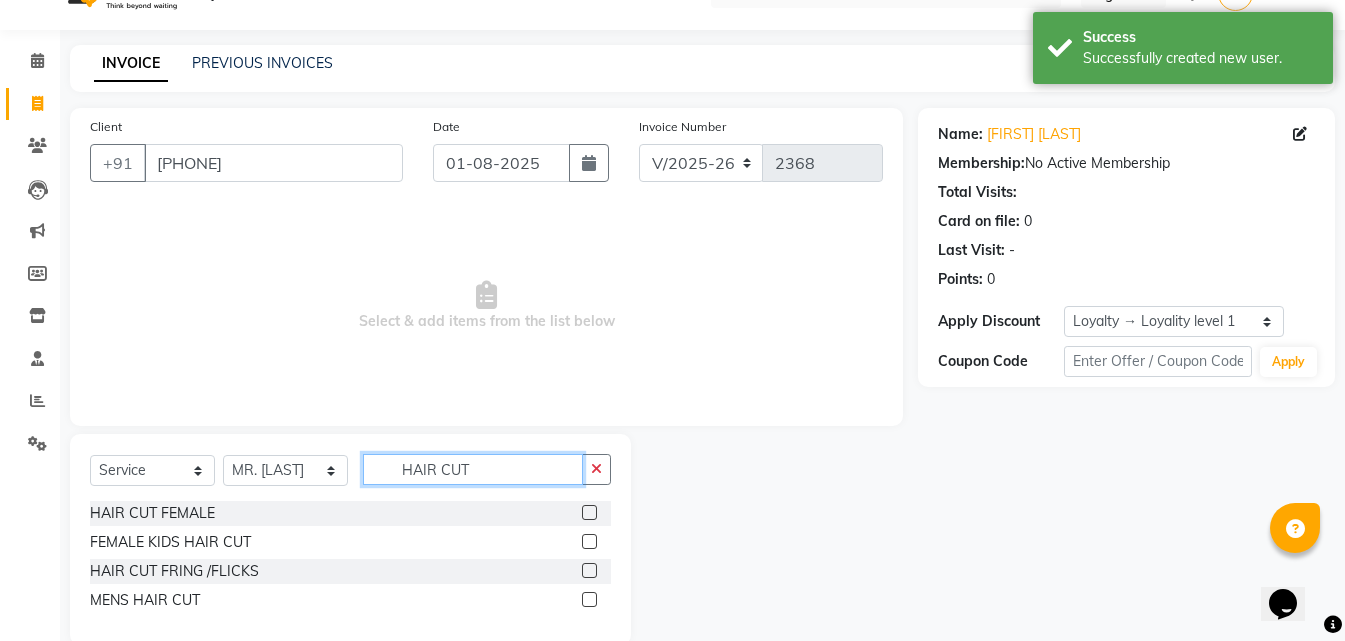 scroll, scrollTop: 76, scrollLeft: 0, axis: vertical 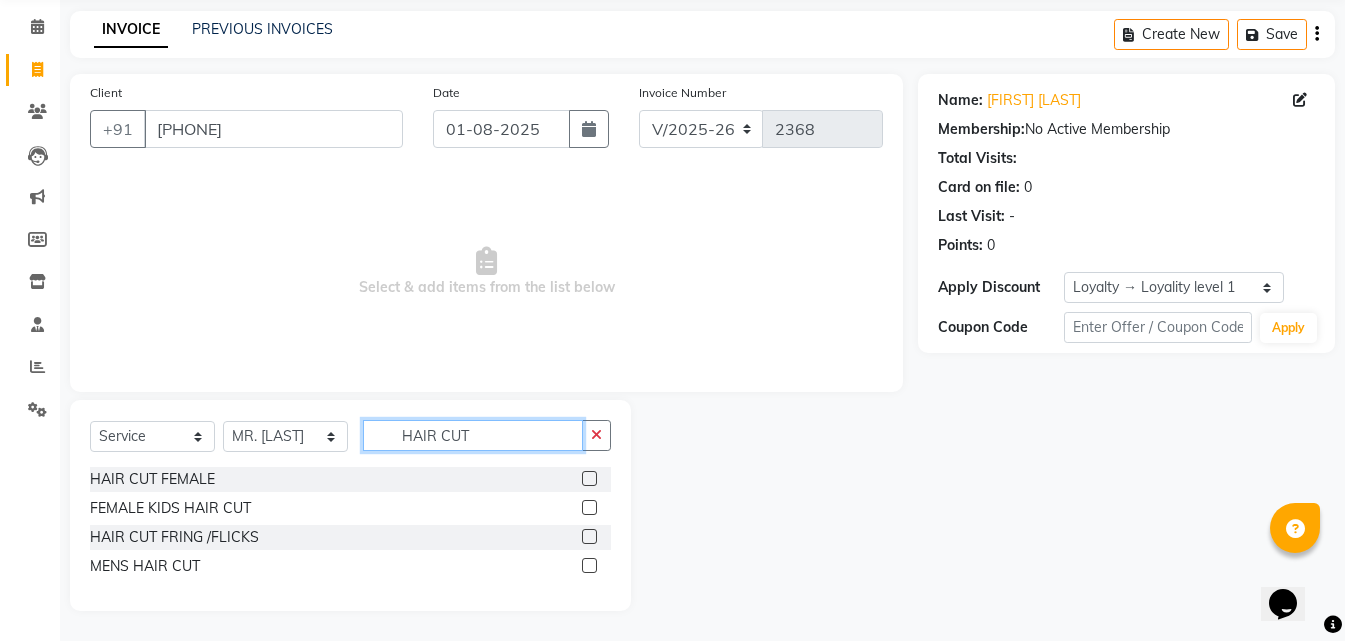 type on "HAIR CUT" 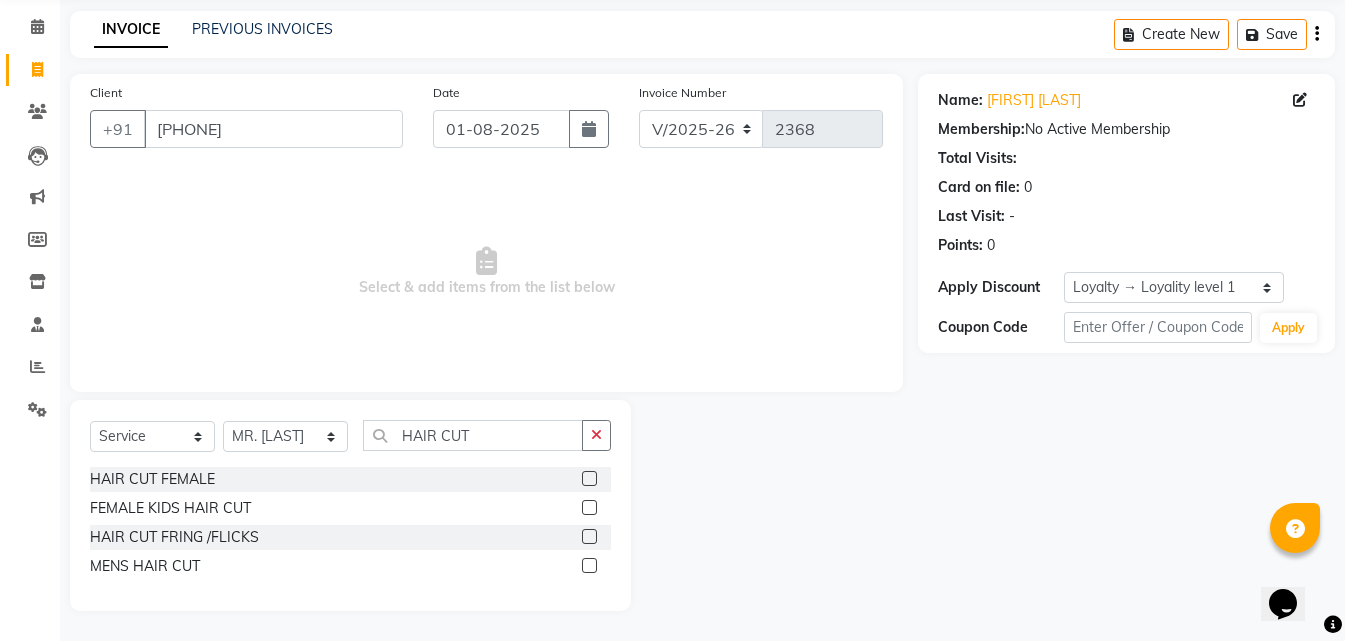 click 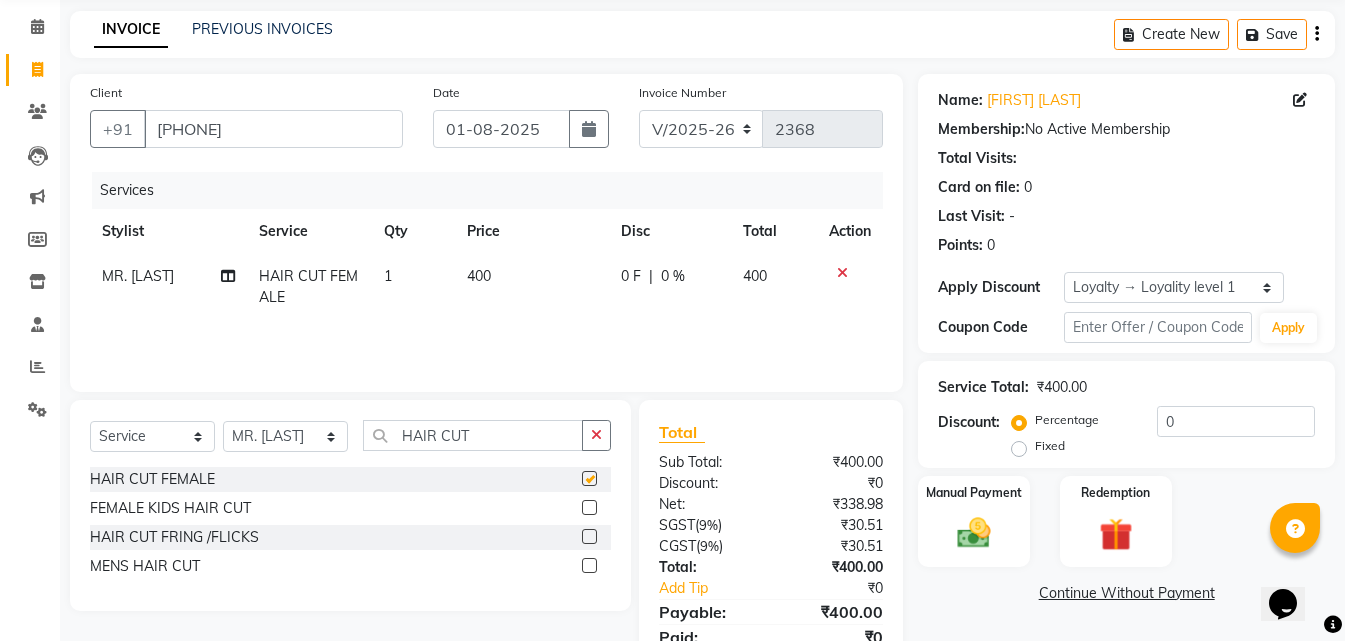 checkbox on "false" 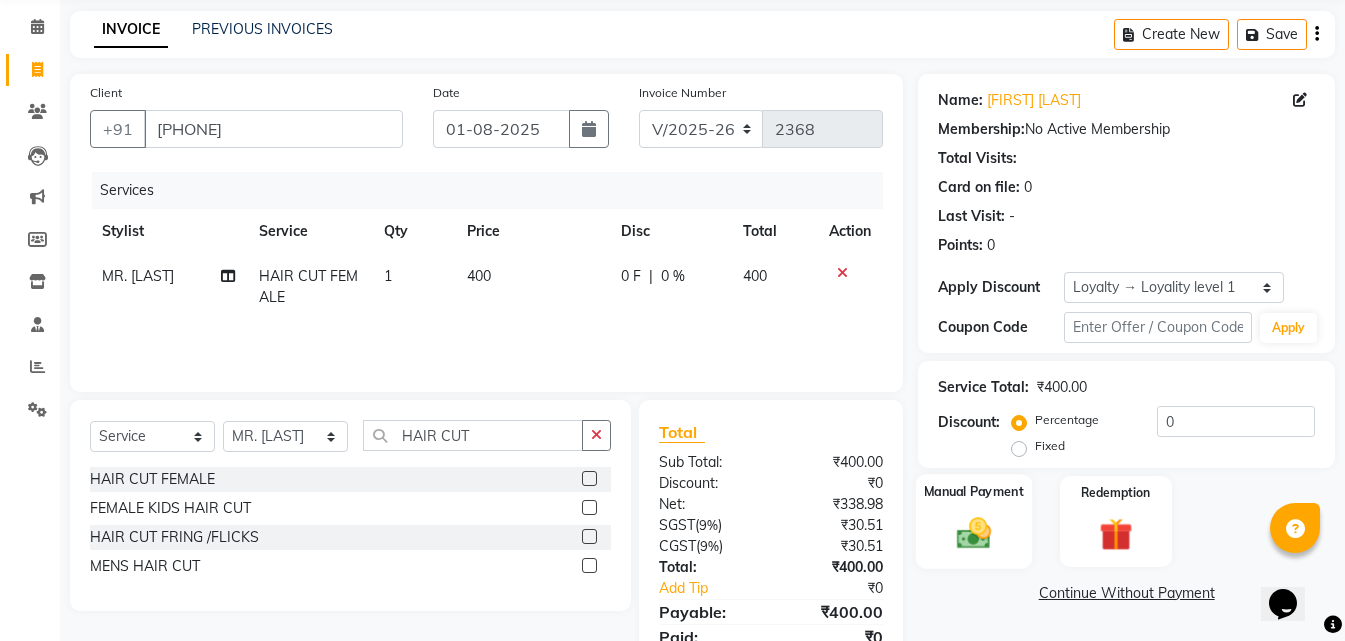 click 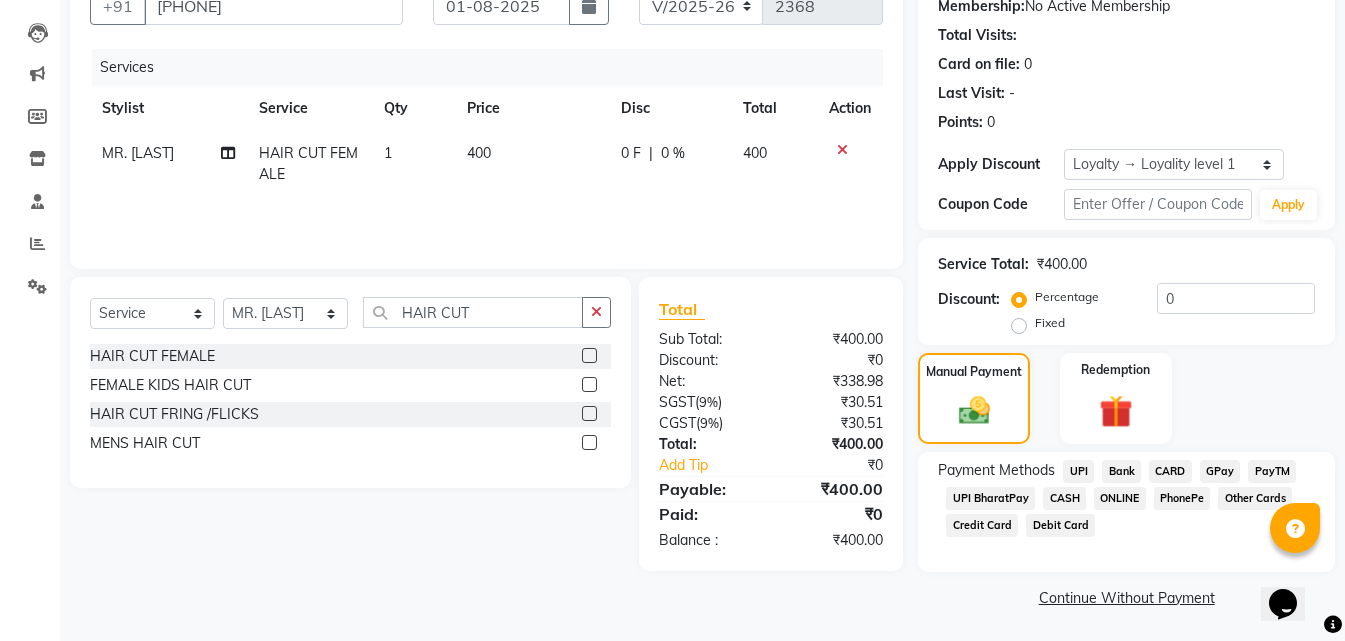scroll, scrollTop: 201, scrollLeft: 0, axis: vertical 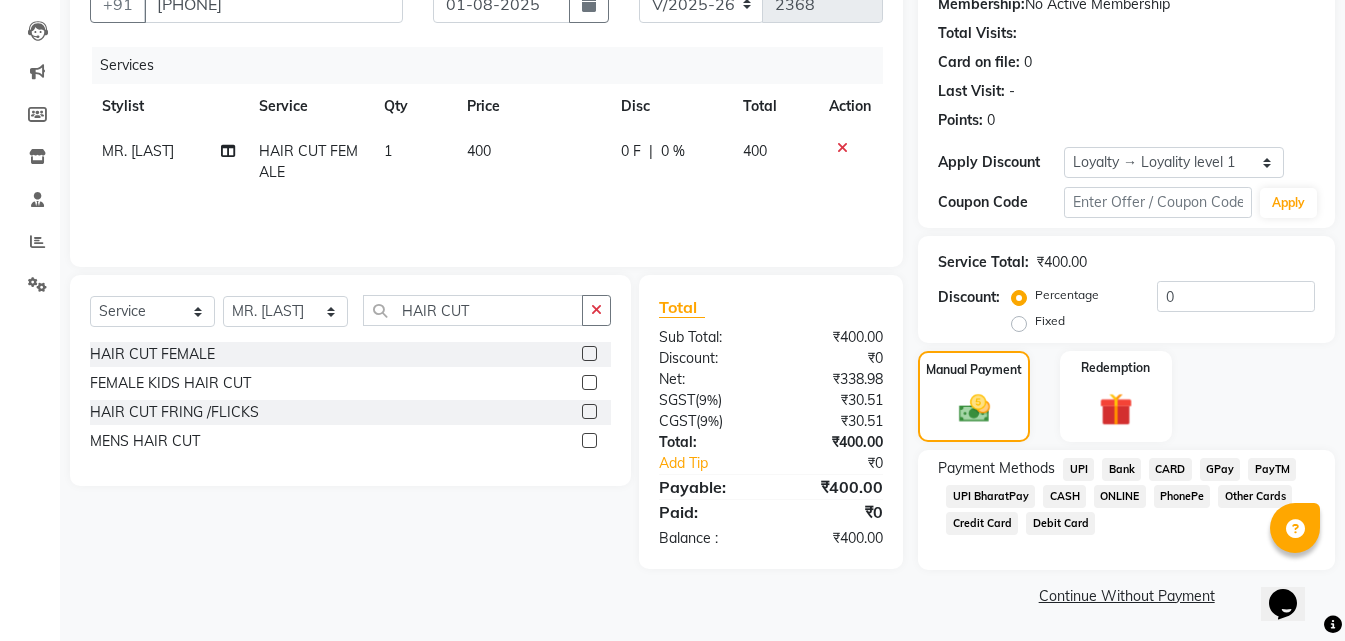 click on "CASH" 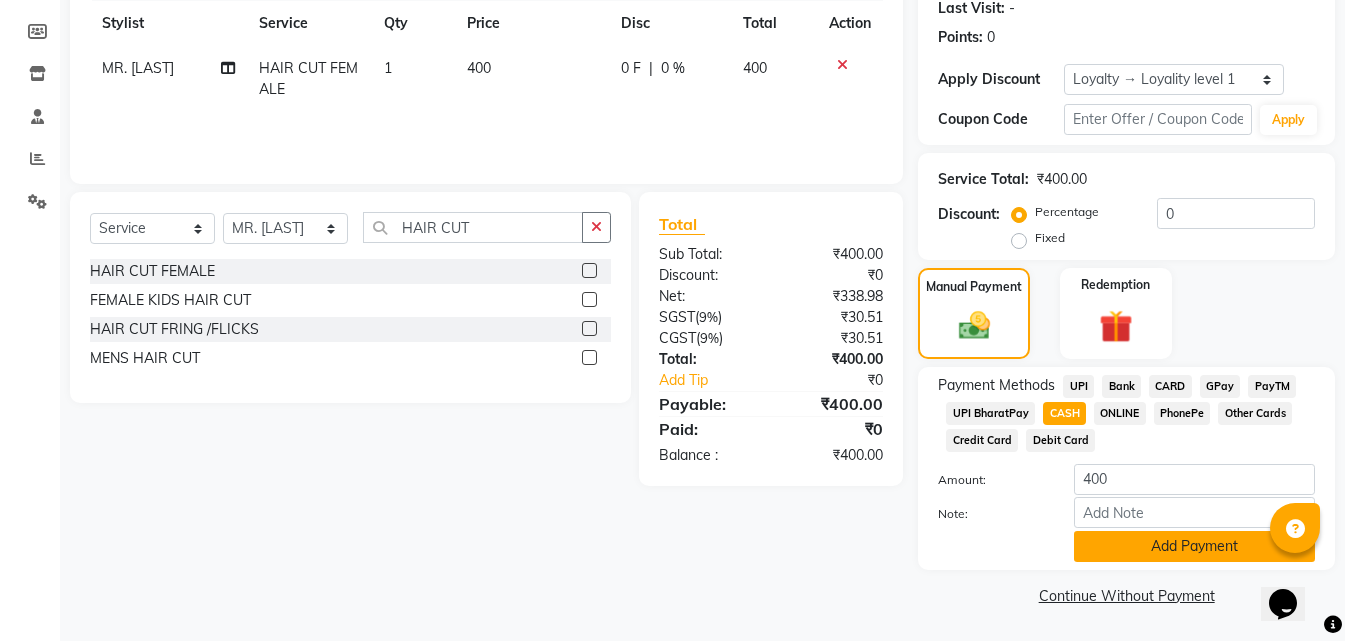 click on "Add Payment" 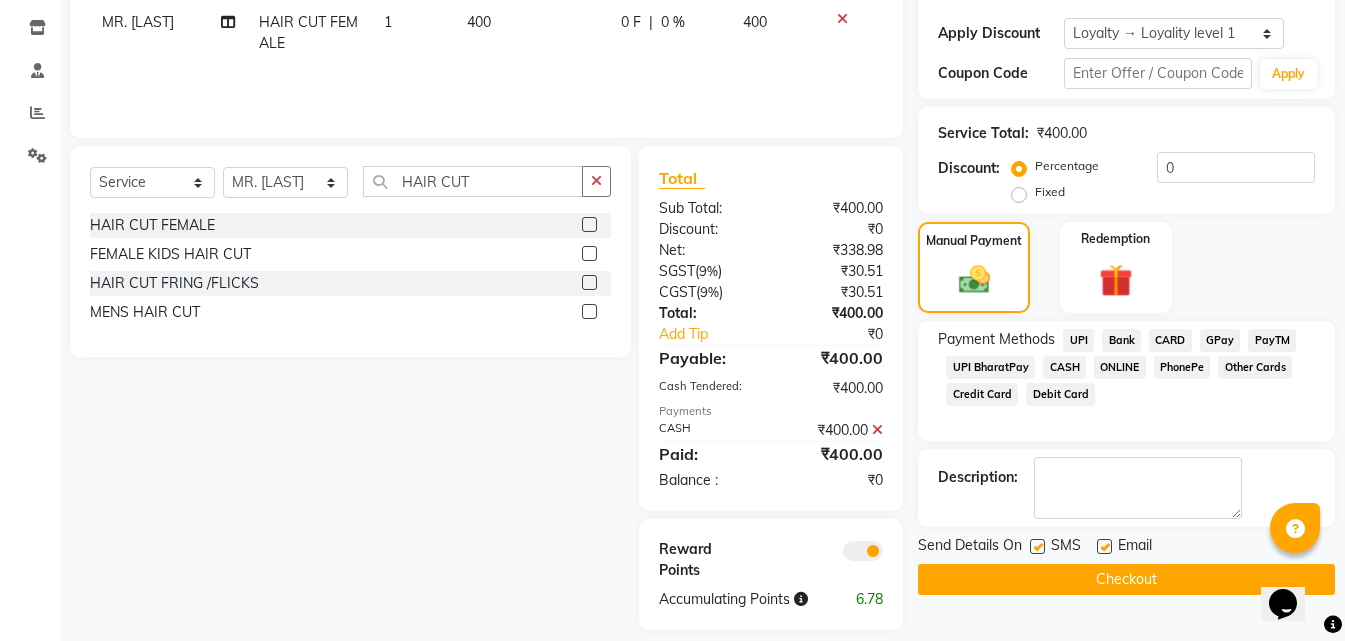 scroll, scrollTop: 349, scrollLeft: 0, axis: vertical 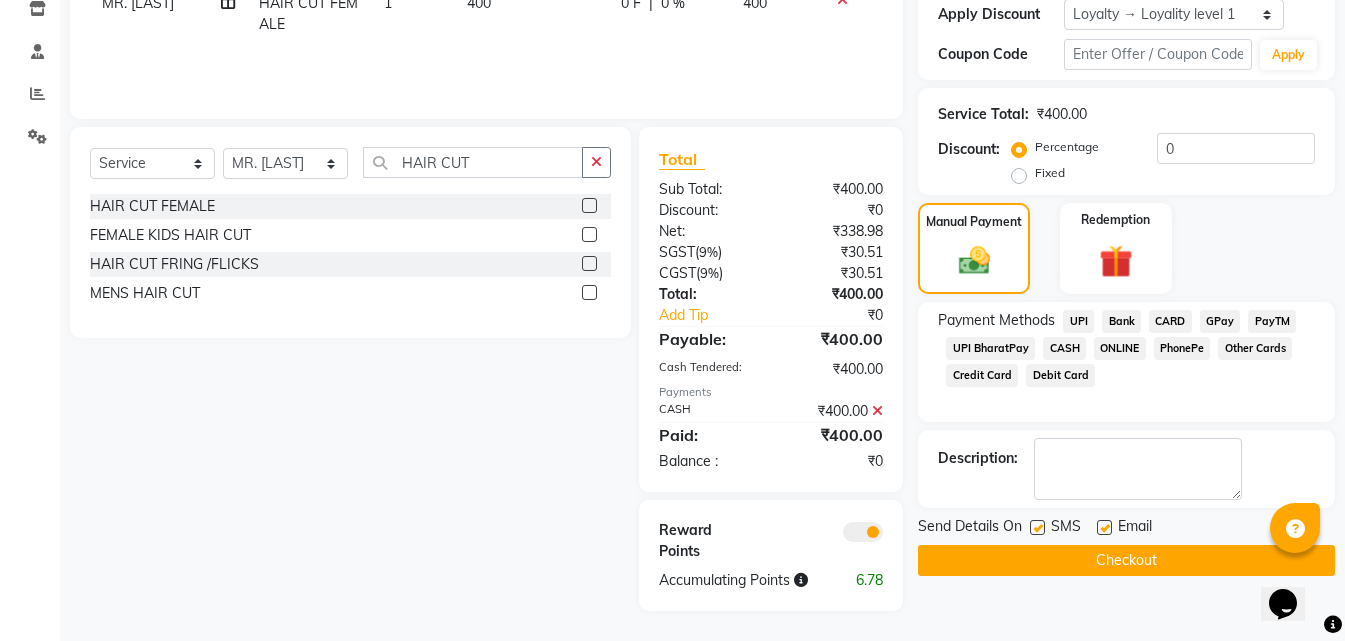 click on "Checkout" 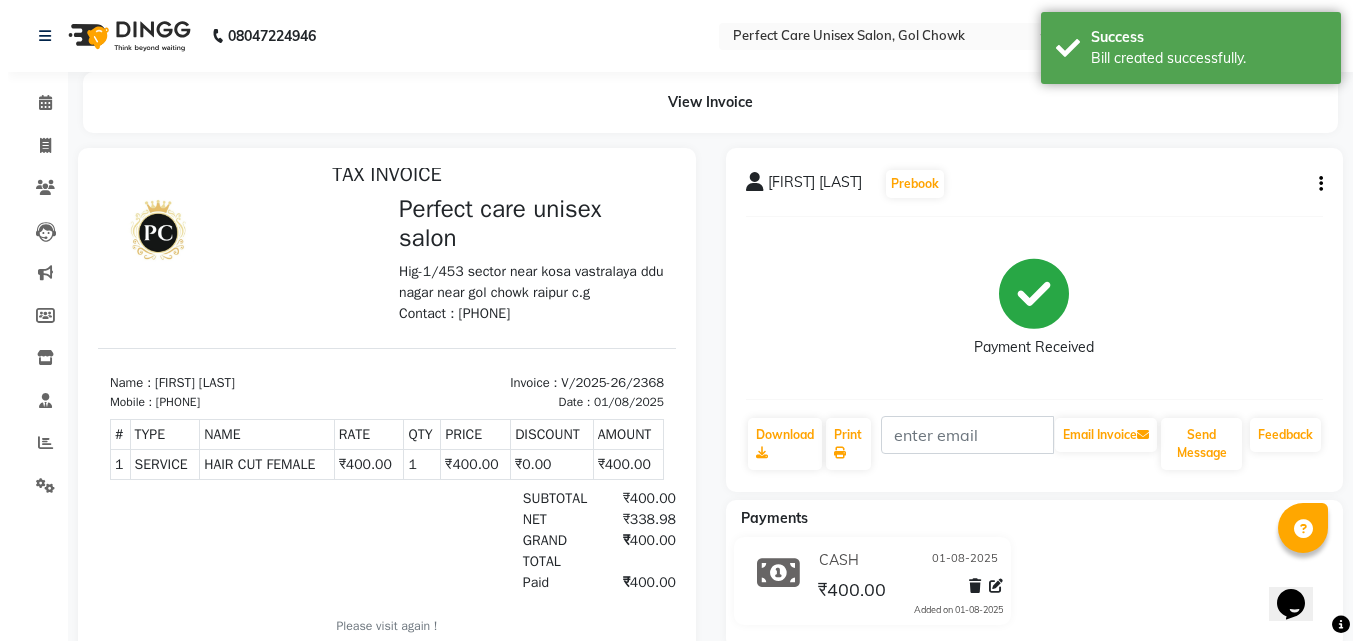 scroll, scrollTop: 16, scrollLeft: 0, axis: vertical 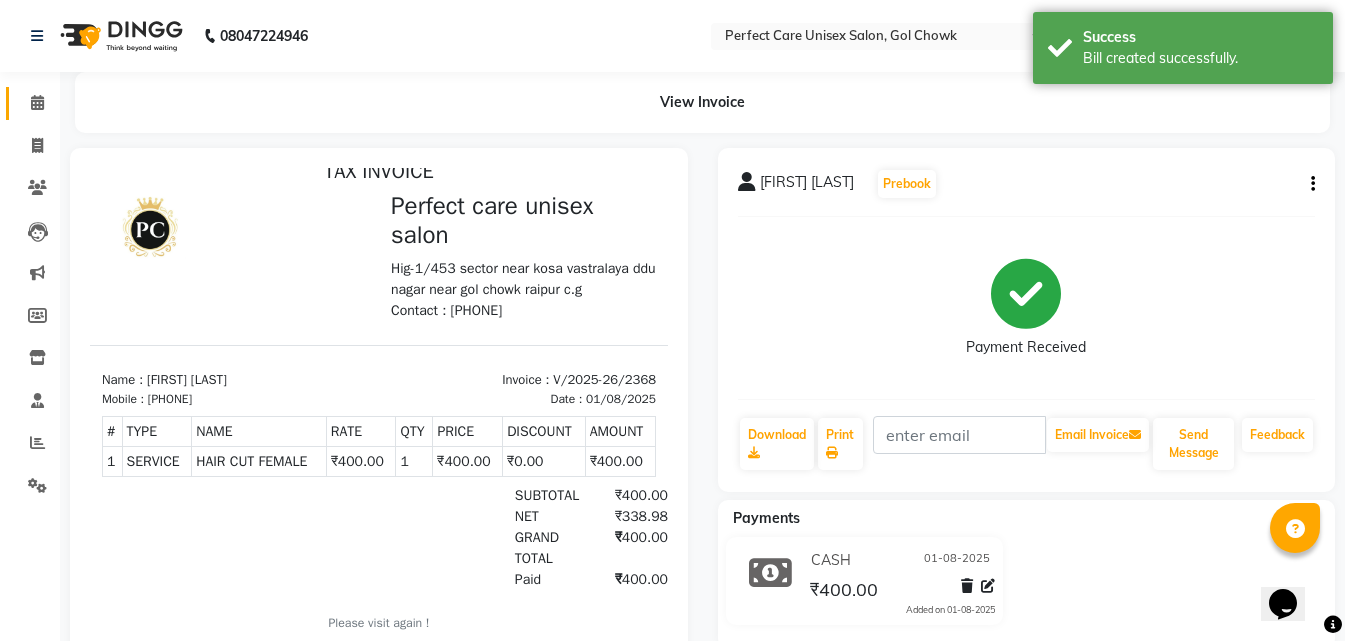 select on "4751" 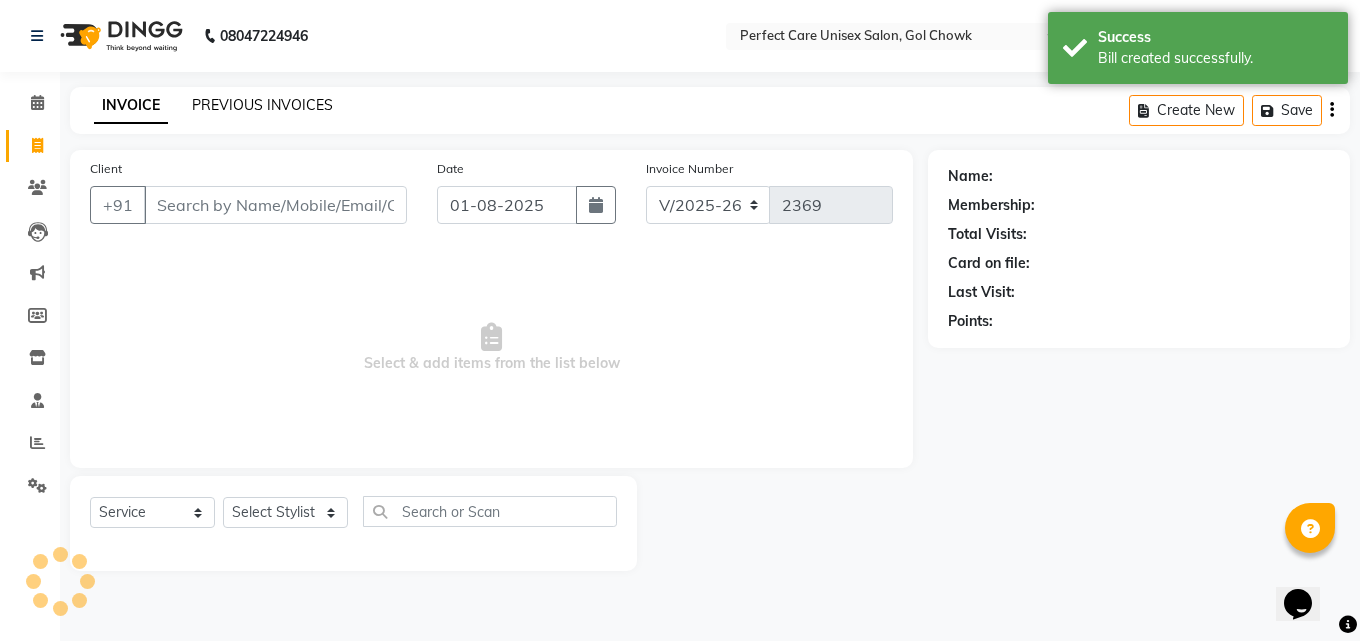 click on "PREVIOUS INVOICES" 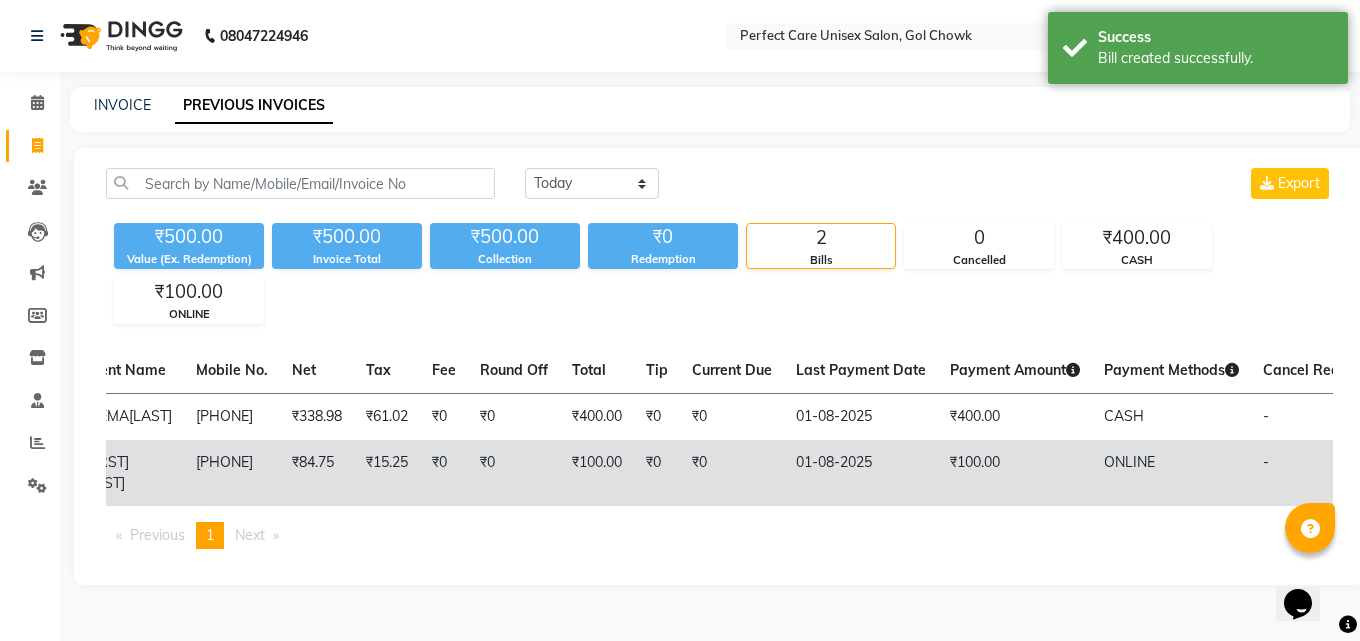 scroll, scrollTop: 0, scrollLeft: 389, axis: horizontal 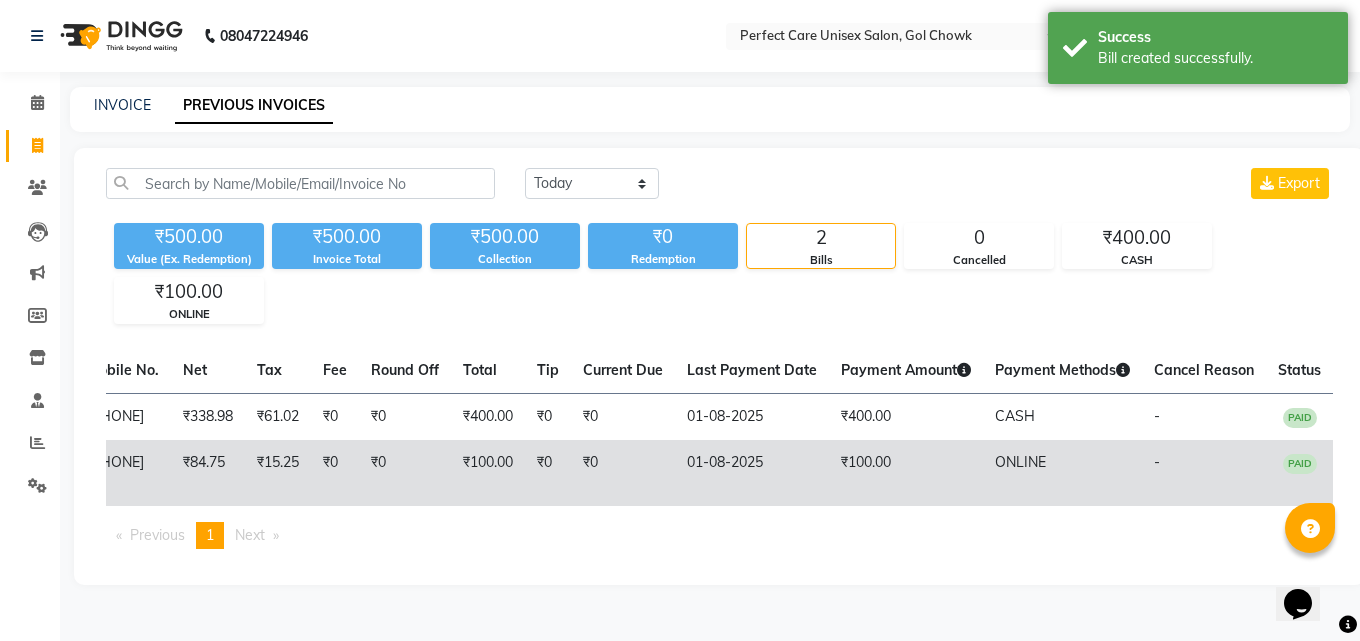 drag, startPoint x: 540, startPoint y: 460, endPoint x: 732, endPoint y: 489, distance: 194.17775 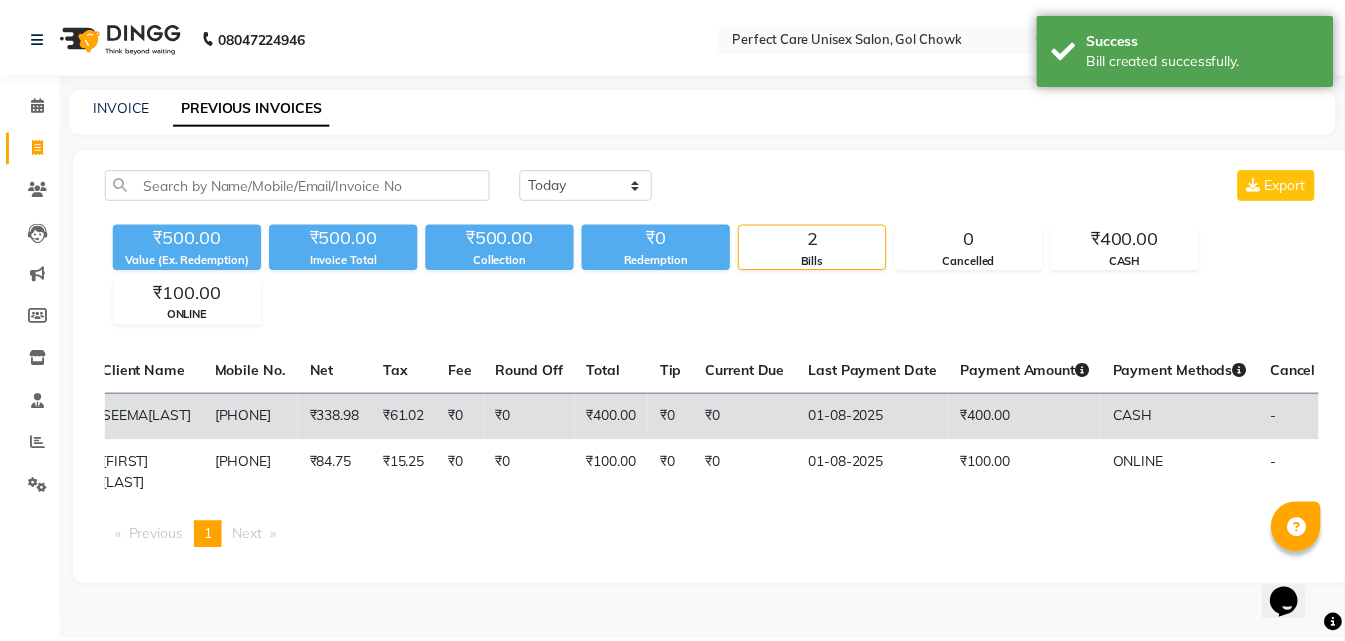 scroll, scrollTop: 0, scrollLeft: 0, axis: both 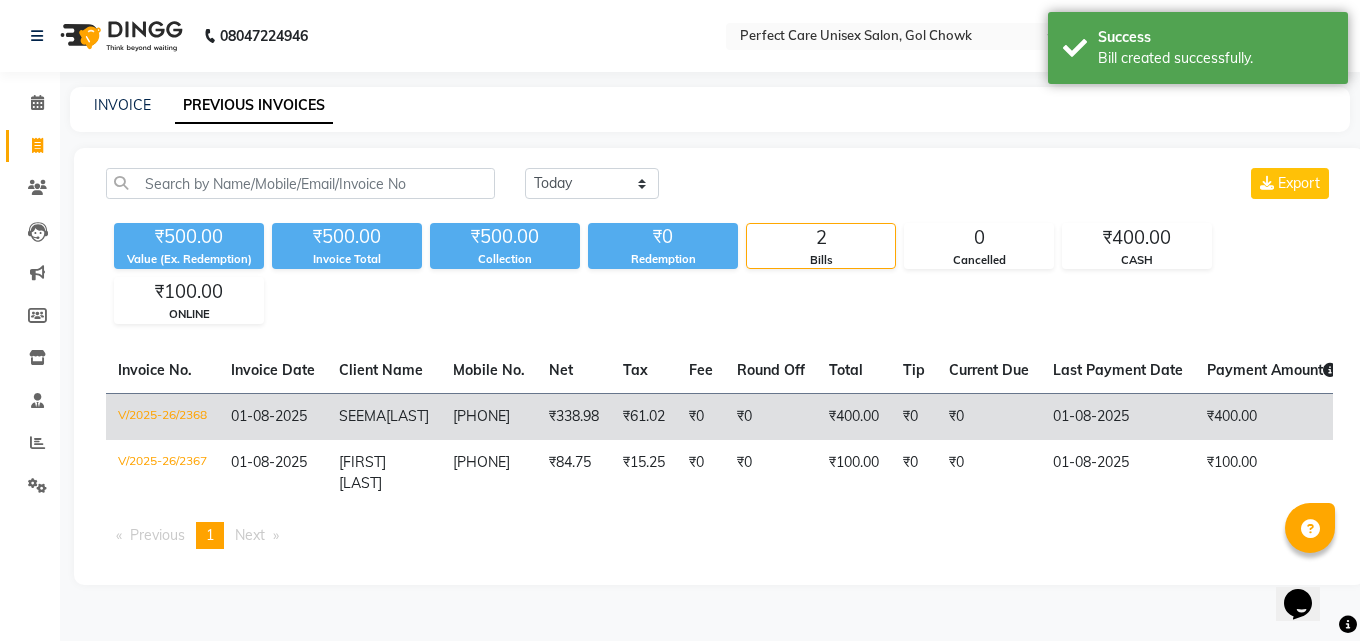 drag, startPoint x: 840, startPoint y: 444, endPoint x: 556, endPoint y: 445, distance: 284.00177 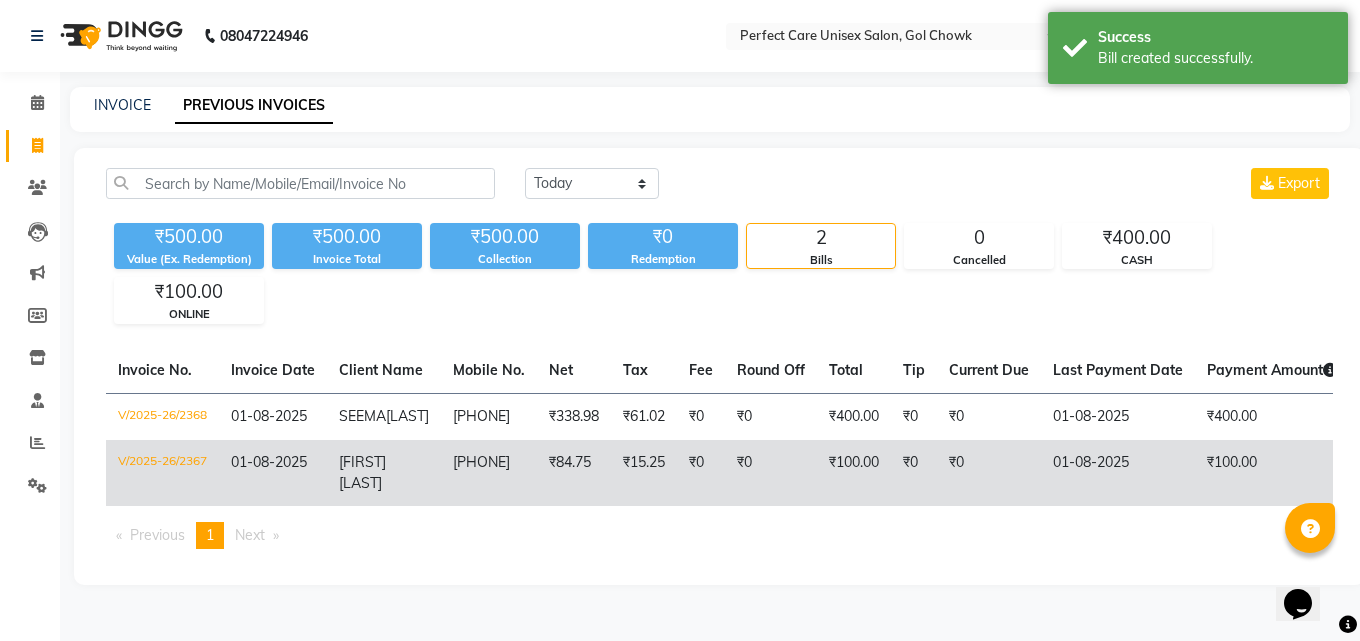 click on "V/2025-26/2367" 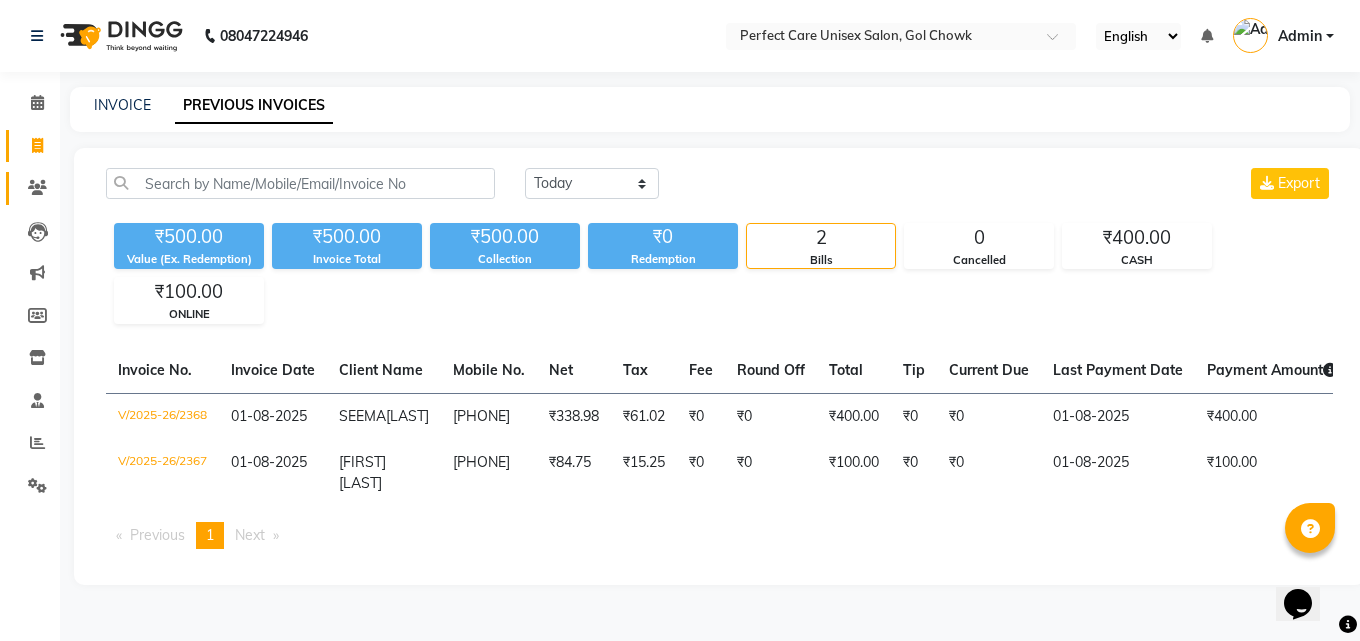click on "Clients" 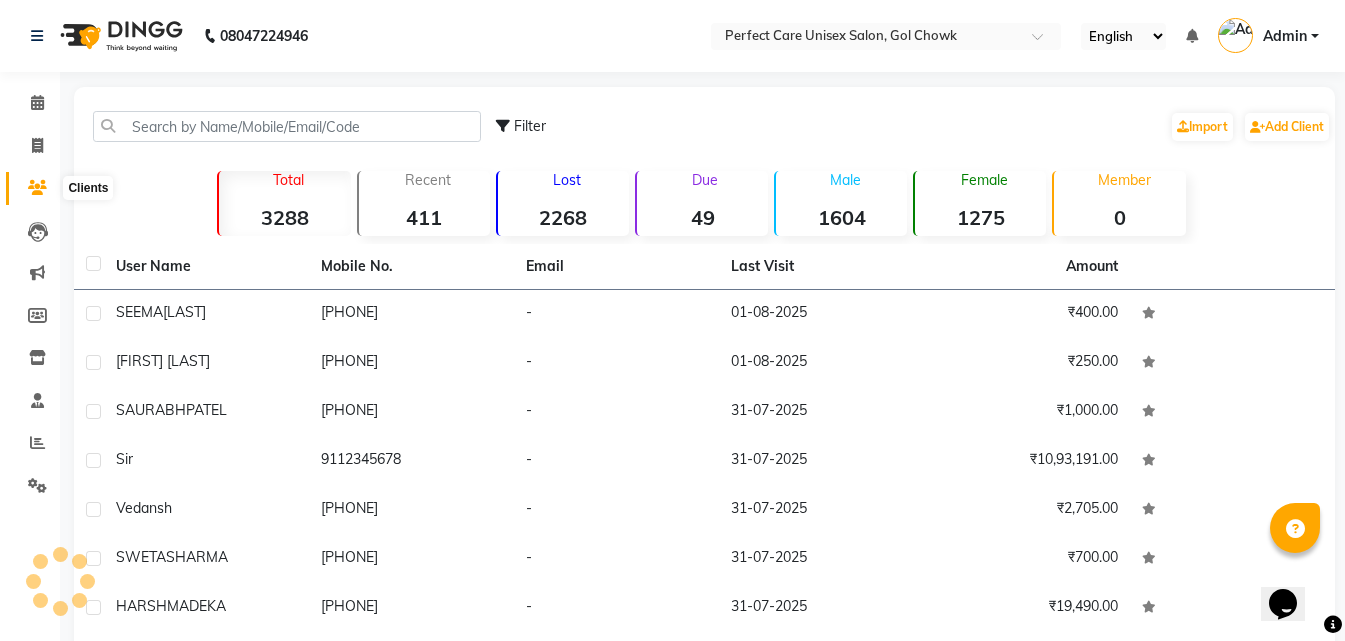 click 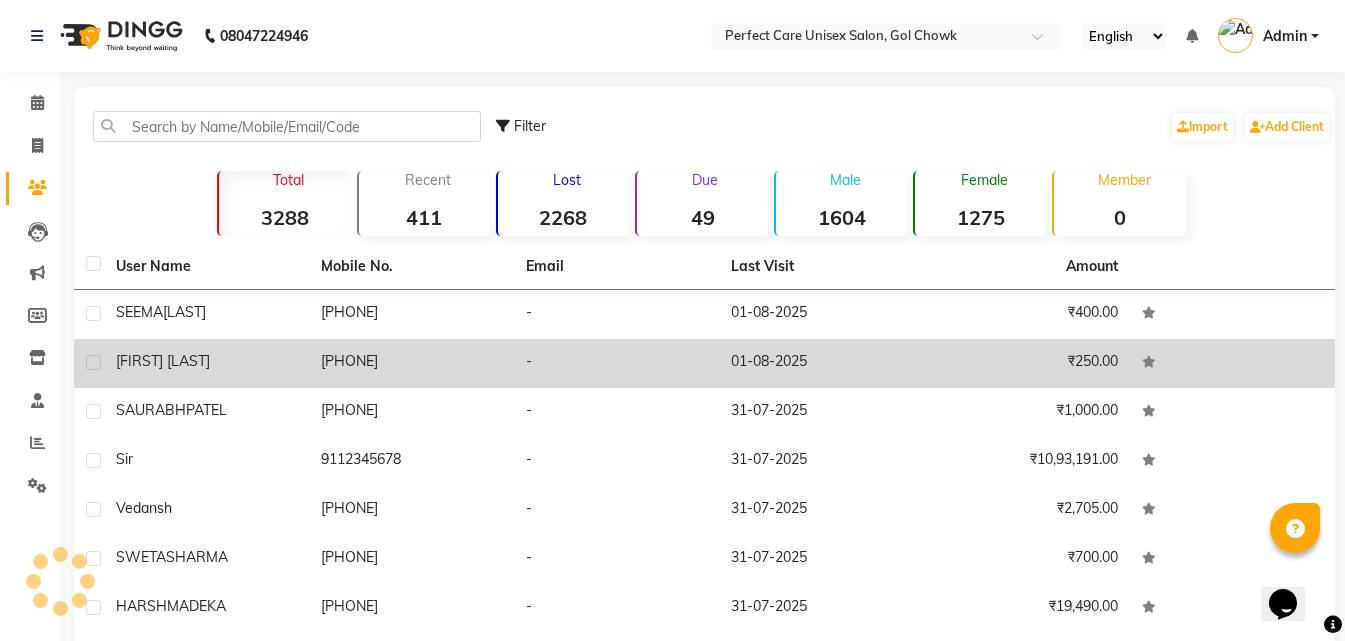 click on "[FIRST] [LAST]" 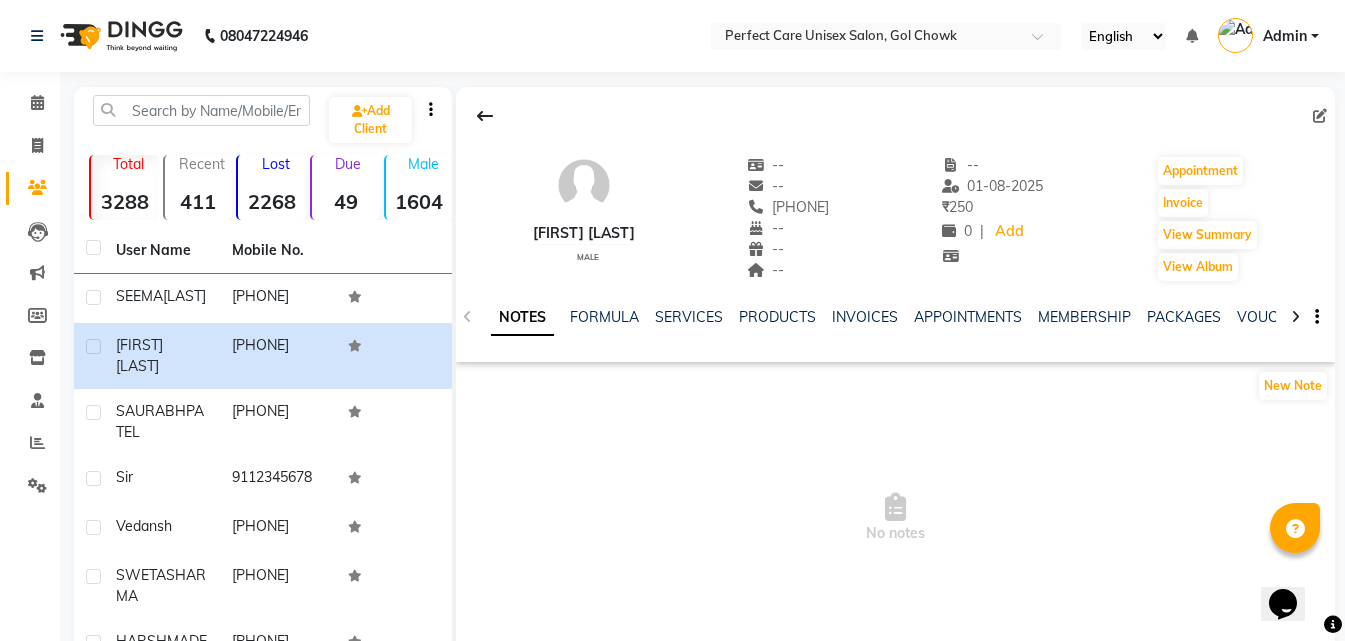 click 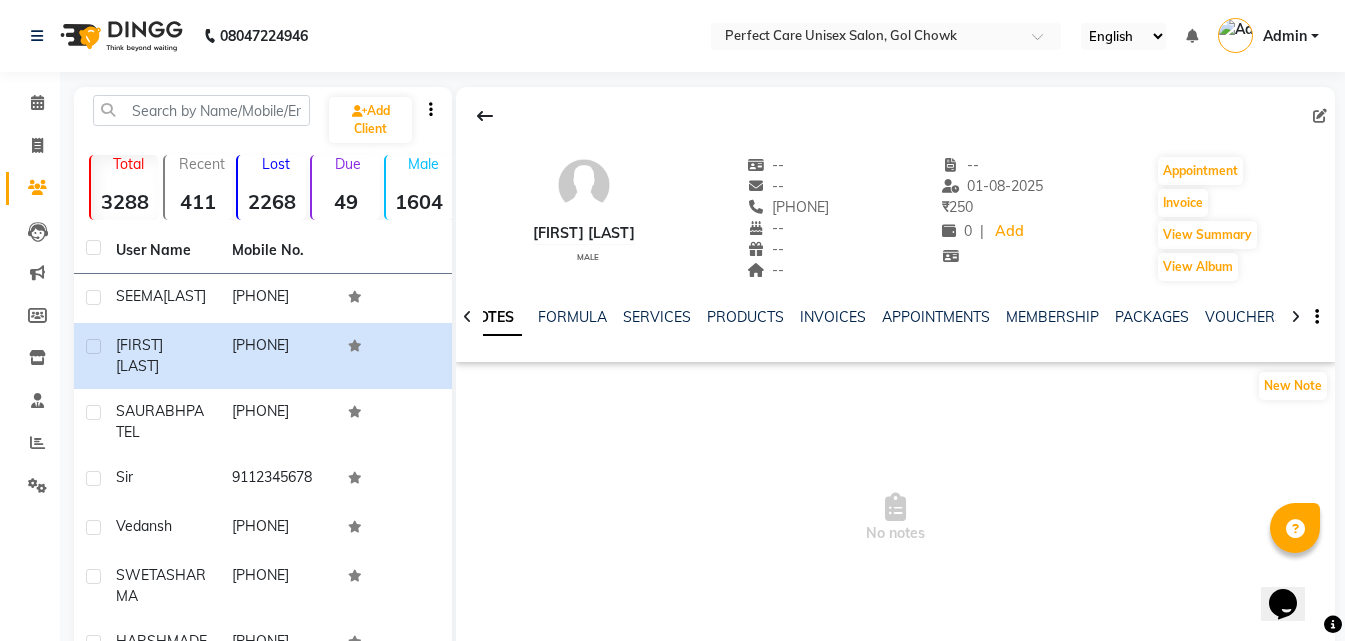 click 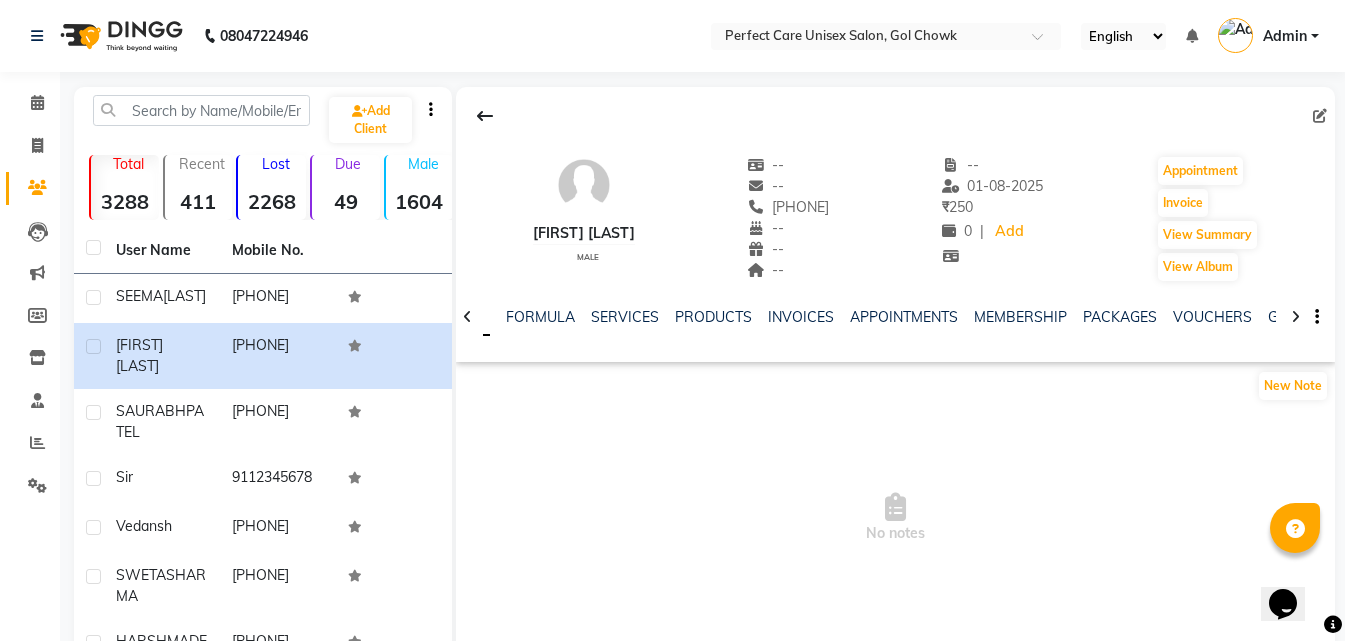 click 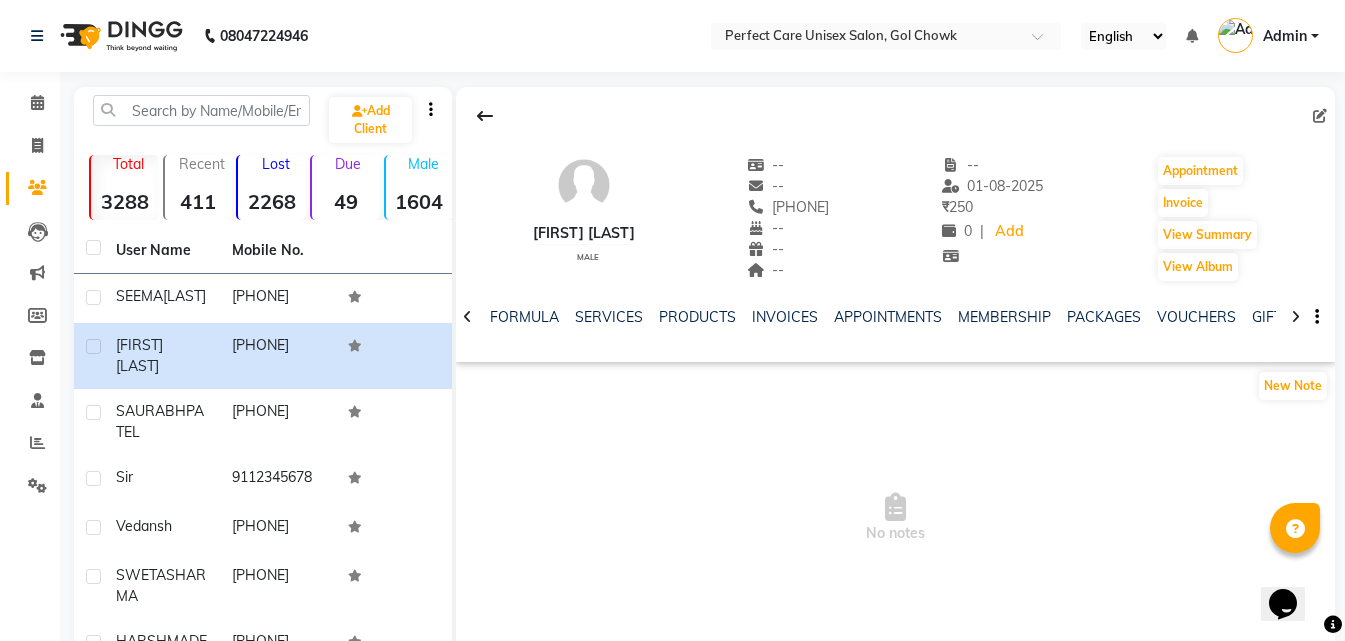 click 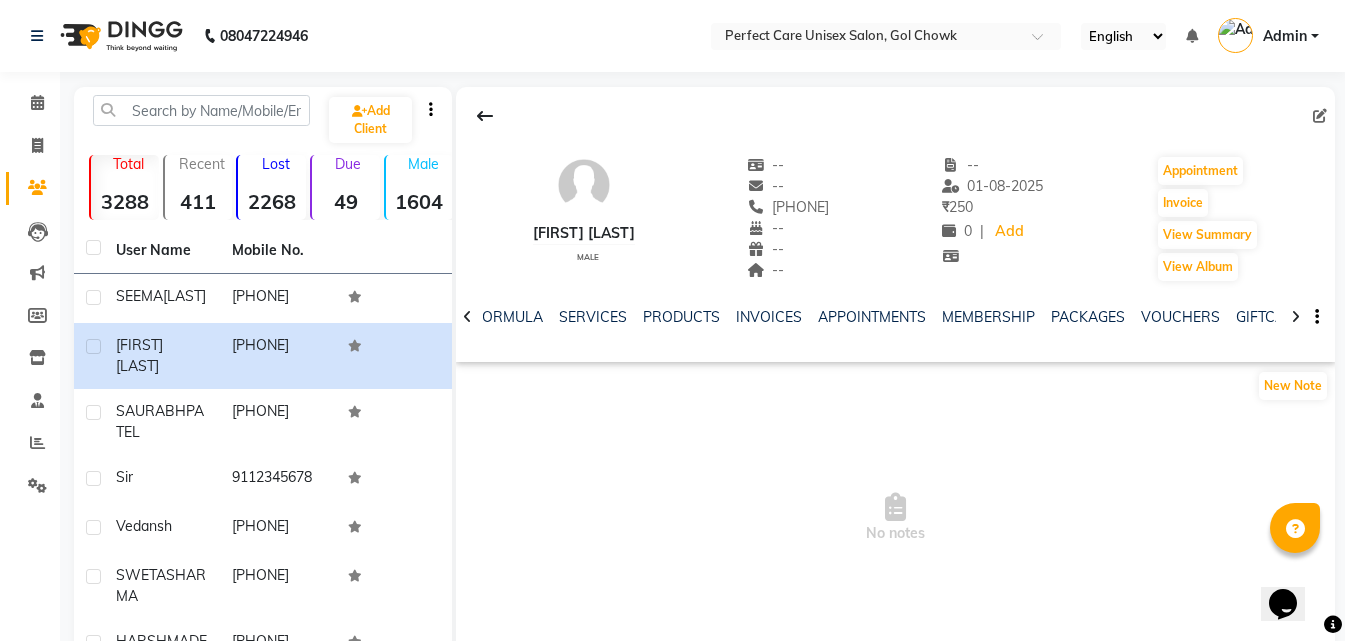 click 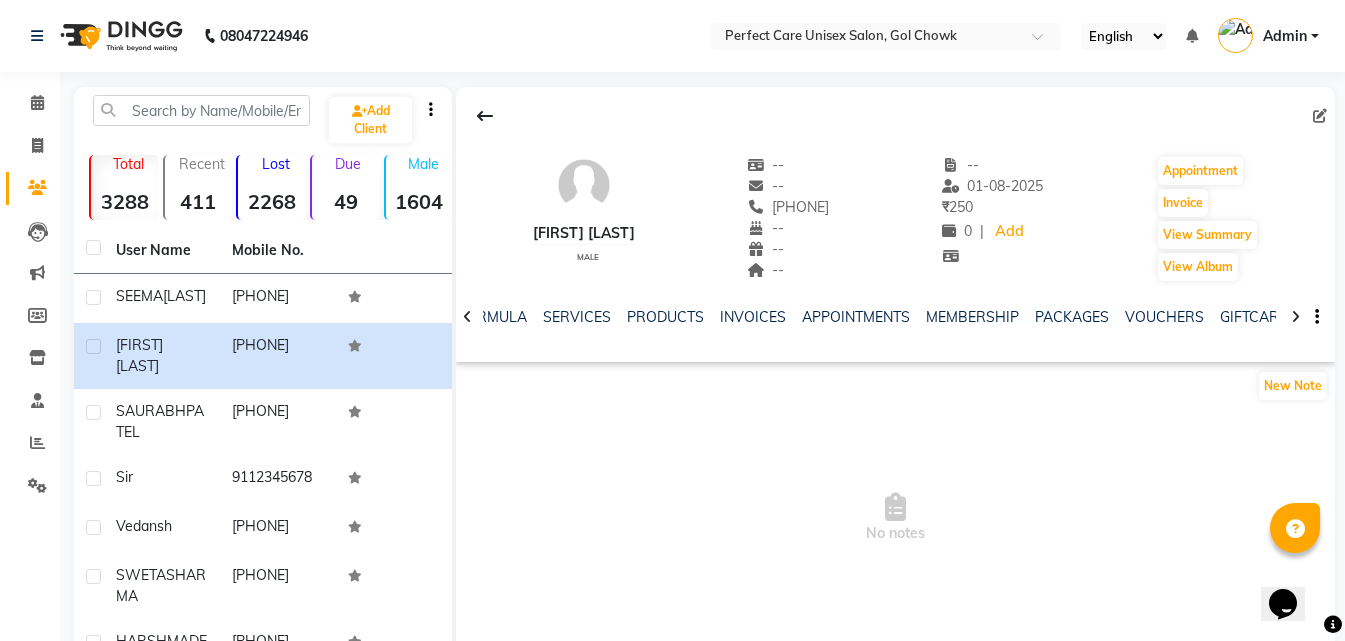 click 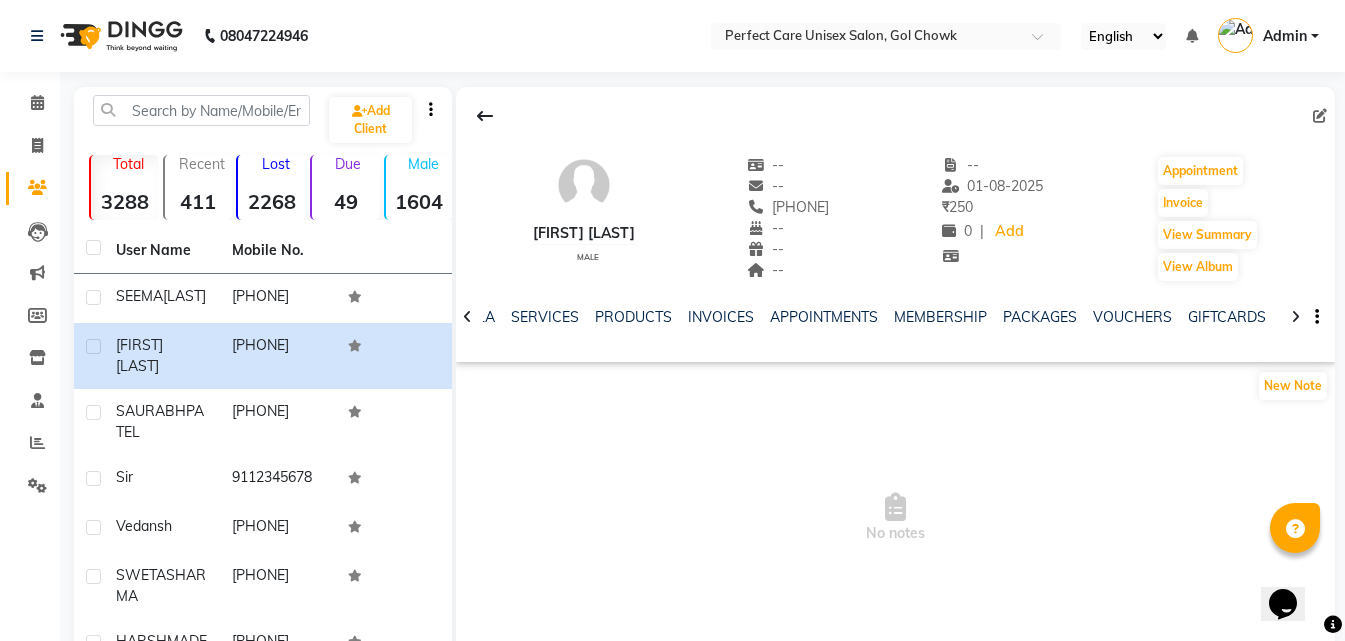 click 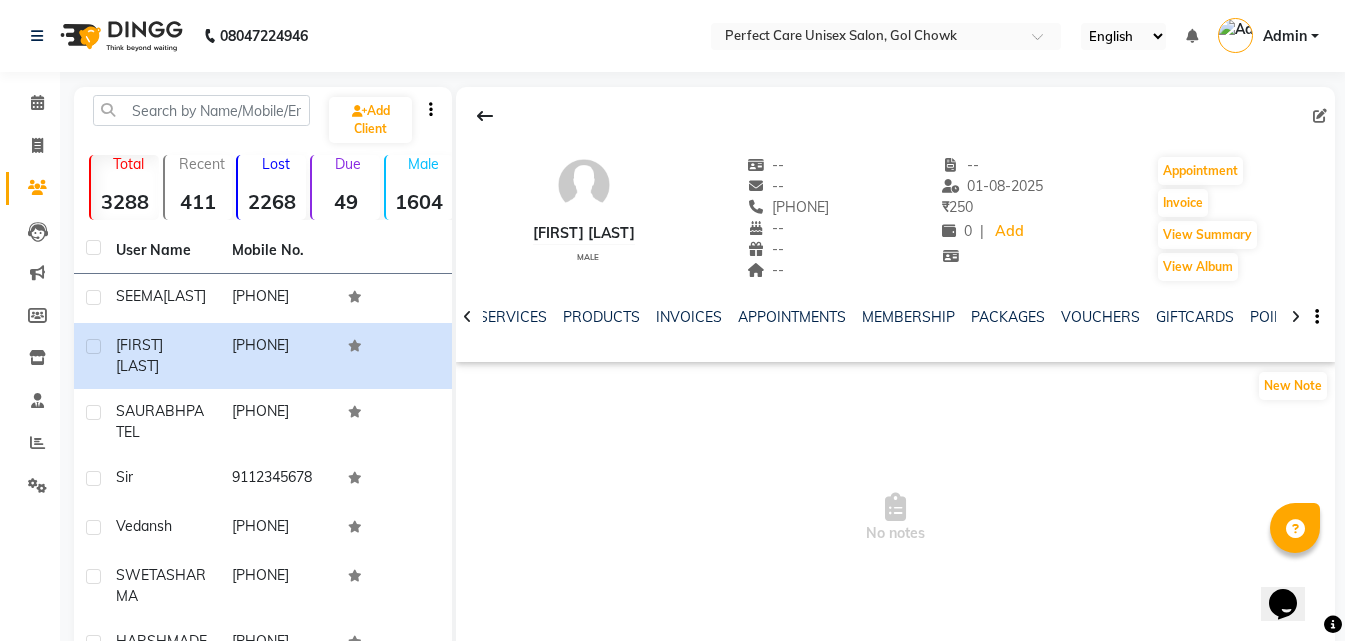 click 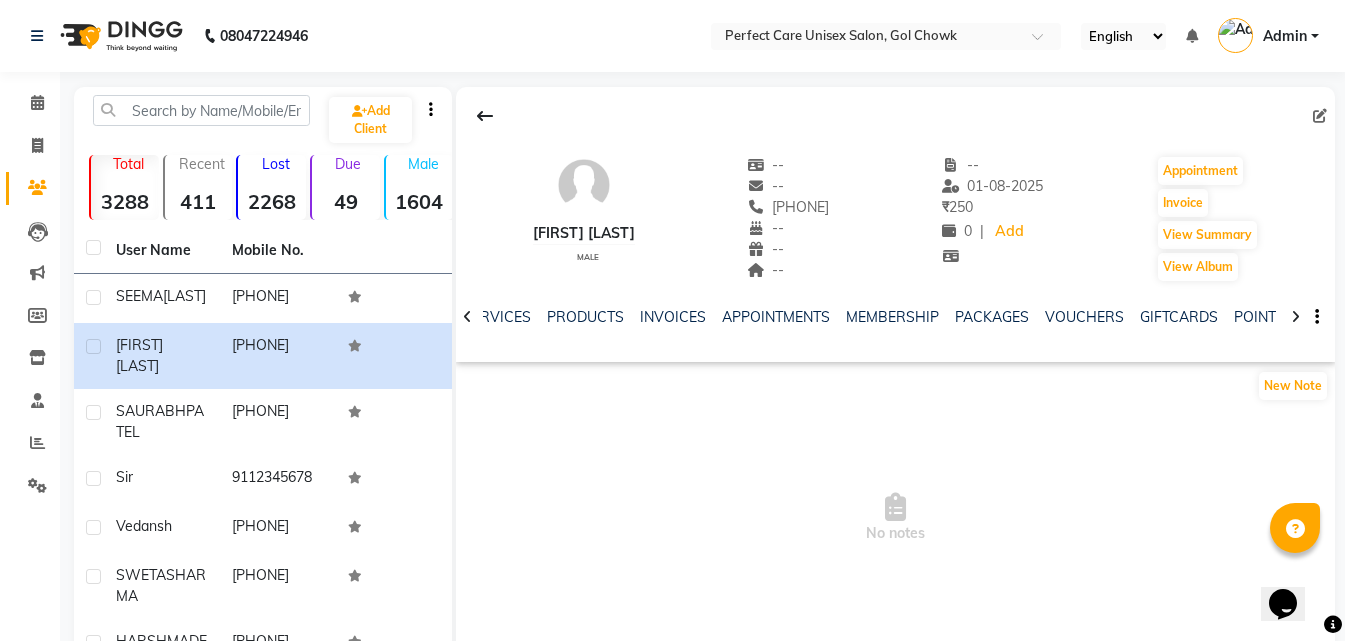 click 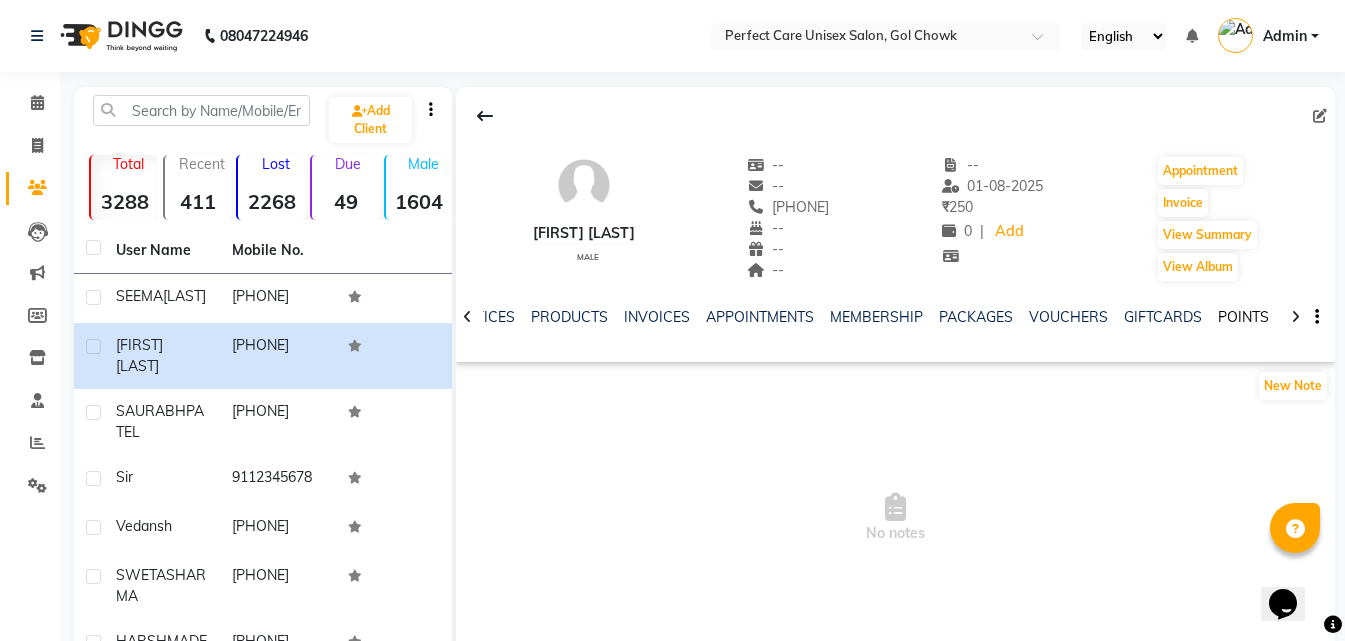 click on "POINTS" 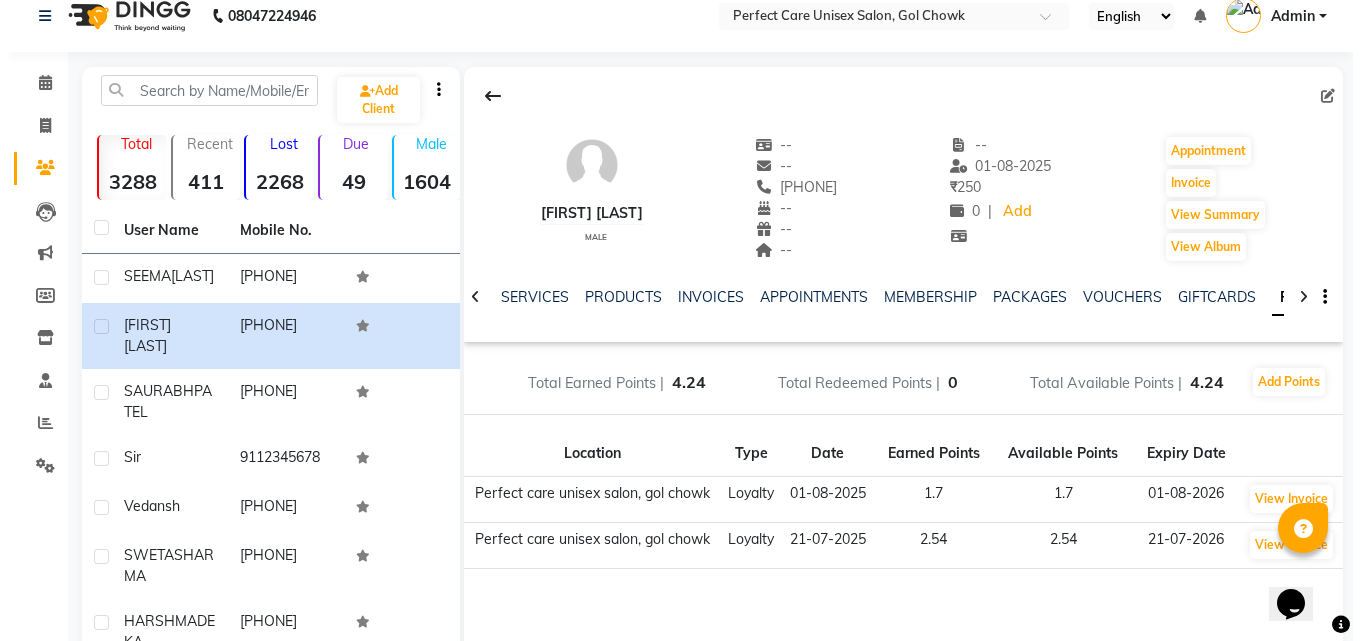 scroll, scrollTop: 0, scrollLeft: 0, axis: both 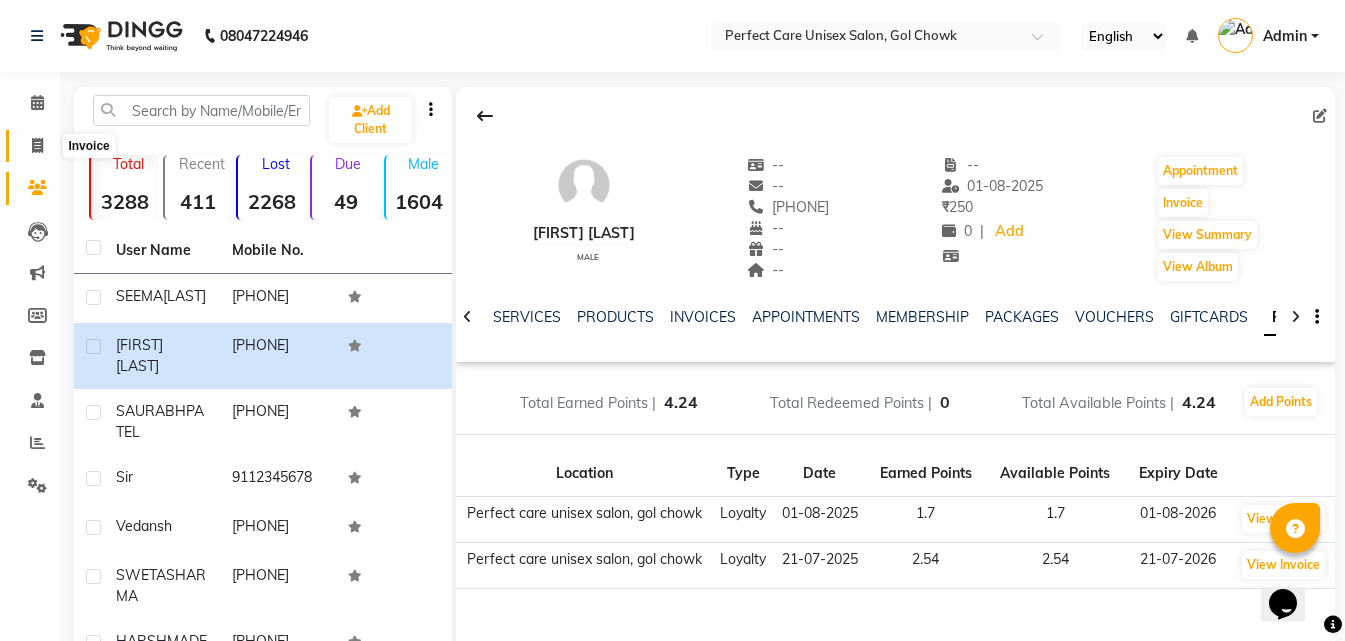 click 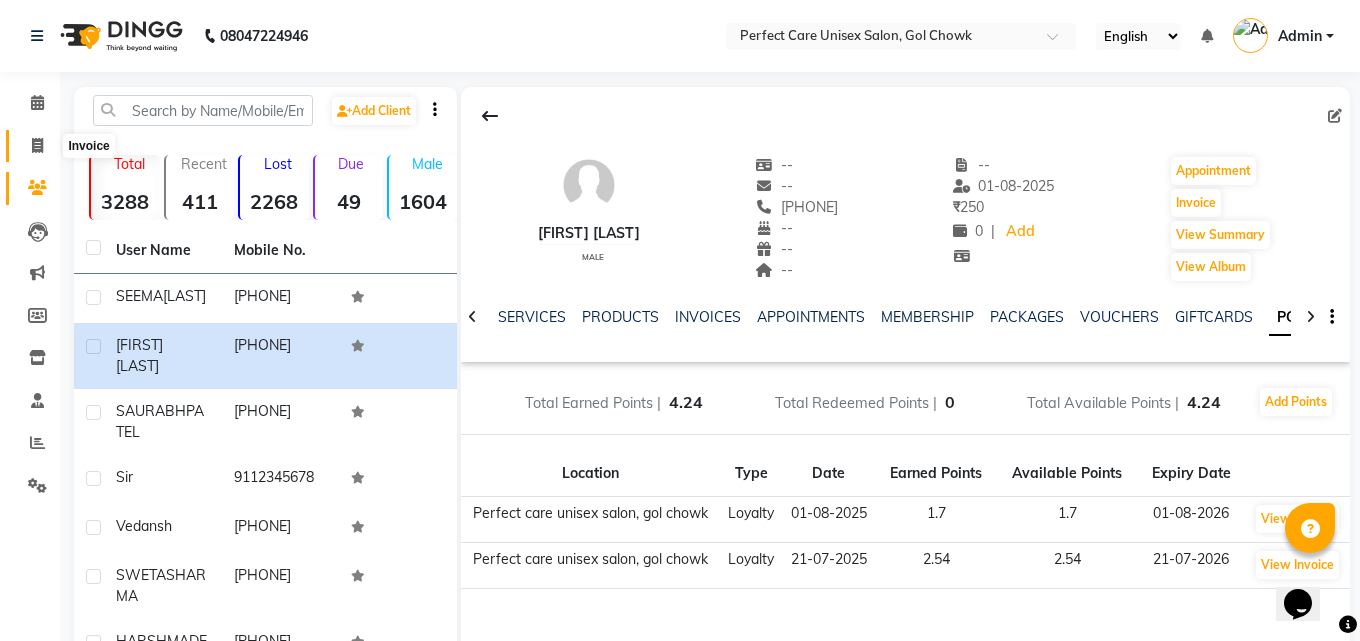 select on "4751" 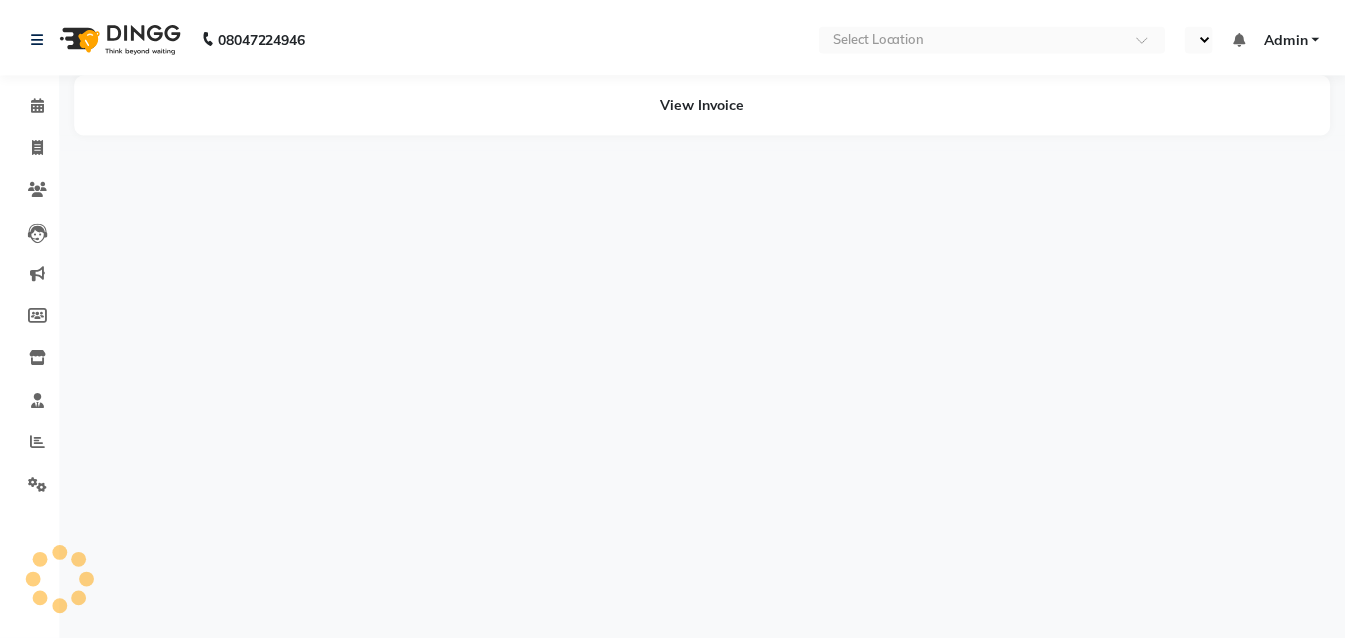 scroll, scrollTop: 0, scrollLeft: 0, axis: both 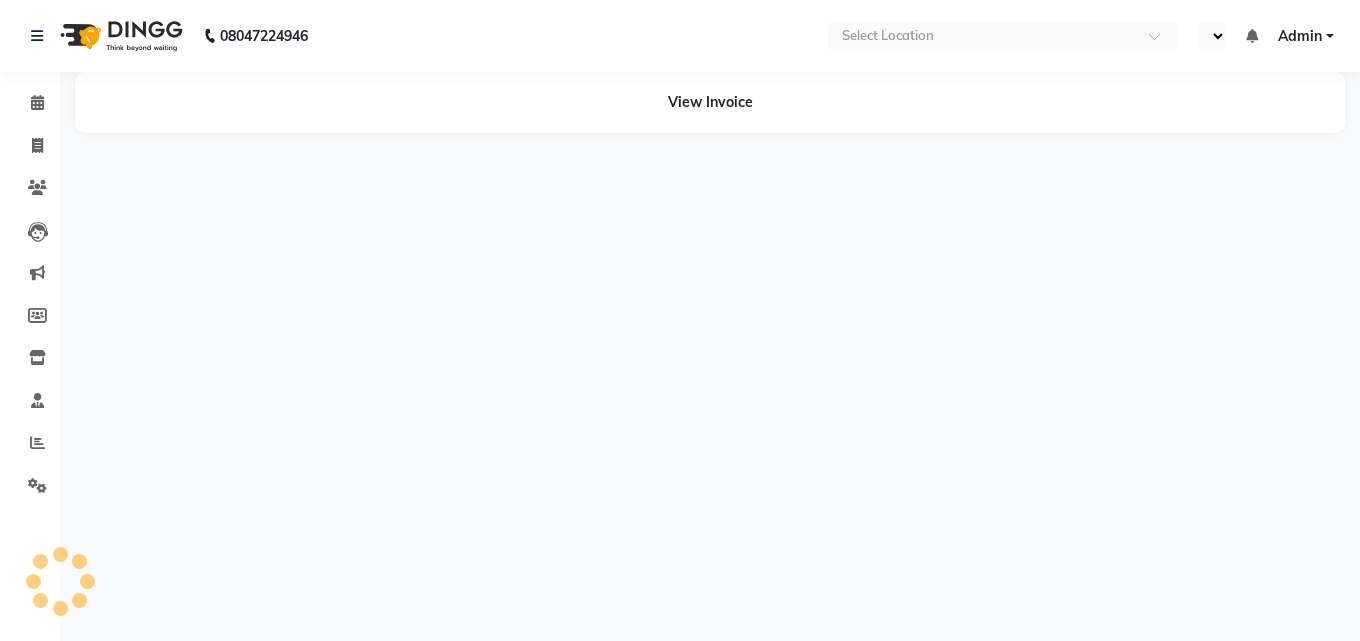 select on "en" 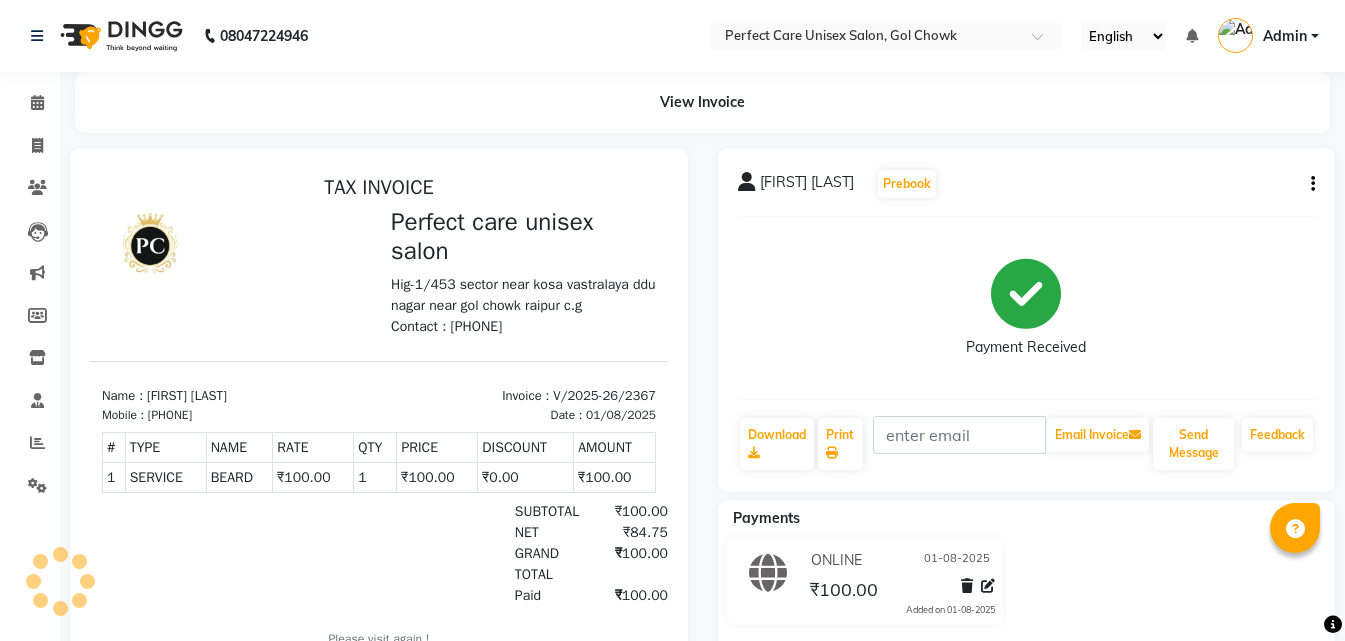 scroll, scrollTop: 0, scrollLeft: 0, axis: both 